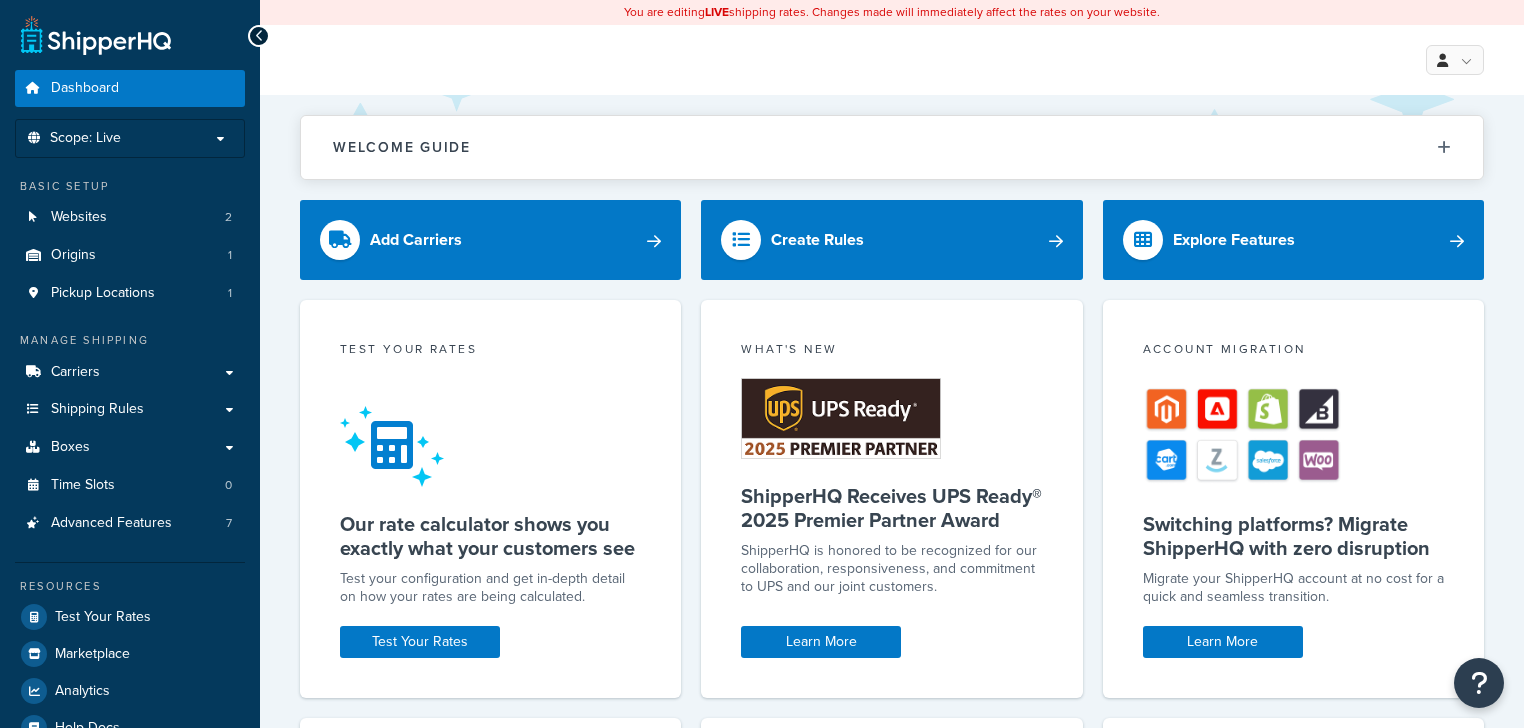 scroll, scrollTop: 0, scrollLeft: 0, axis: both 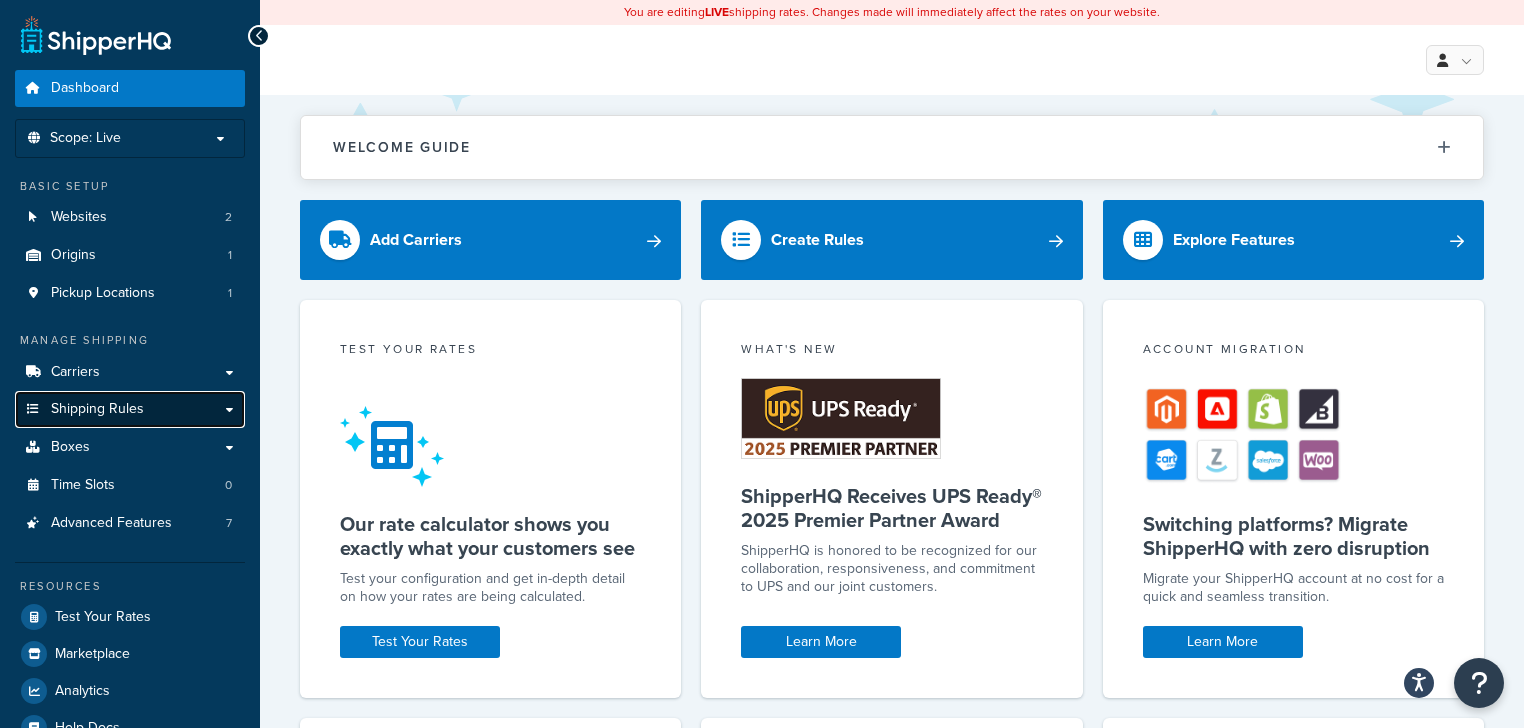 click on "Shipping Rules" at bounding box center [130, 409] 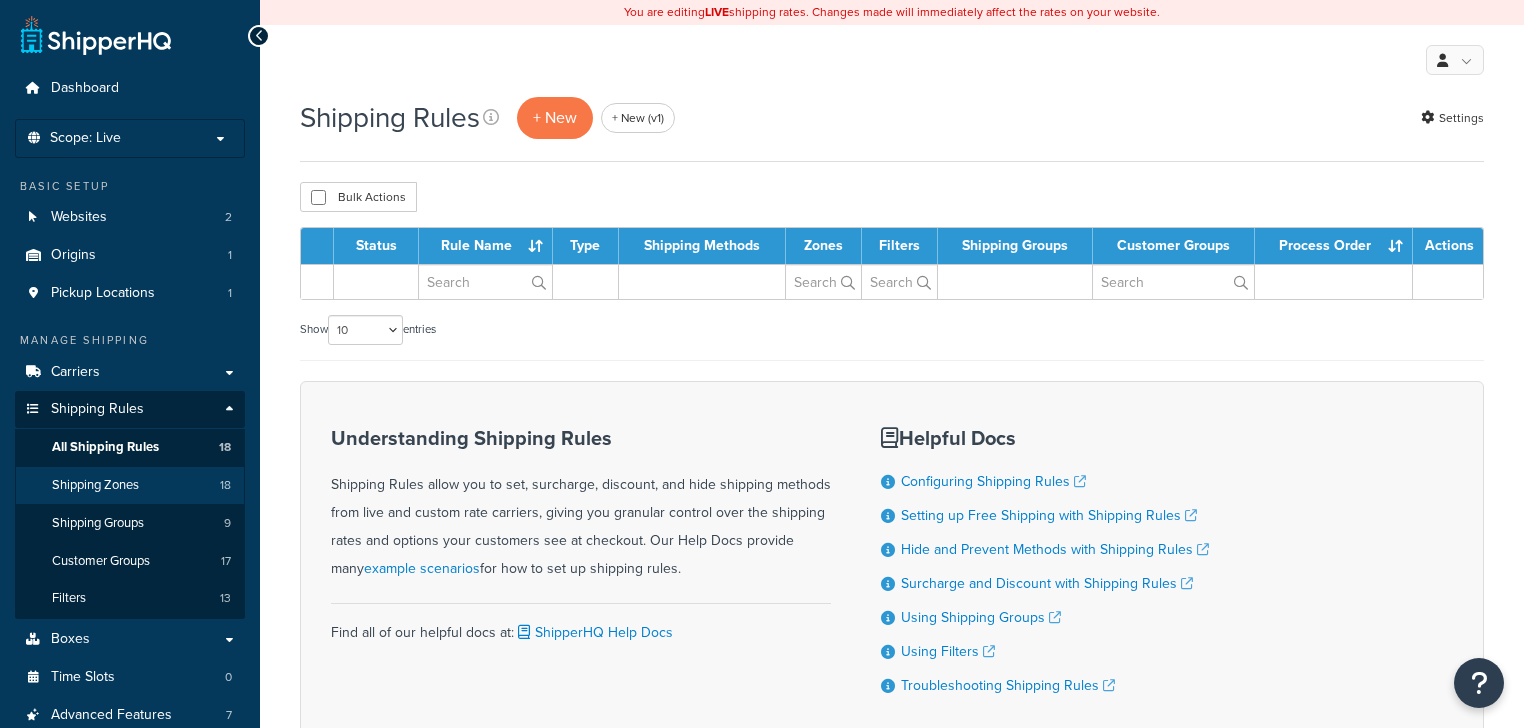 scroll, scrollTop: 0, scrollLeft: 0, axis: both 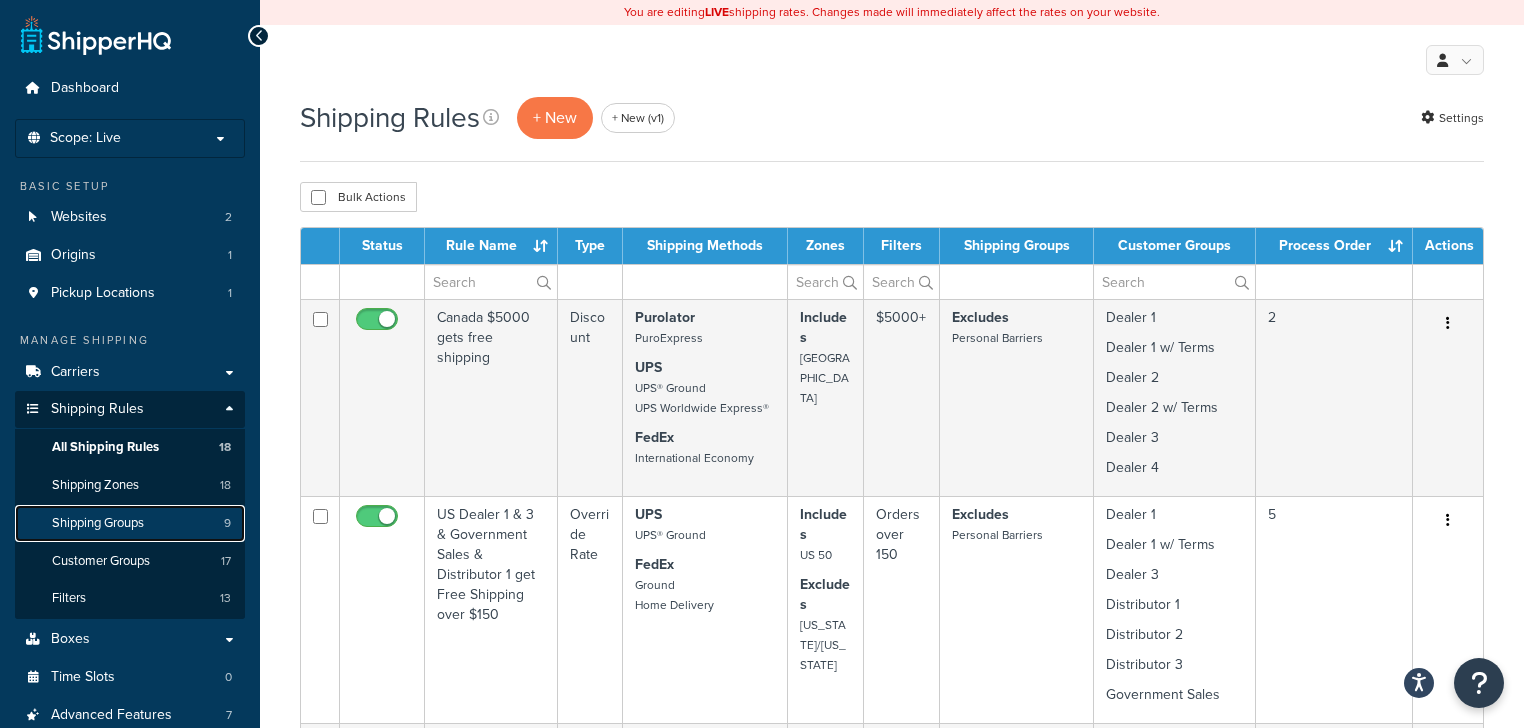 click on "Shipping Groups
9" at bounding box center [130, 523] 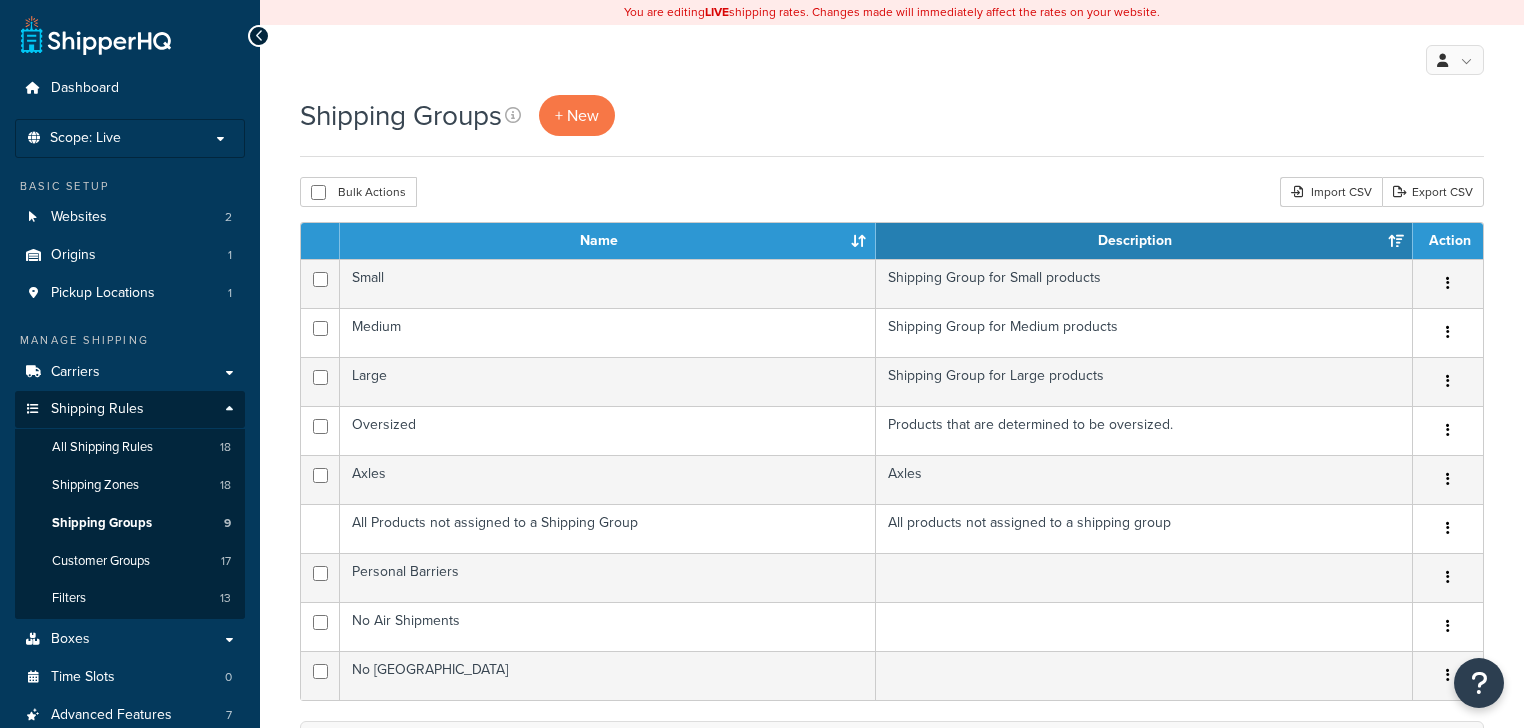 scroll, scrollTop: 0, scrollLeft: 0, axis: both 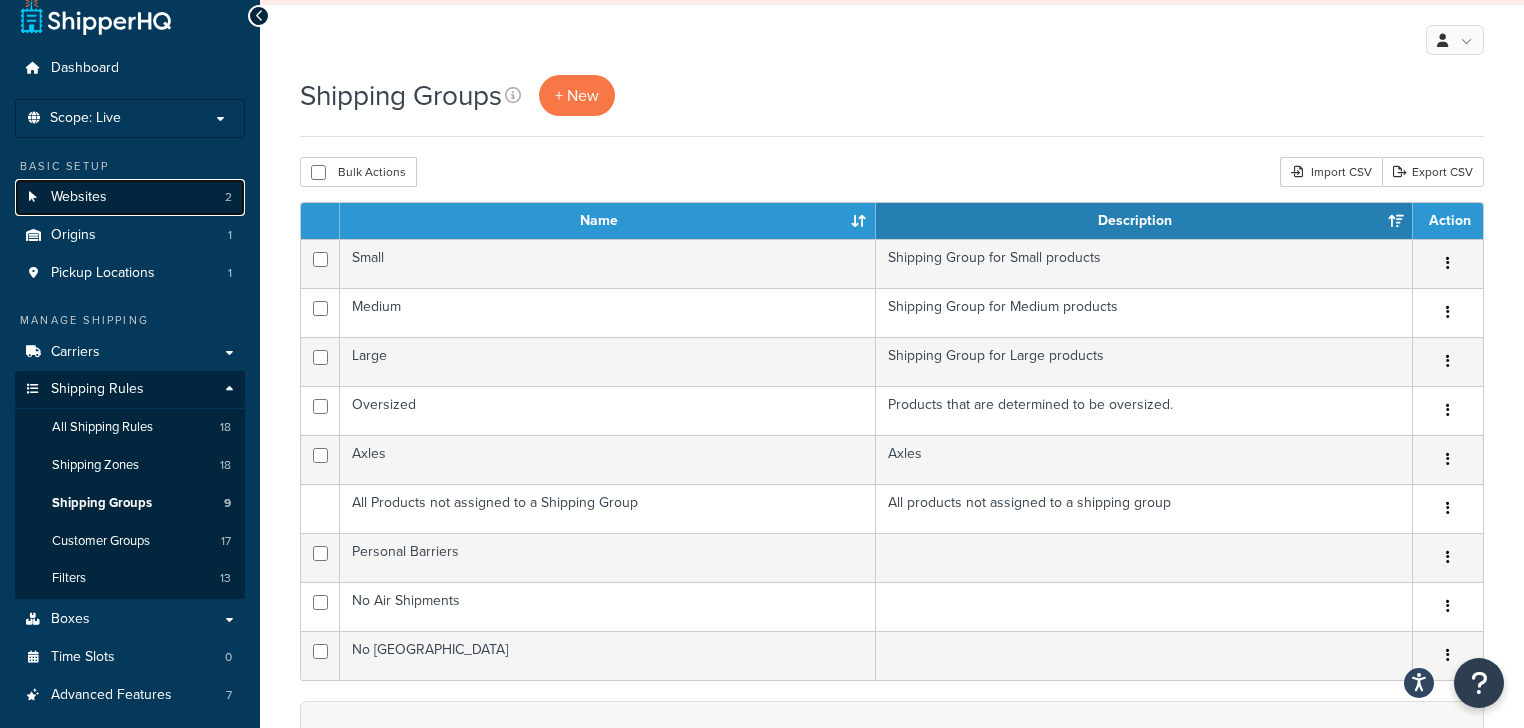 click on "Websites
2" at bounding box center [130, 197] 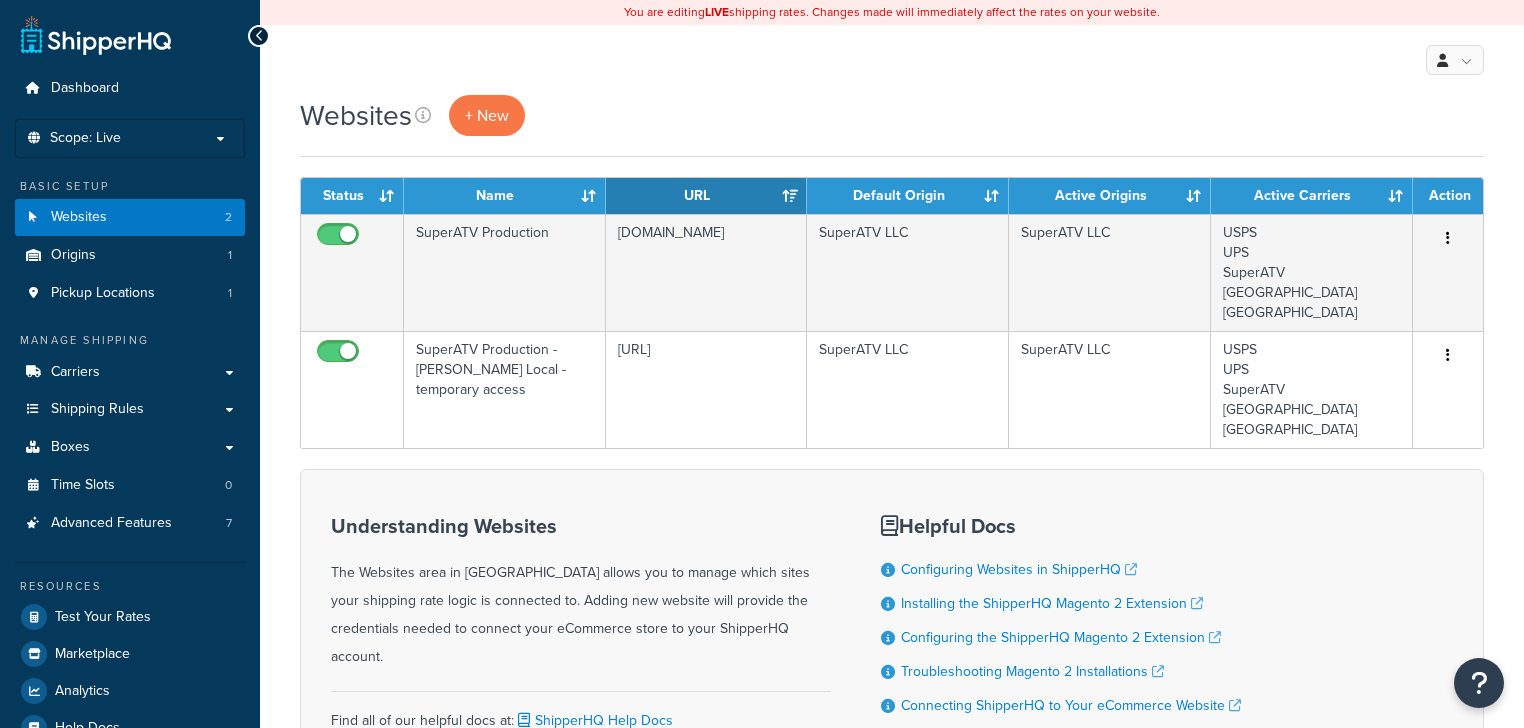 scroll, scrollTop: 0, scrollLeft: 0, axis: both 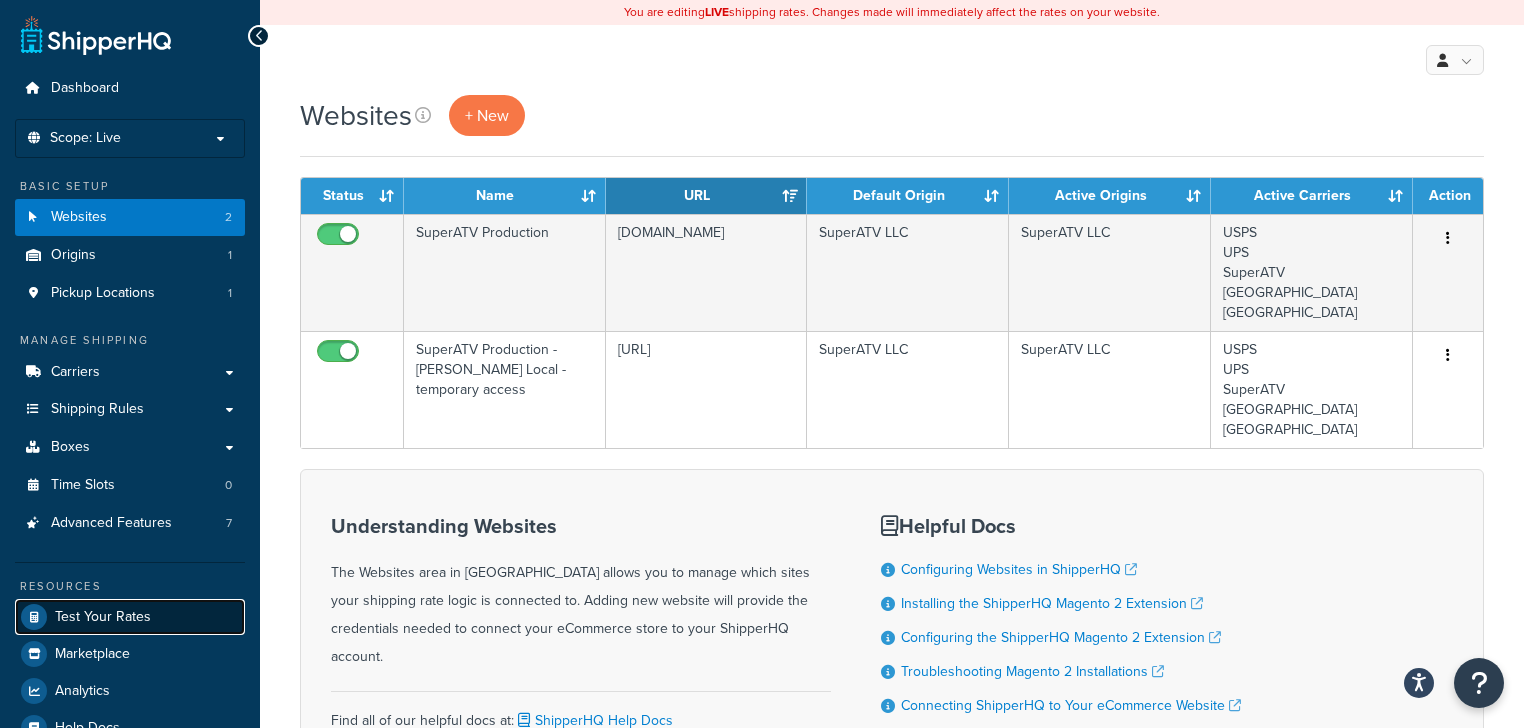click on "Test Your Rates" at bounding box center (103, 617) 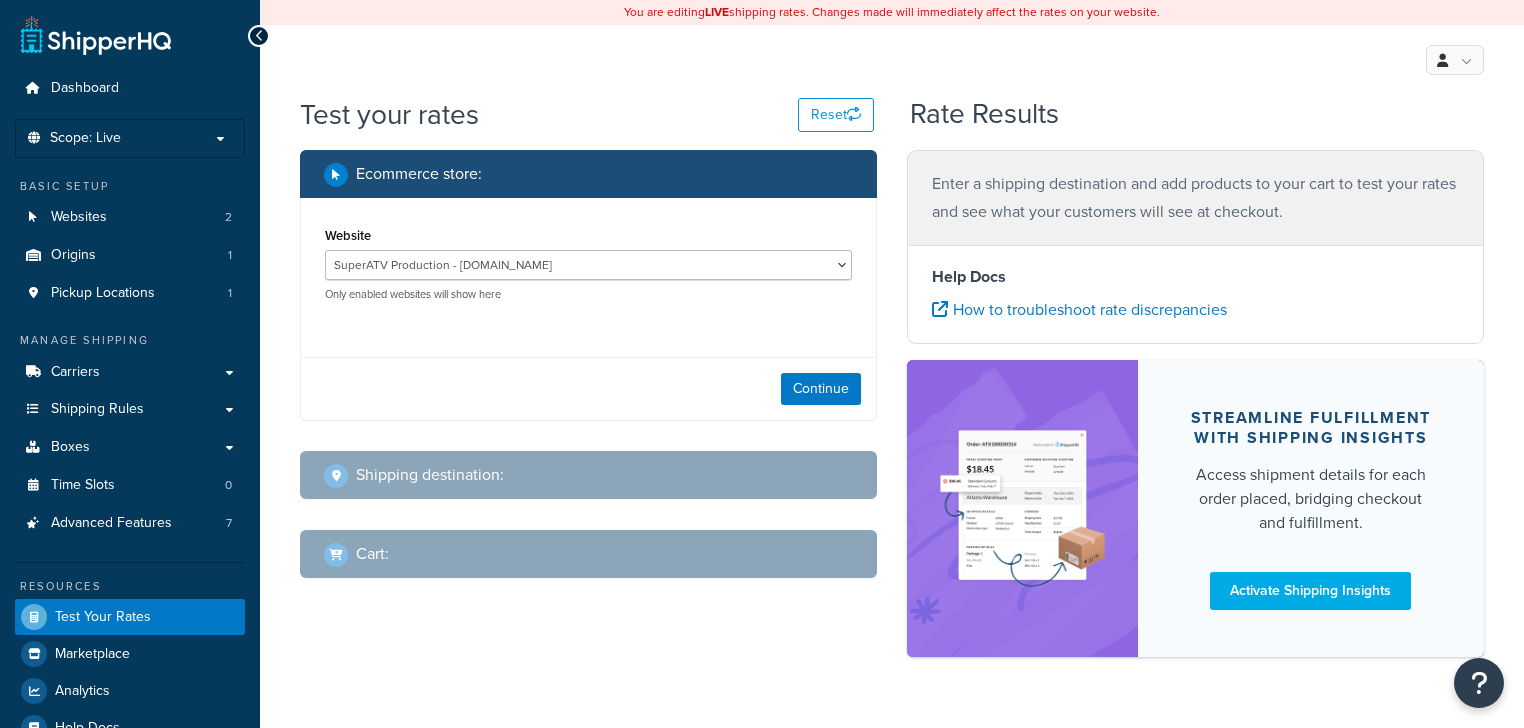 scroll, scrollTop: 0, scrollLeft: 0, axis: both 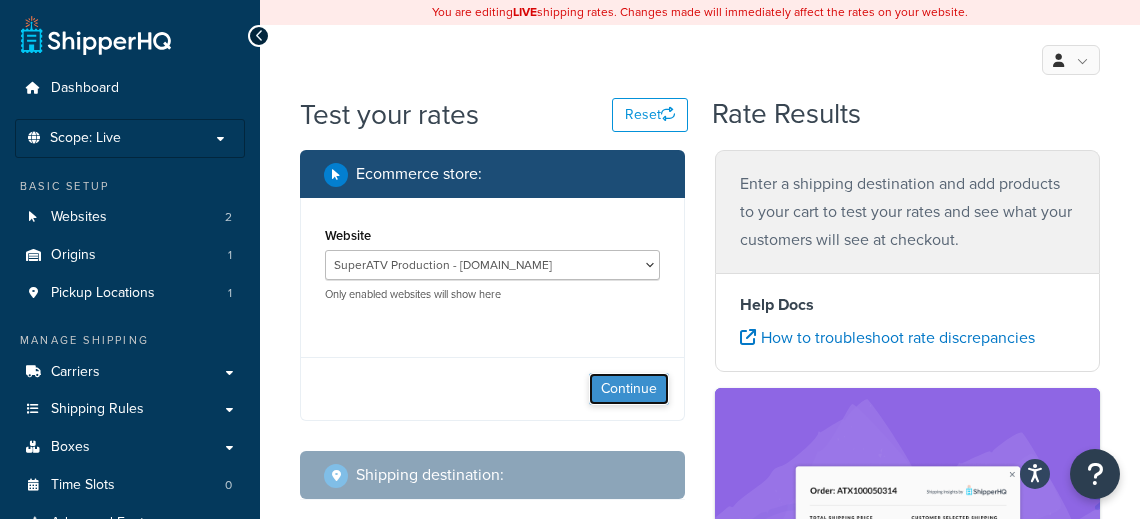 click on "Continue" at bounding box center (629, 389) 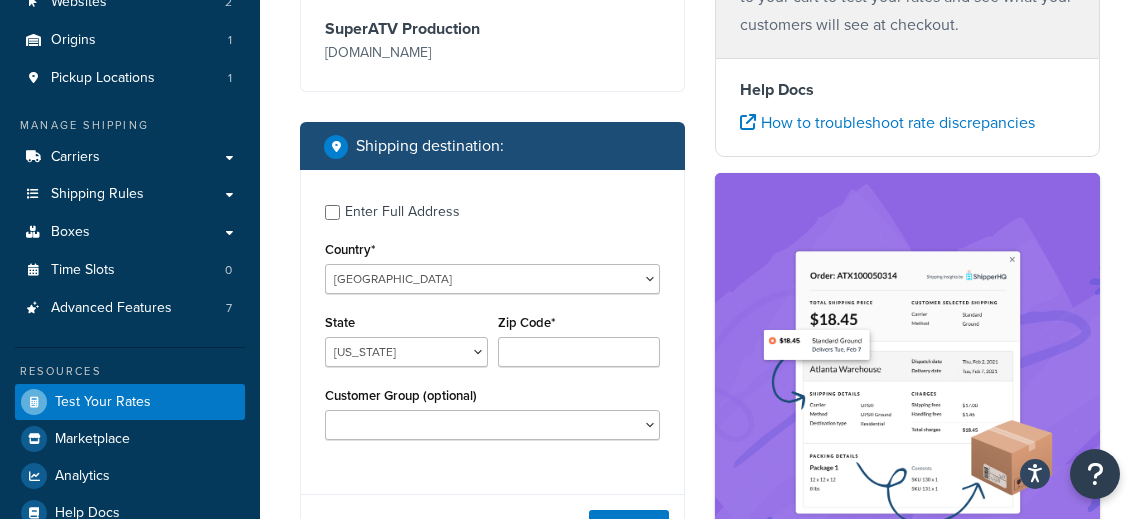 scroll, scrollTop: 216, scrollLeft: 0, axis: vertical 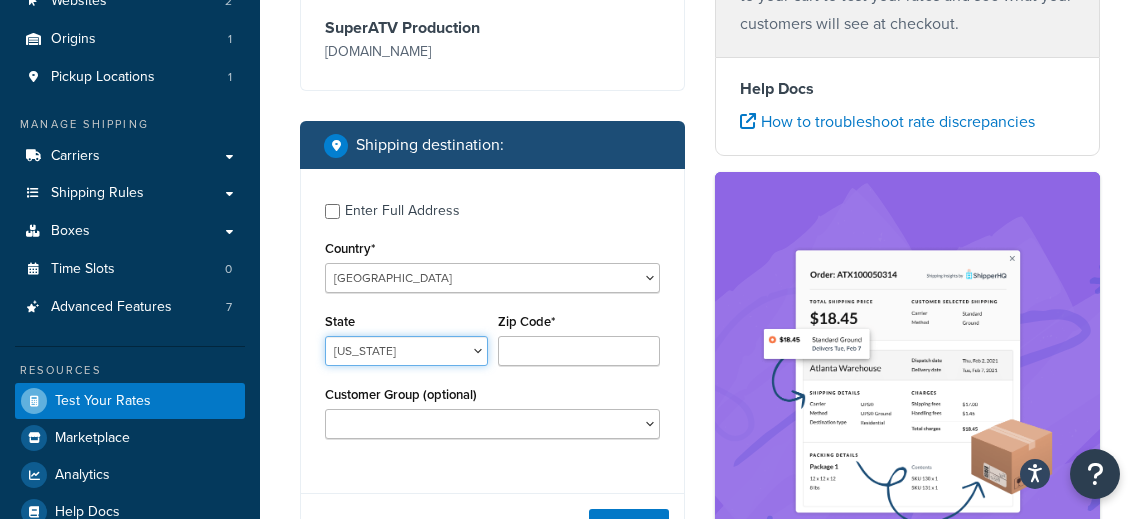click on "Alabama  Alaska  American Samoa  Arizona  Arkansas  Armed Forces Americas  Armed Forces Europe, Middle East, Africa, Canada  Armed Forces Pacific  California  Colorado  Connecticut  Delaware  District of Columbia  Federated States of Micronesia  Florida  Georgia  Guam  Hawaii  Idaho  Illinois  Indiana  Iowa  Kansas  Kentucky  Louisiana  Maine  Marshall Islands  Maryland  Massachusetts  Michigan  Minnesota  Mississippi  Missouri  Montana  Nebraska  Nevada  New Hampshire  New Jersey  New Mexico  New York  North Carolina  North Dakota  Northern Mariana Islands  Ohio  Oklahoma  Oregon  Palau  Pennsylvania  Puerto Rico  Rhode Island  South Carolina  South Dakota  Tennessee  Texas  United States Minor Outlying Islands  Utah  Vermont  Virgin Islands  Virginia  Washington  West Virginia  Wisconsin  Wyoming" at bounding box center [406, 351] 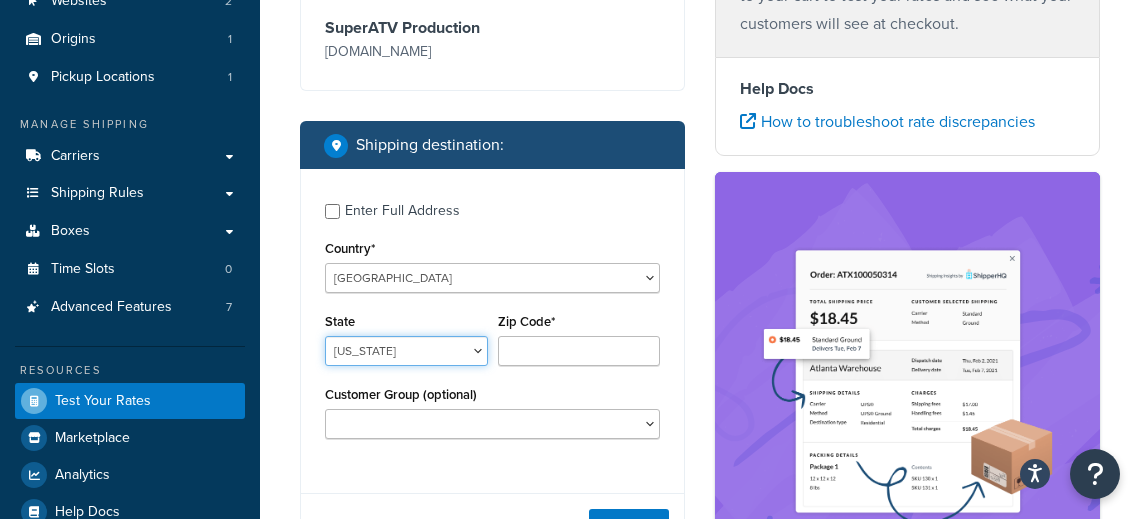 click on "Alabama  Alaska  American Samoa  Arizona  Arkansas  Armed Forces Americas  Armed Forces Europe, Middle East, Africa, Canada  Armed Forces Pacific  California  Colorado  Connecticut  Delaware  District of Columbia  Federated States of Micronesia  Florida  Georgia  Guam  Hawaii  Idaho  Illinois  Indiana  Iowa  Kansas  Kentucky  Louisiana  Maine  Marshall Islands  Maryland  Massachusetts  Michigan  Minnesota  Mississippi  Missouri  Montana  Nebraska  Nevada  New Hampshire  New Jersey  New Mexico  New York  North Carolina  North Dakota  Northern Mariana Islands  Ohio  Oklahoma  Oregon  Palau  Pennsylvania  Puerto Rico  Rhode Island  South Carolina  South Dakota  Tennessee  Texas  United States Minor Outlying Islands  Utah  Vermont  Virgin Islands  Virginia  Washington  West Virginia  Wisconsin  Wyoming" at bounding box center (406, 351) 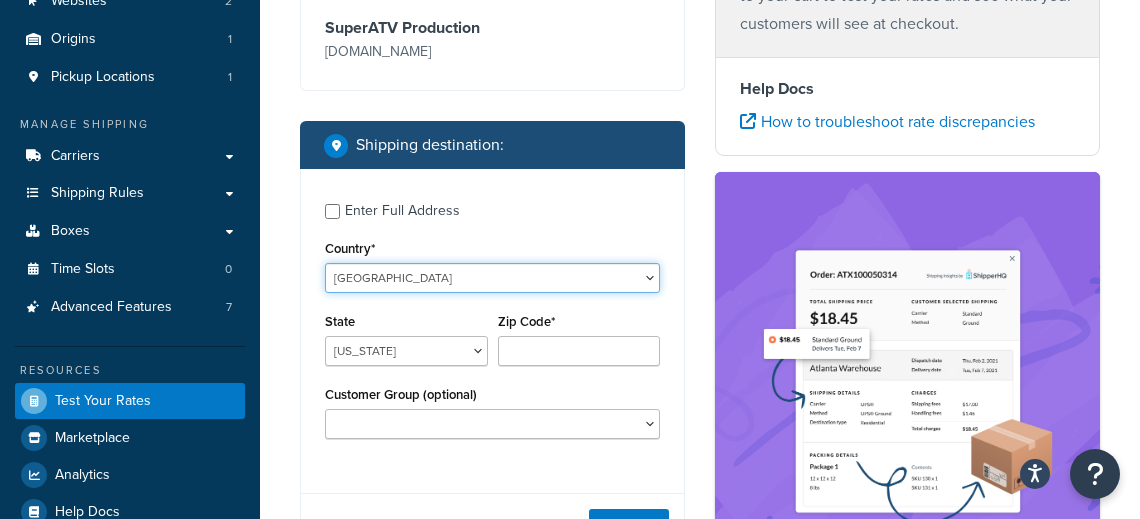 click on "United States  United Kingdom  Afghanistan  Åland Islands  Albania  Algeria  American Samoa  Andorra  Angola  Anguilla  Antarctica  Antigua and Barbuda  Argentina  Armenia  Aruba  Australia  Austria  Azerbaijan  Bahamas  Bahrain  Bangladesh  Barbados  Belarus  Belgium  Belize  Benin  Bermuda  Bhutan  Bolivia  Bonaire, Sint Eustatius and Saba  Bosnia and Herzegovina  Botswana  Bouvet Island  Brazil  British Indian Ocean Territory  Brunei Darussalam  Bulgaria  Burkina Faso  Burundi  Cambodia  Cameroon  Canada  Cape Verde  Cayman Islands  Central African Republic  Chad  Chile  China  Christmas Island  Cocos (Keeling) Islands  Colombia  Comoros  Congo  Congo, The Democratic Republic of the  Cook Islands  Costa Rica  Côte d'Ivoire  Croatia  Cuba  Curacao  Cyprus  Czech Republic  Denmark  Djibouti  Dominica  Dominican Republic  Ecuador  Egypt  El Salvador  Equatorial Guinea  Eritrea  Estonia  Ethiopia  Falkland Islands (Malvinas)  Faroe Islands  Fiji  Finland  France  French Guiana  French Polynesia  Gabon  Guam" at bounding box center [492, 278] 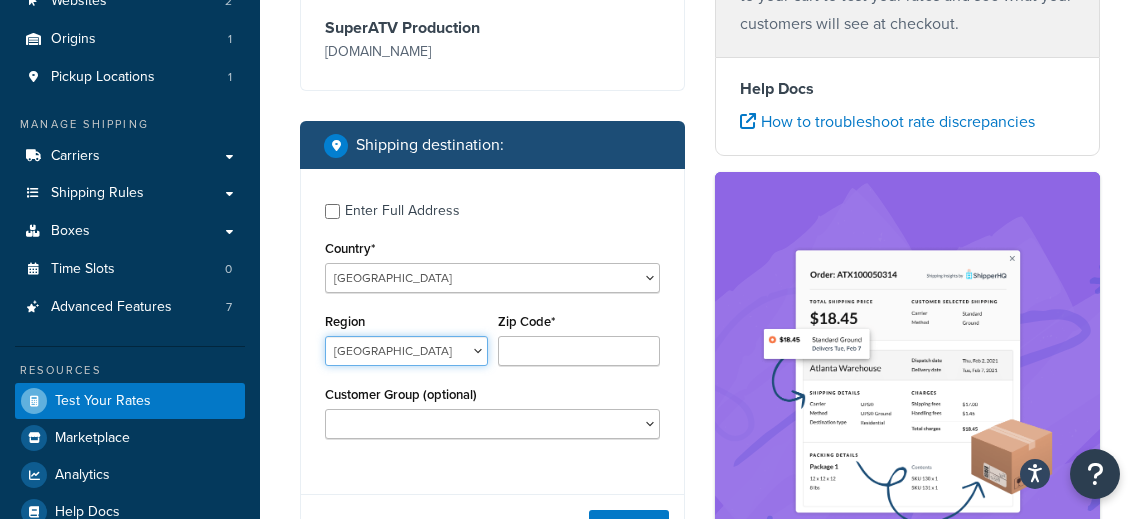 click on "Alberta  British Columbia  Manitoba  New Brunswick  Newfoundland and Labrador  Northwest Territories  Nova Scotia  Nunavut  Ontario  Prince Edward Island  Quebec  Saskatchewan  Yukon Territory" at bounding box center (406, 351) 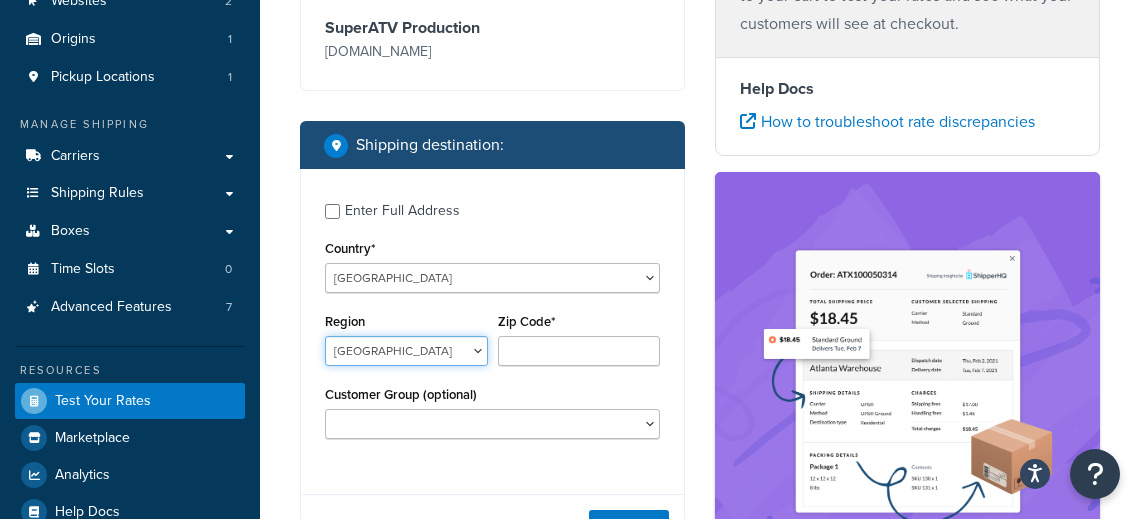 select on "AB" 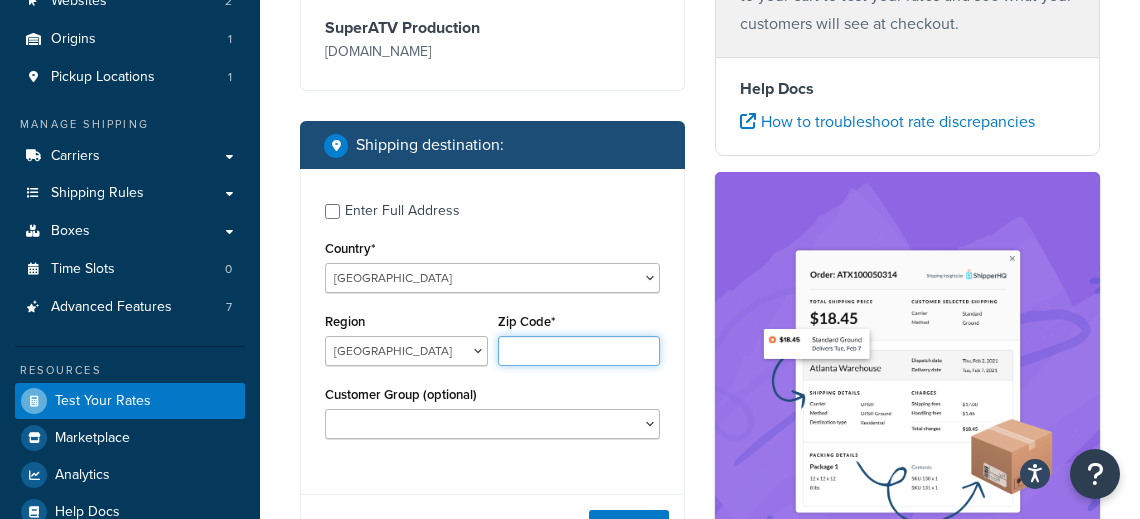 click on "Zip Code*" at bounding box center (579, 351) 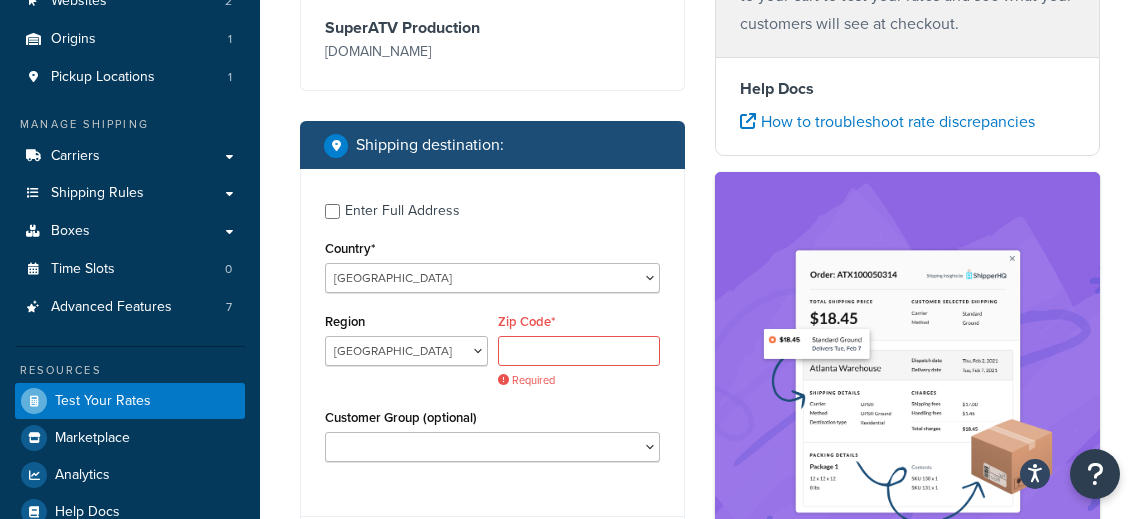 click on "Enter Full Address" at bounding box center (402, 211) 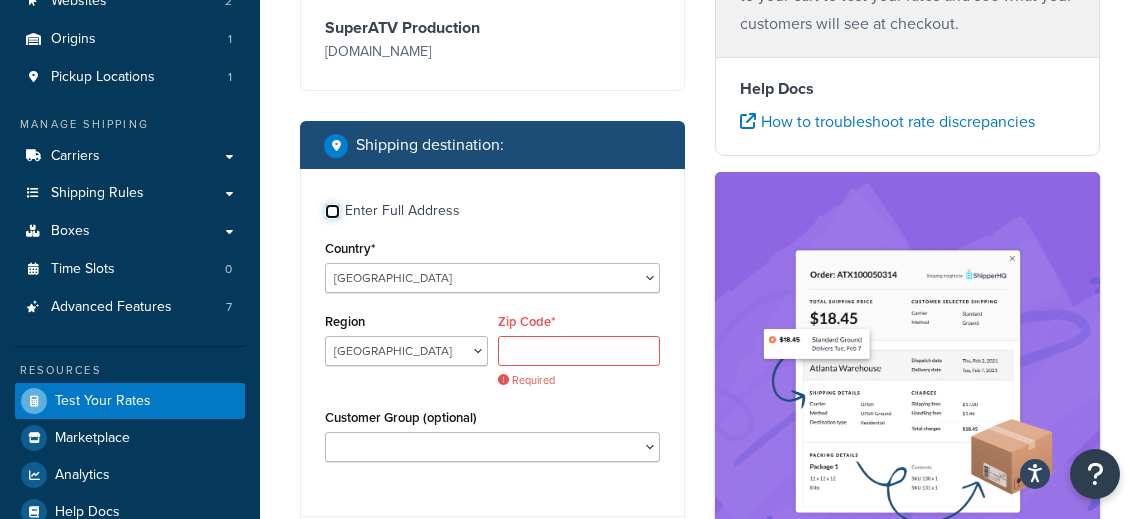 click on "Enter Full Address" at bounding box center [332, 211] 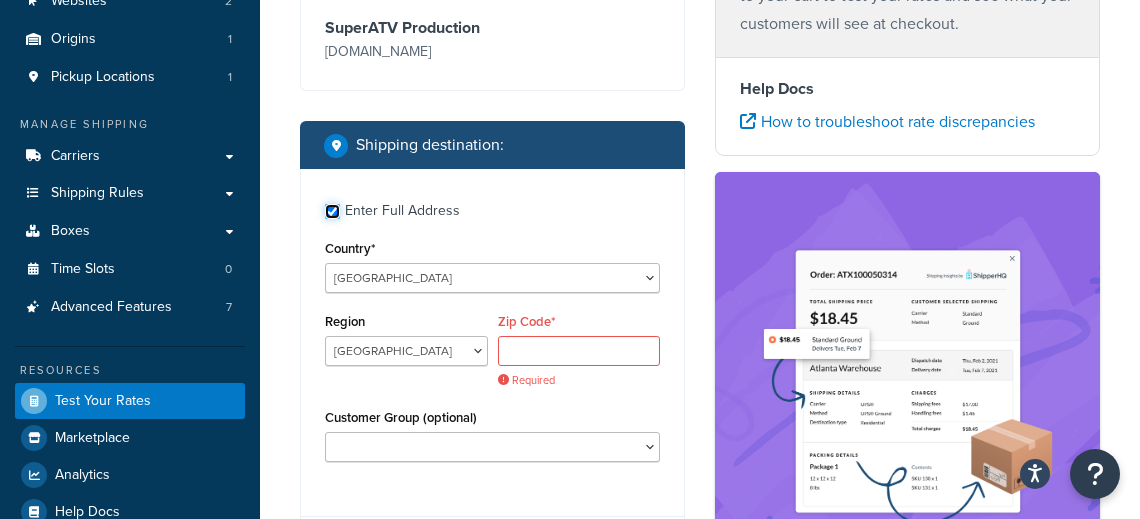 checkbox on "true" 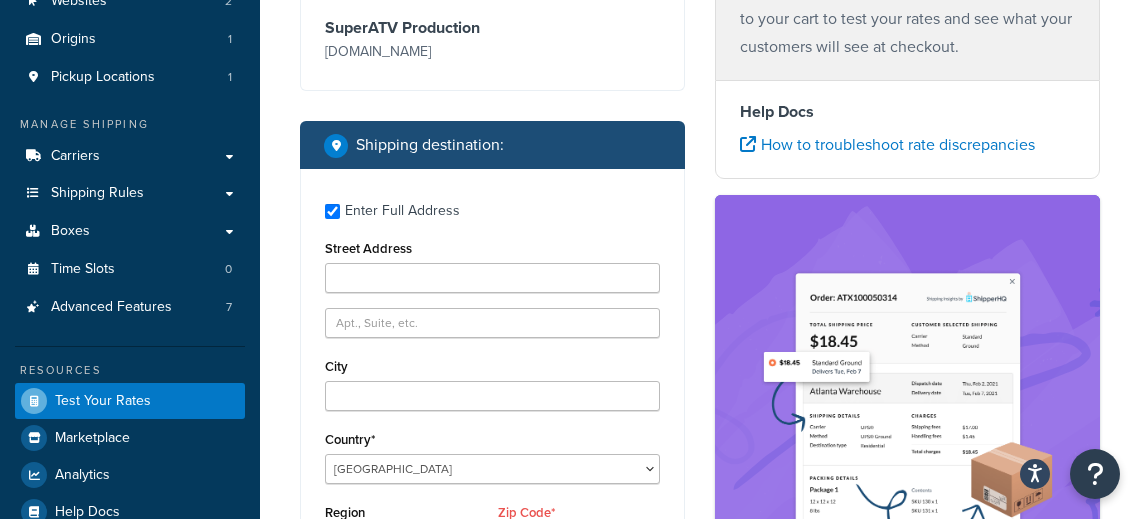click on "Street Address" at bounding box center [492, 264] 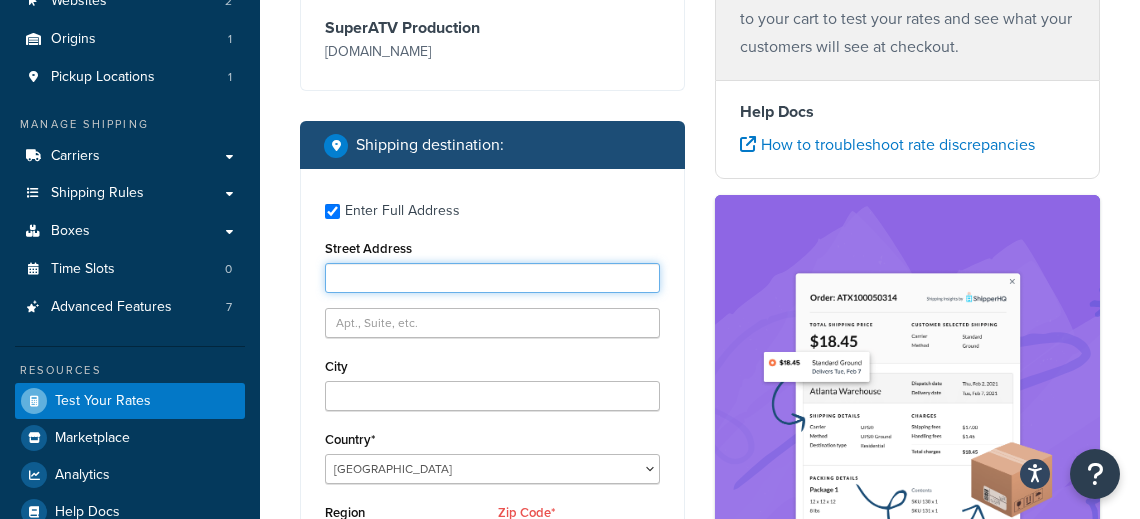 click on "Street Address" at bounding box center (492, 278) 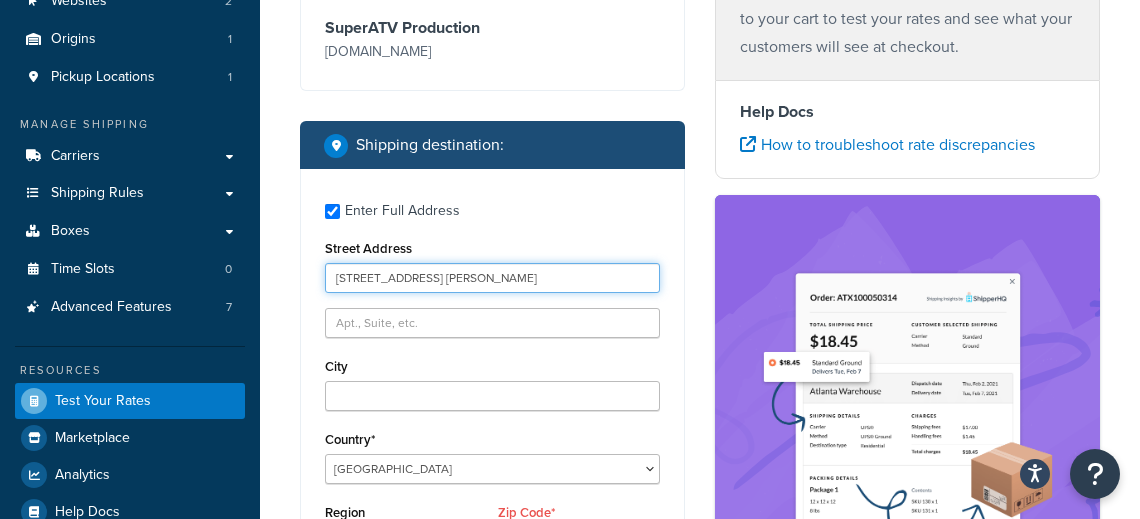 drag, startPoint x: 485, startPoint y: 274, endPoint x: 409, endPoint y: 273, distance: 76.00658 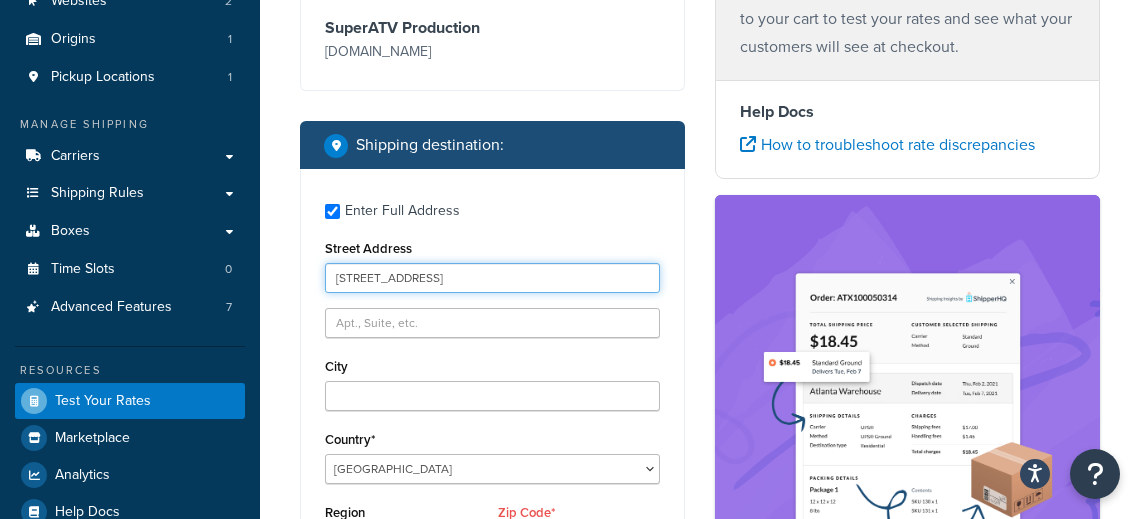 type on "636 2 Ave W" 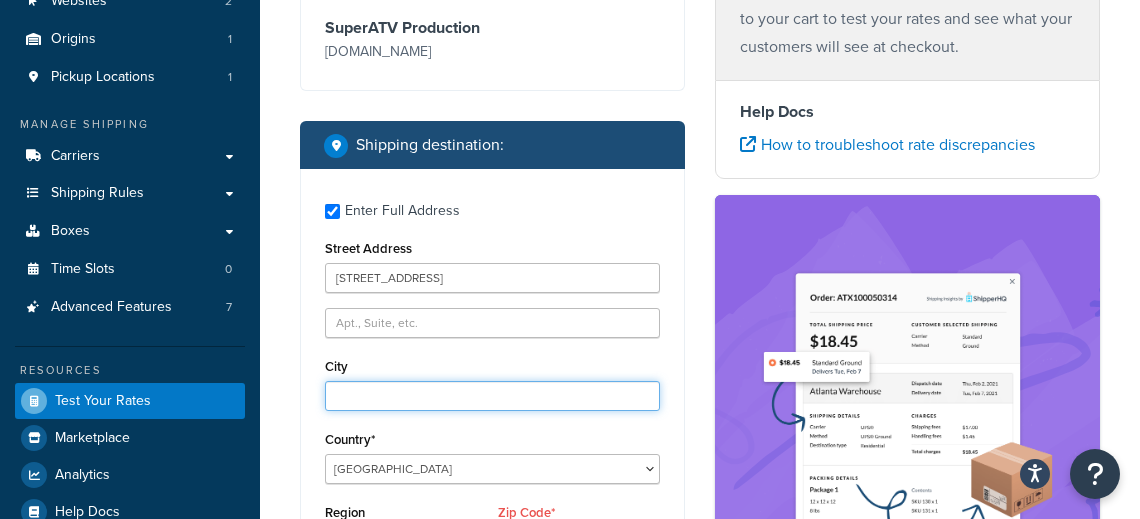 paste on "Prince Rupert" 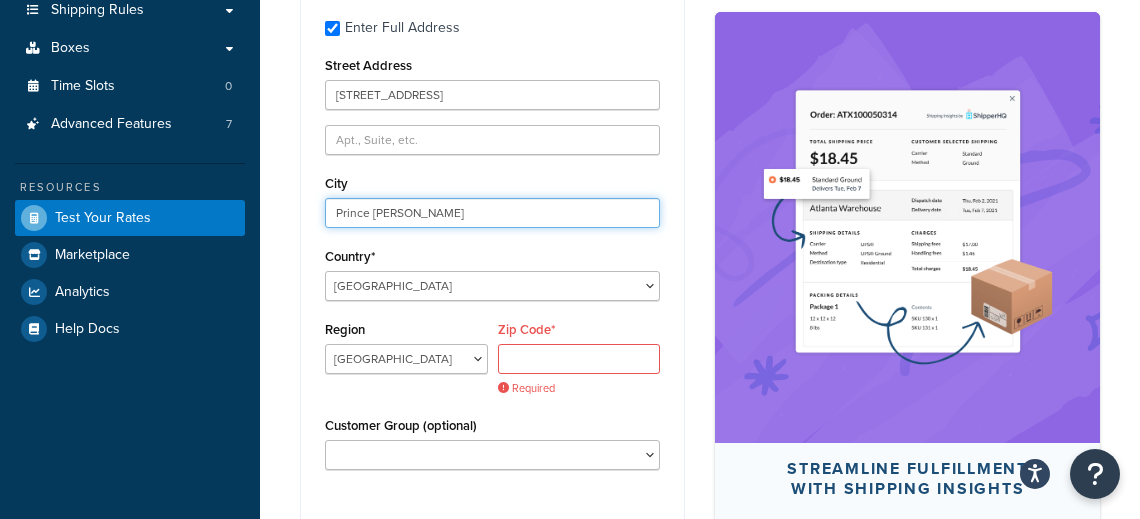 scroll, scrollTop: 449, scrollLeft: 0, axis: vertical 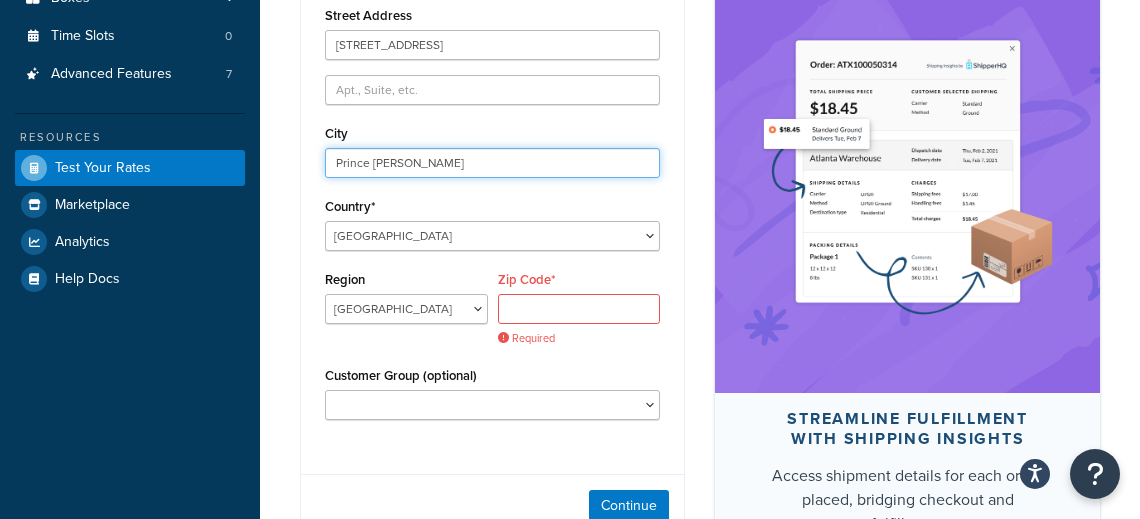 type on "Prince Rupert" 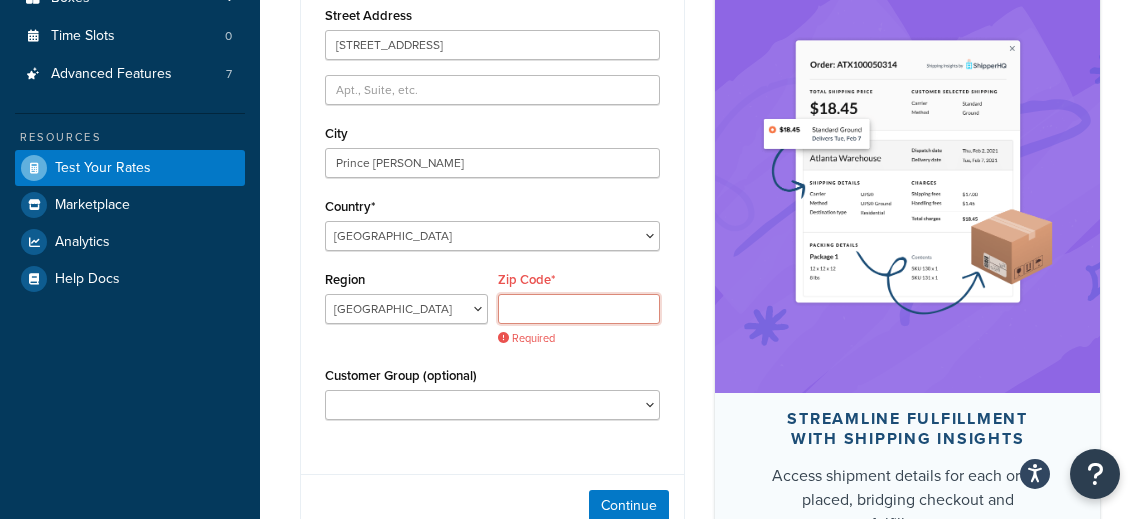 click on "Zip Code*" at bounding box center [579, 309] 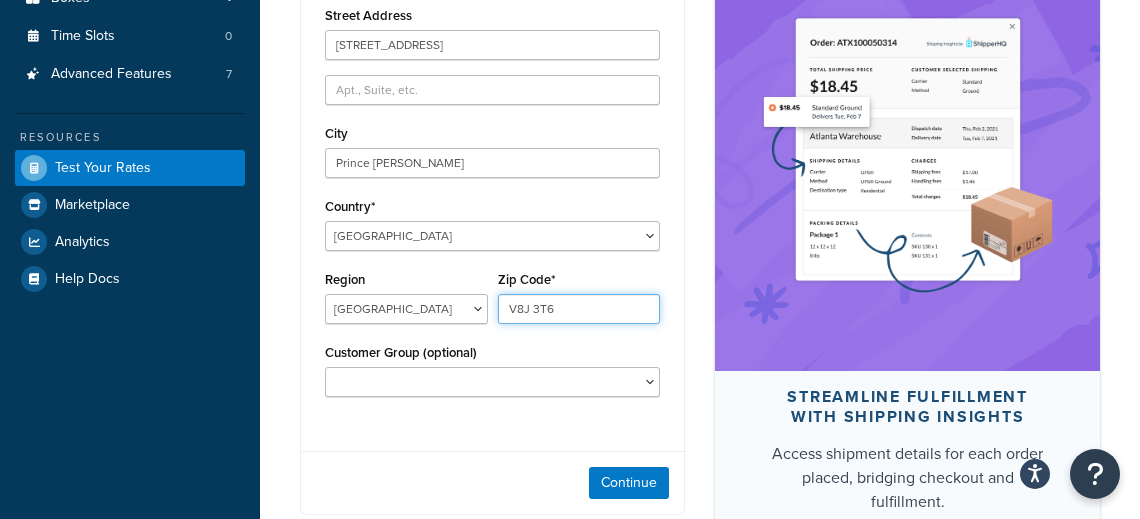 type on "V8J 3T6" 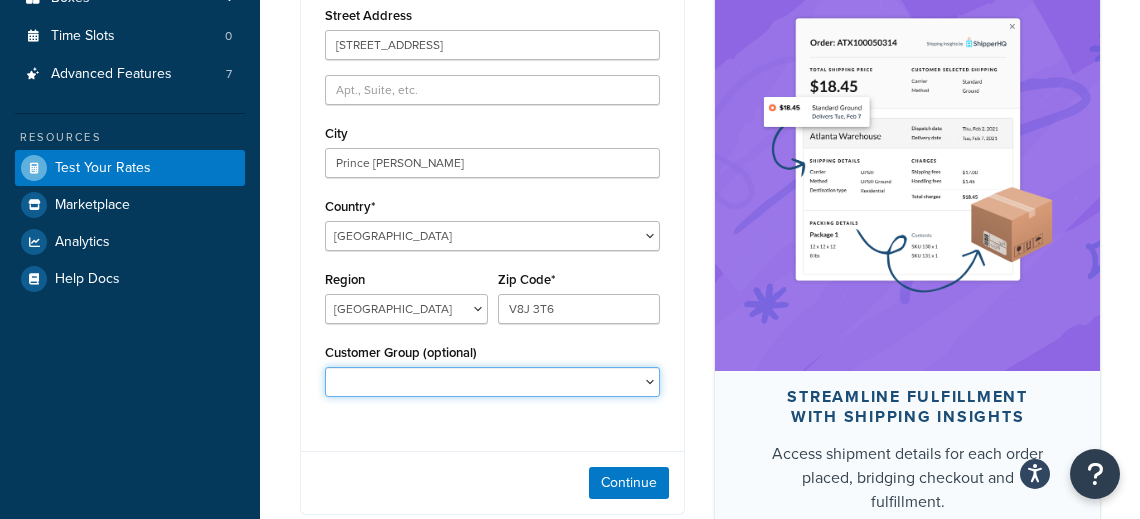 click on "Consumer Price  Consumer Price Nontaxable  Dealer 1  Dealer 1 w/ Terms  Dealer 2  Dealer 2 w/ Terms  Dealer 3  Dealer 4  Dealer1  Distributor 1  Distributor 2  Distributor 3  Employee  Government Sales  NOT LOGGED IN  Test - JS" at bounding box center [492, 382] 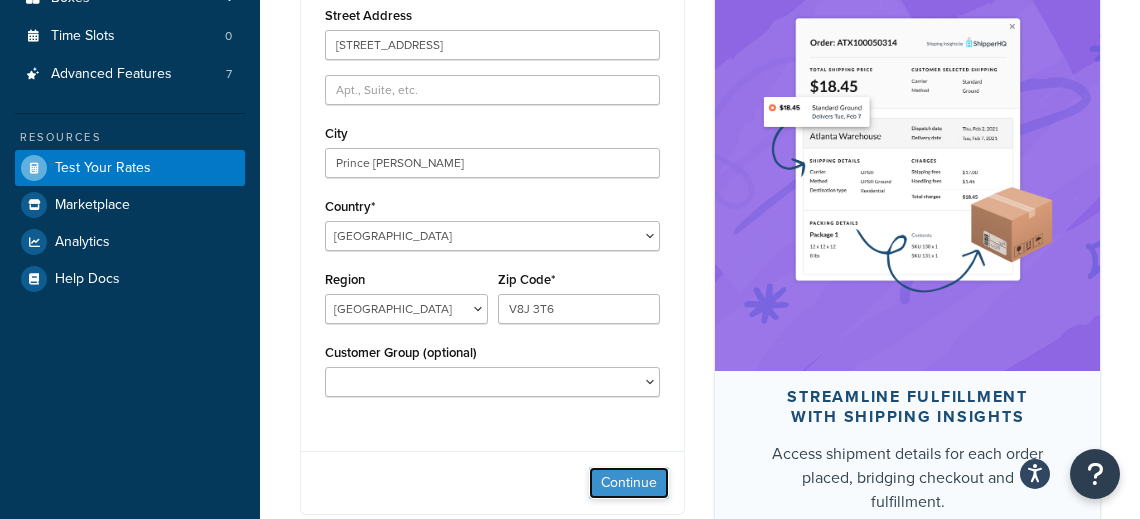 click on "Continue" at bounding box center [629, 483] 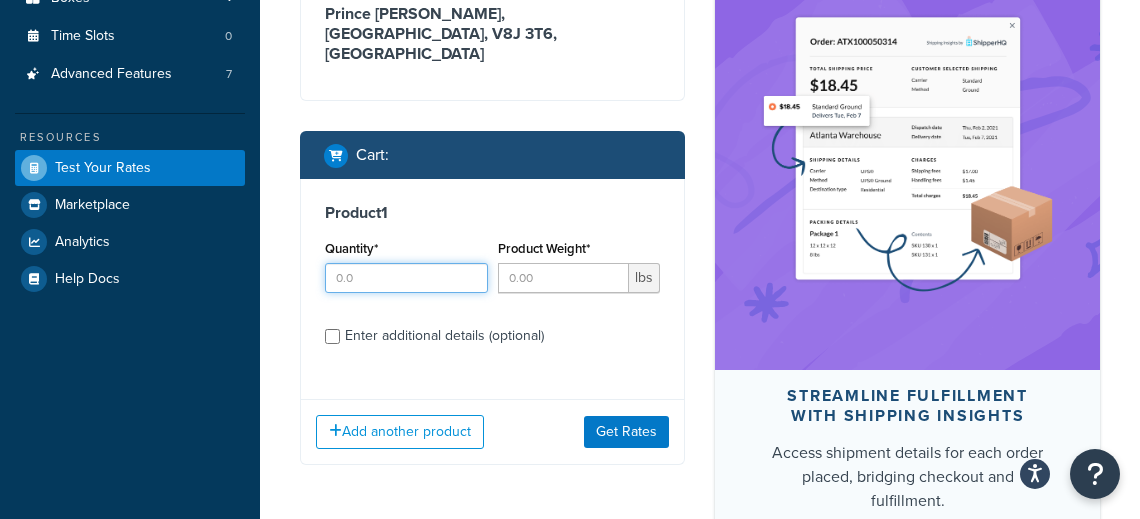 click on "Quantity*" at bounding box center [406, 278] 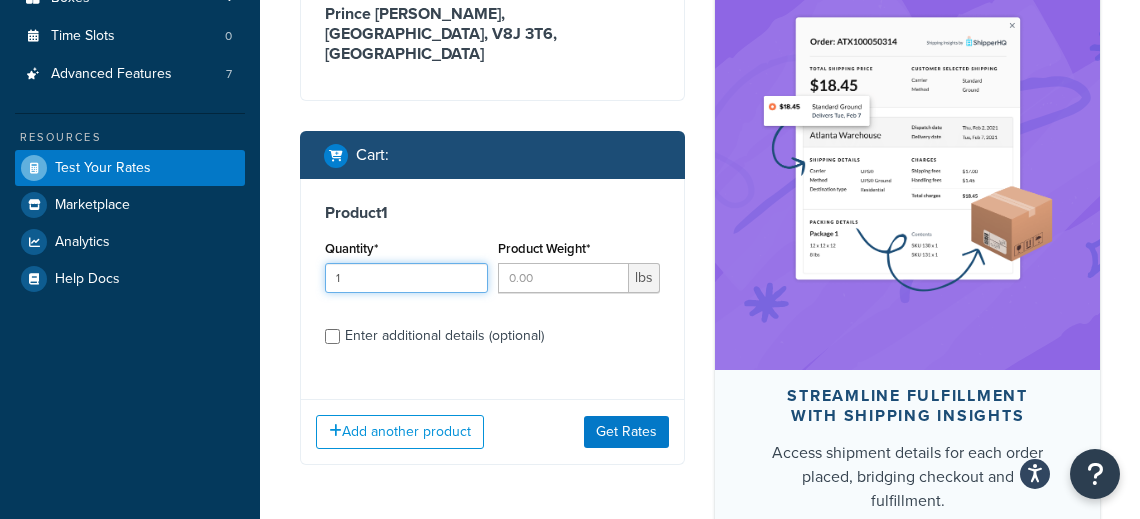 type on "1" 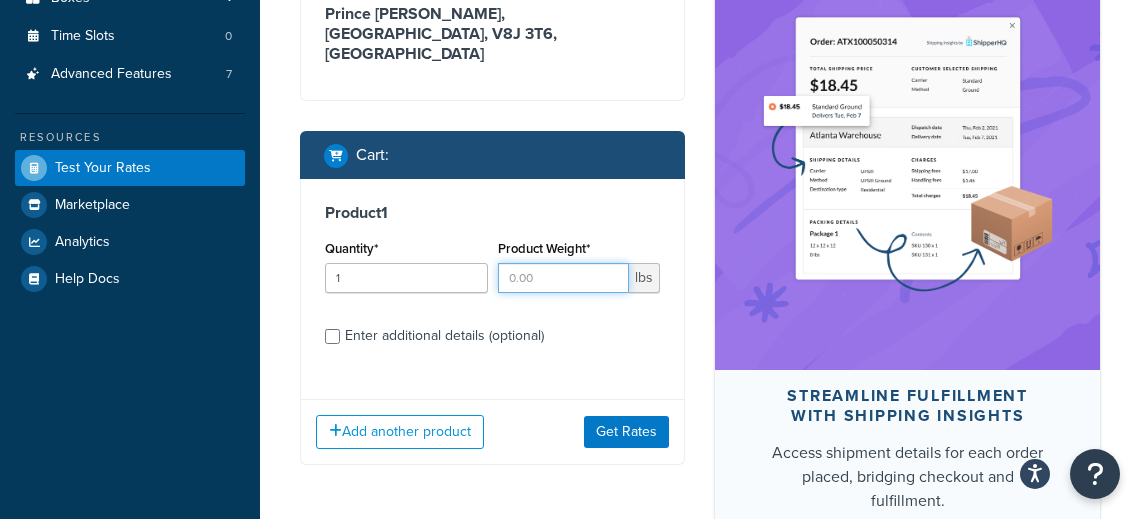 click on "Product Weight*" at bounding box center [564, 278] 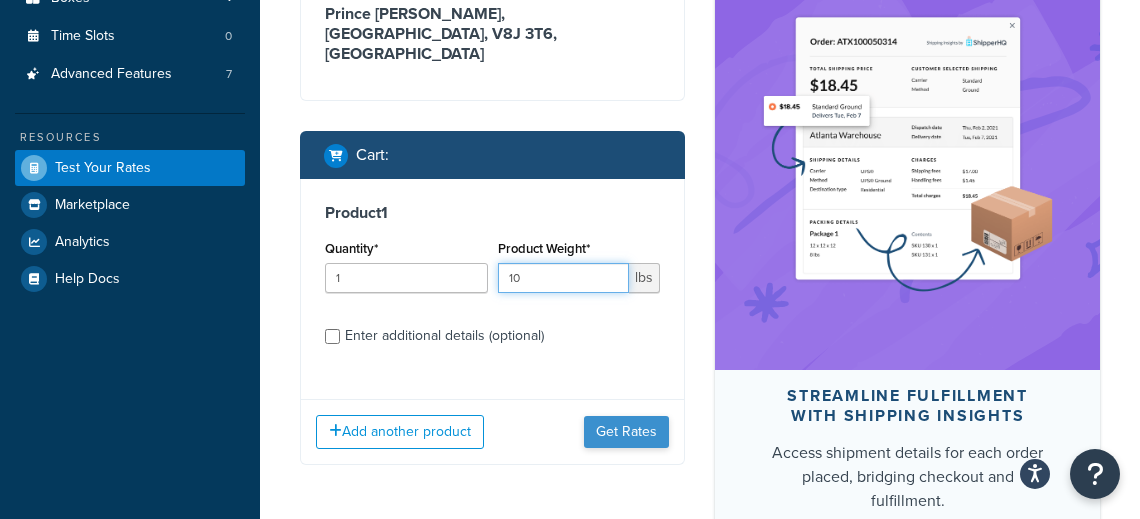 type on "10" 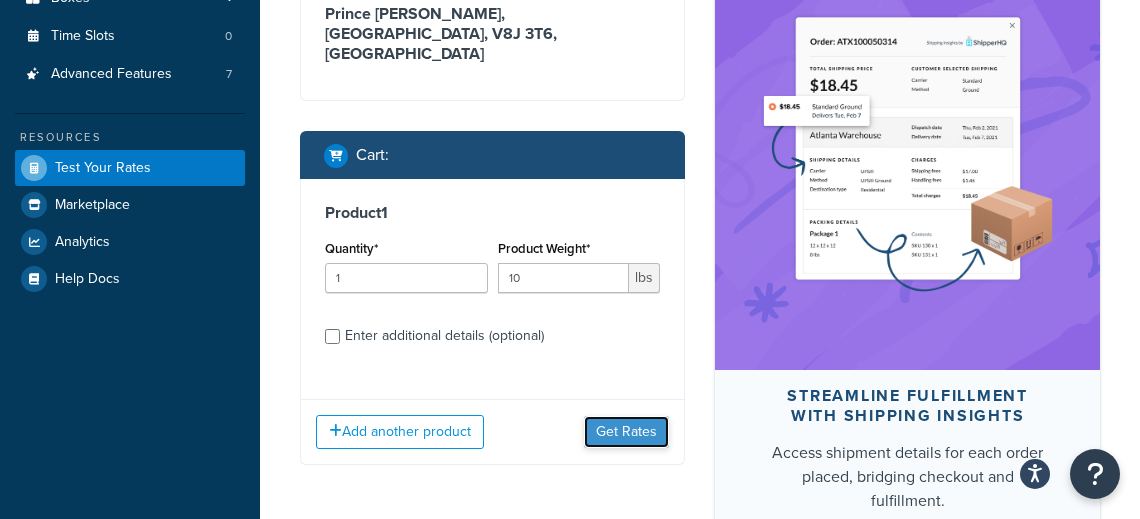 click on "Get Rates" at bounding box center (626, 432) 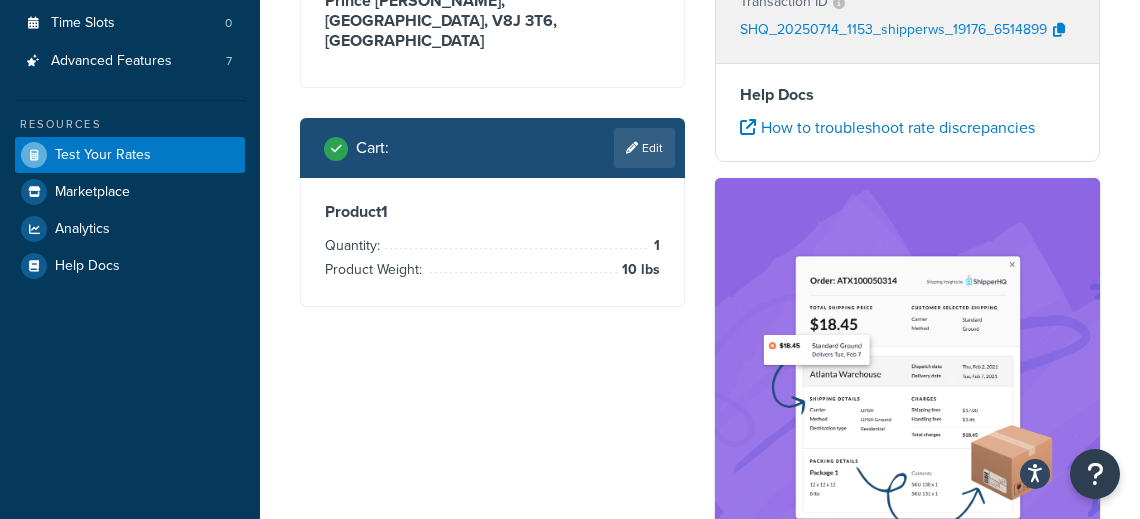 scroll, scrollTop: 454, scrollLeft: 0, axis: vertical 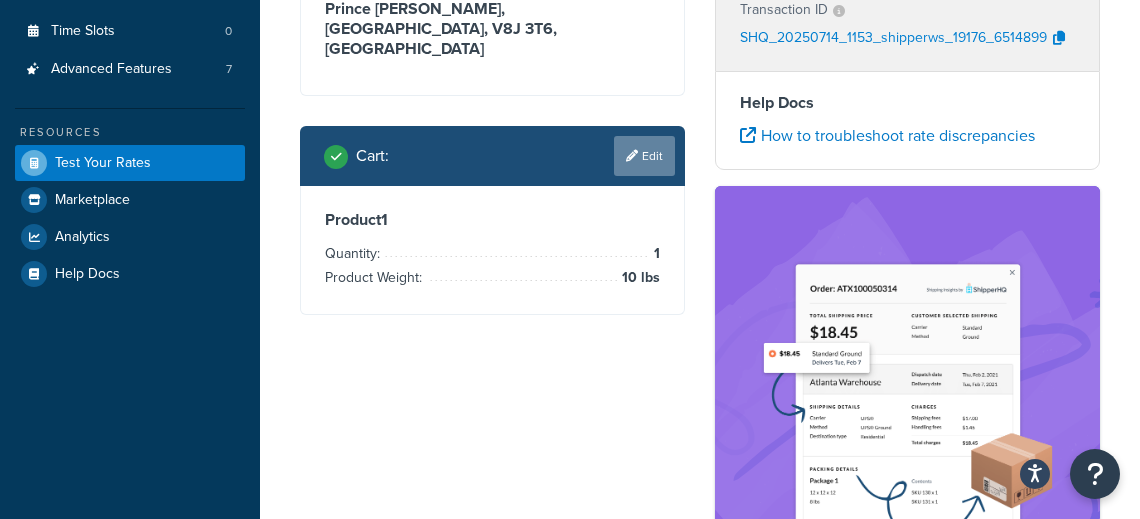 click on "Edit" at bounding box center (644, 156) 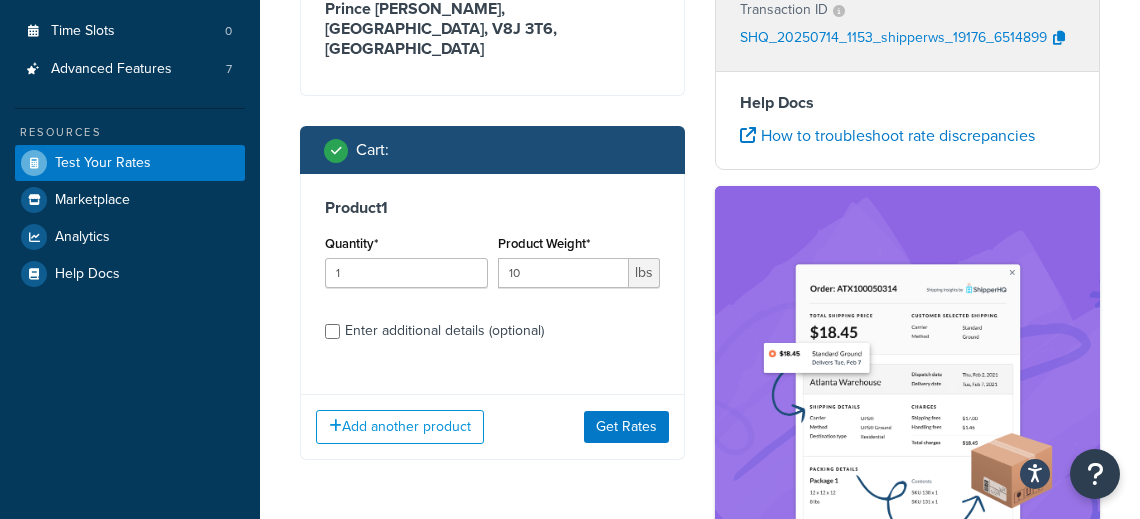 click on "Enter additional details (optional)" at bounding box center [444, 331] 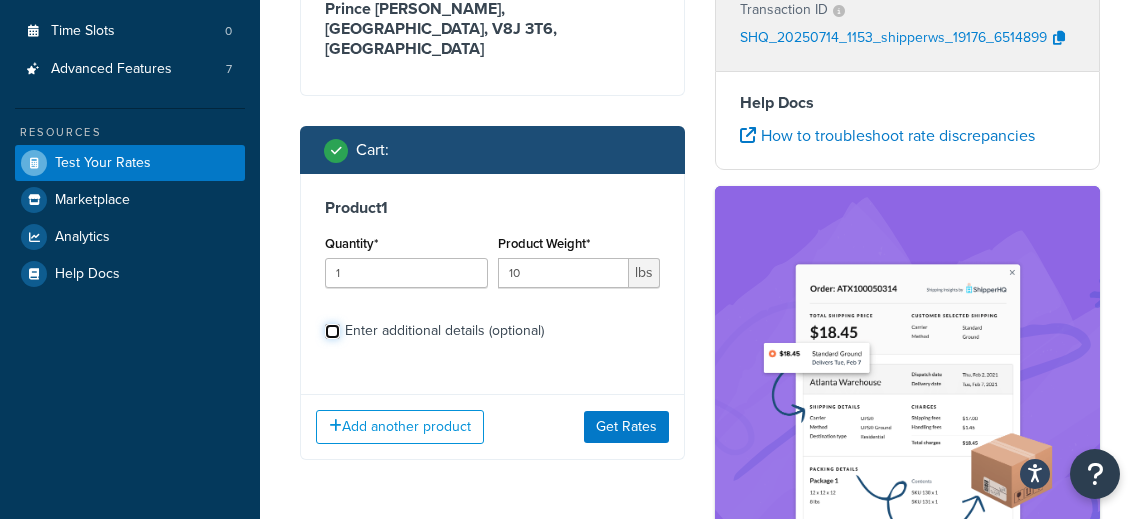 click on "Enter additional details (optional)" at bounding box center [332, 331] 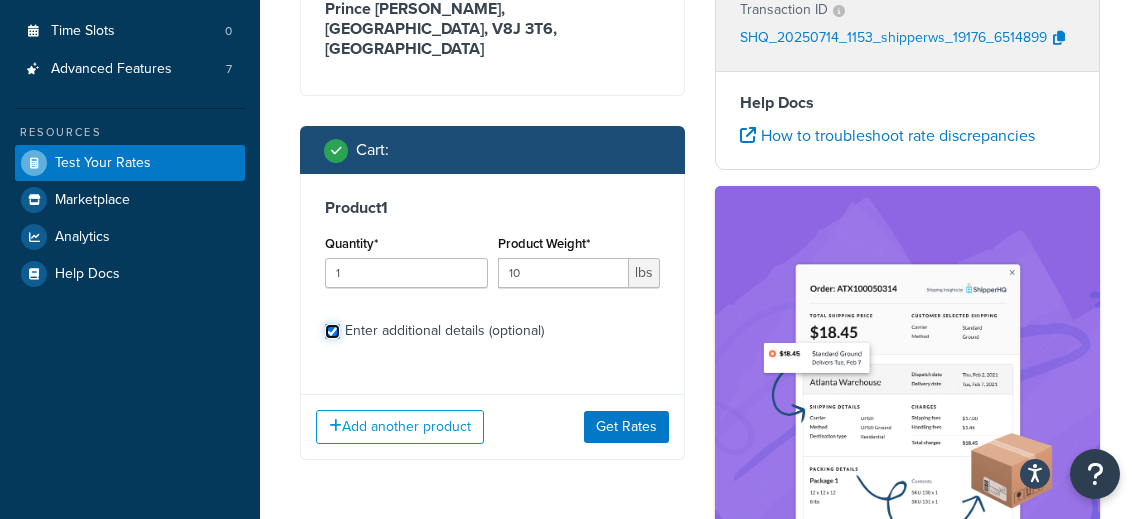 checkbox on "true" 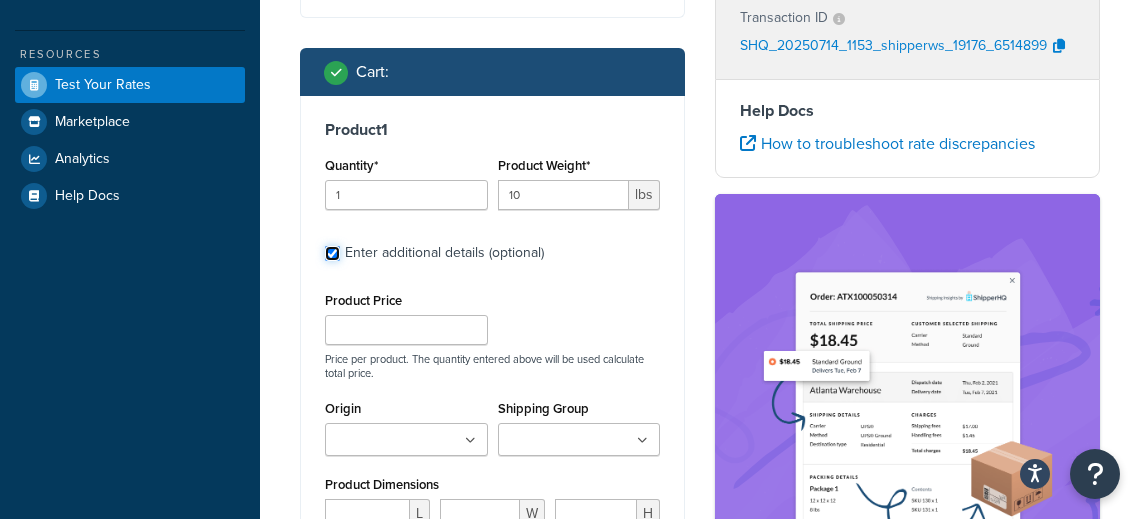 scroll, scrollTop: 534, scrollLeft: 0, axis: vertical 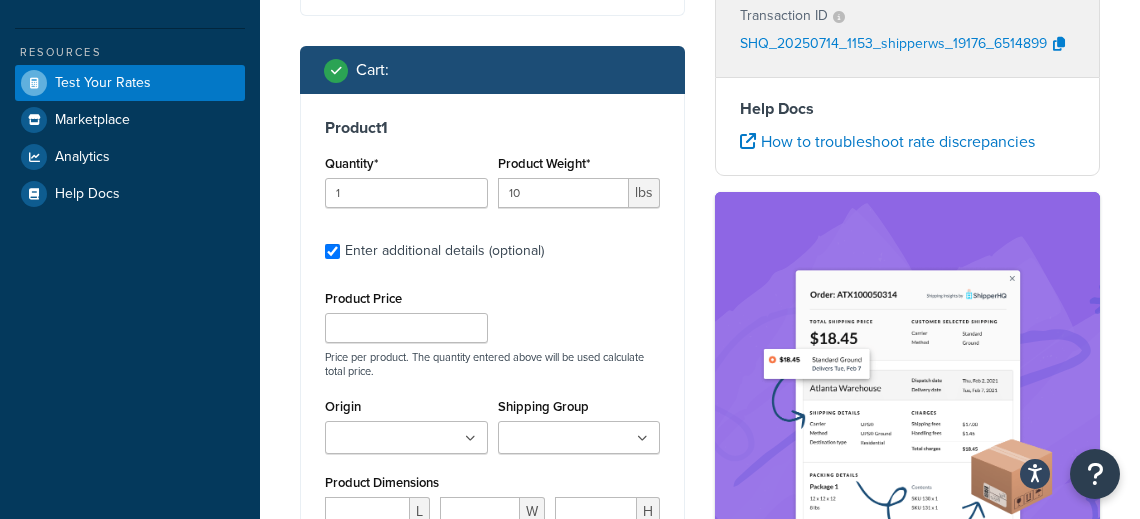 click on "Product Price" at bounding box center (406, 314) 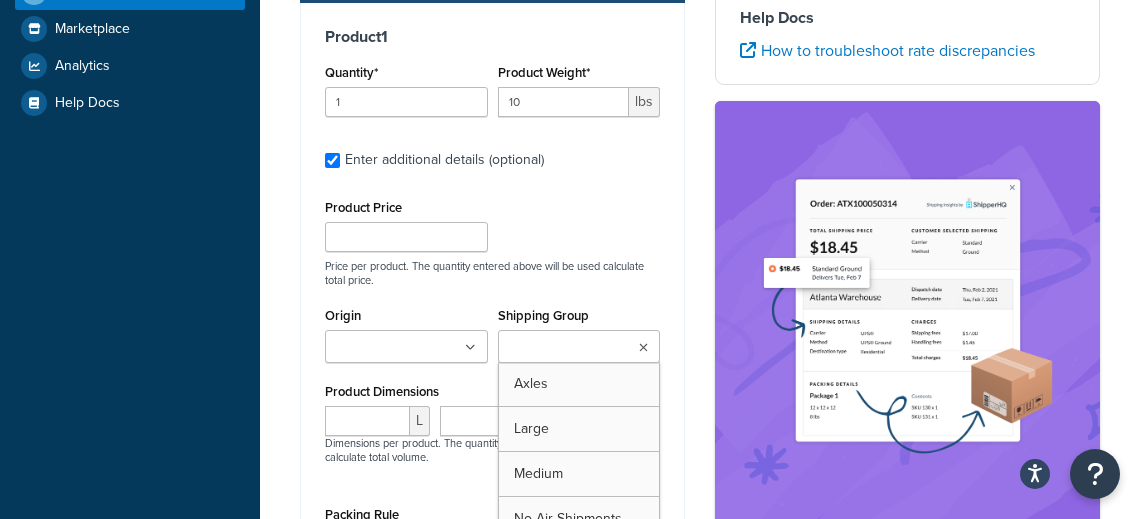 scroll, scrollTop: 628, scrollLeft: 0, axis: vertical 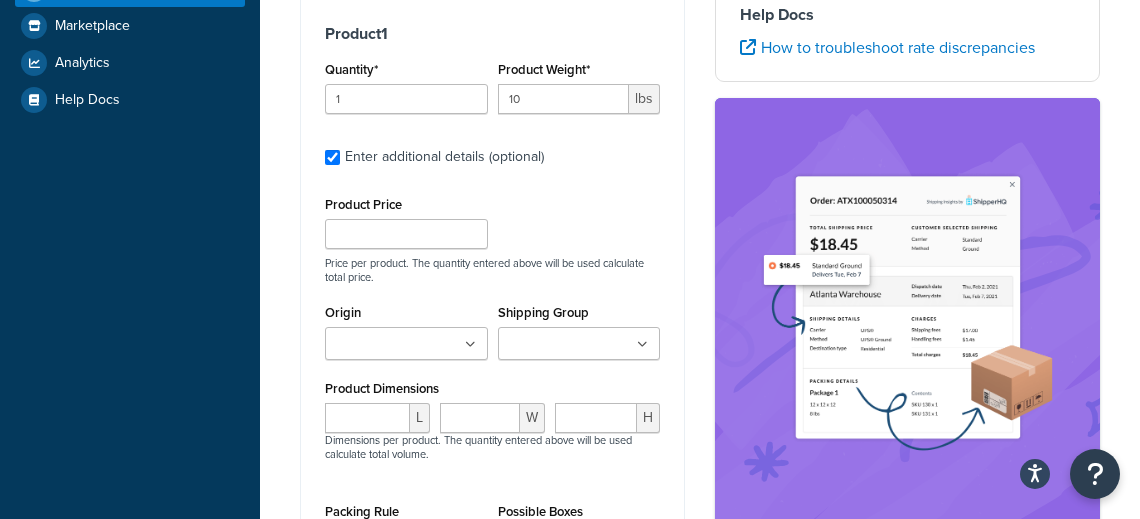 click on "Shipping Group   Axles Large Medium No Air Shipments No Australia Oversized Personal Barriers Small" at bounding box center [579, 329] 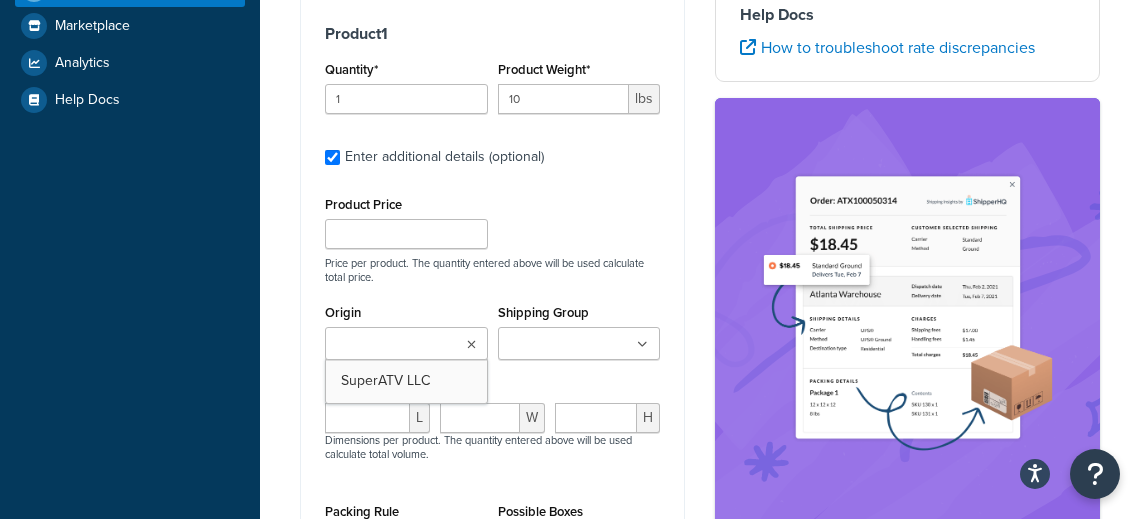 click on "Origin" at bounding box center [419, 345] 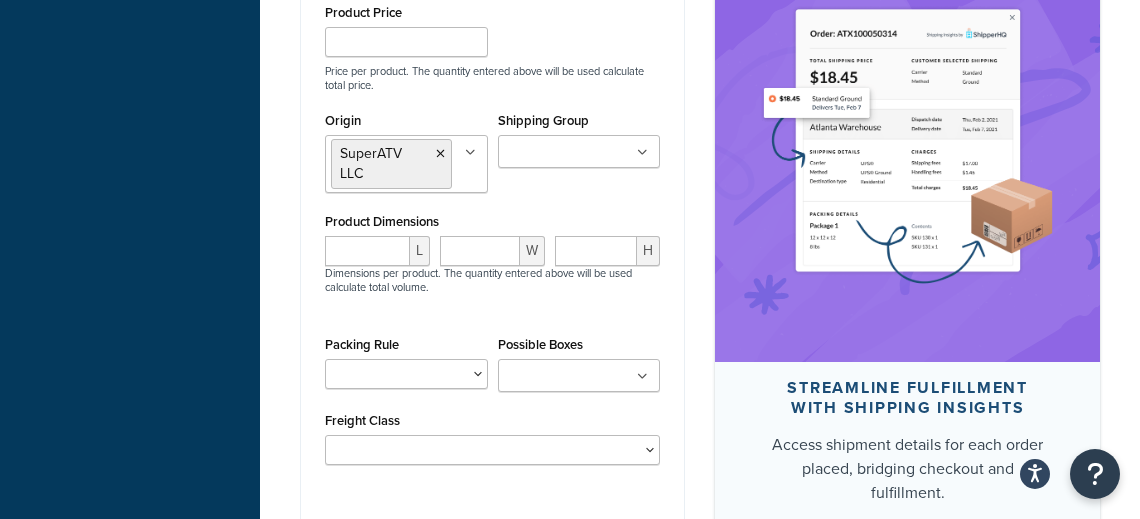 scroll, scrollTop: 830, scrollLeft: 0, axis: vertical 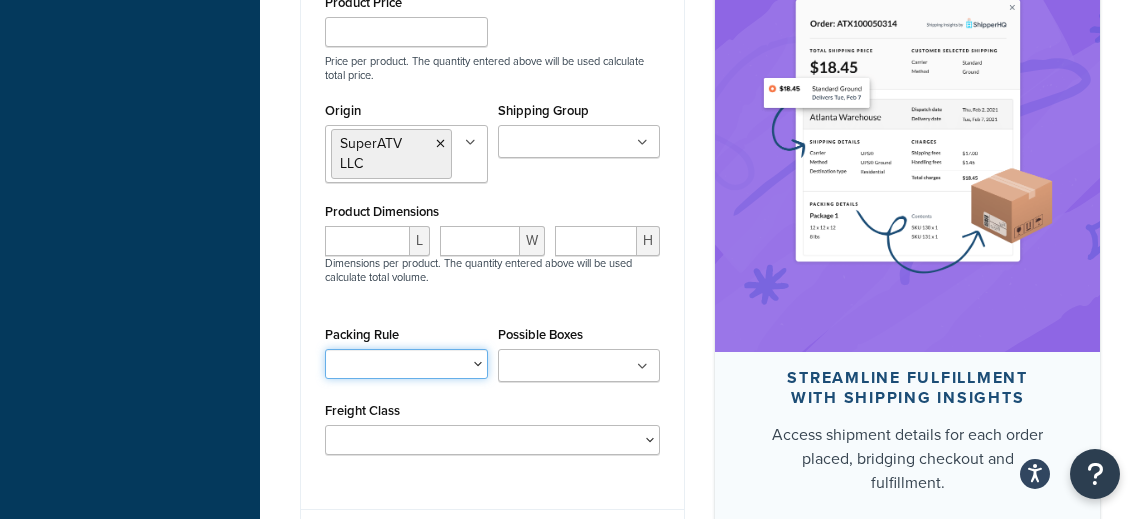 click on "010-02509-00-K  12-FBG-CA-DEF-003  12-FBG-P-RZR1K-005  12-WM-P-RAN1K-12KR  25-WM-CA-COM-001  25-WM-CA-REN  25-WM-H-FORE  25-WM-H-PIO520  25-WM-P-SPTXP-001  35-WM-CA-COM  35-WM-CA-COM-001  35-WM-CA-DEF-02  35-WM-CA-MAV  35-WM-CA-REN  35-WM-CA-T-02  35-WM-CA-X3-00  35-WM-FS-CA-X3  35-WM-H-FORE  35-WM-H-PIO  35-WM-H-PIO520  35-WM-JD-13-850  35-WM-JD-850-123  35-WM-K-KRX  35-WM-K-MFXT  35-WM-K-MFXT-L  35-WM-K-TRX  35-WM-K-TRX4  35-WM-P-RAN-09XP  35-WM-P-RAN570  35-WM-P-RZR  35-WM-P-RZR1K-00  35-WM-P-RZR900S  35-WM-P-RZRXP  35-WM-P-RZRXP-001  35-WM-P-SPTXP-001  35-WM-P-XPT-00  35-WM-RAN900-02  35-WM-RAN900-L-02  35-WM-Y-V  35-WM-Y-WV  35-WM-Y-WV-X4-02  35-WM01-001-00  35-WM01-002-00  45-FBG-CA-DEF-003  45-FBG-P-RZR1K-005  45-WM-CA-COM  45-WM-CA-COM-001  45-WM-CA-DEF-02  45-WM-CA-MAV  45-WM-CA-REN  45-WM-CA-T-02  45-WM-CA-X3-00  45-WM-FS-CA-X3  45-WM-H-PIO  45-WM-H-PIO-500  45-WM-H-PIO1K-02  45-WM-H-PIO520  45-WM-K-KRX  45-WM-K-MFXT  45-WM-K-MFXT-L  45-WM-K-TRX  45-WM-K-TRX4  45-WM-P-PROR  45-WM-P-RAN-09XP" at bounding box center (406, 364) 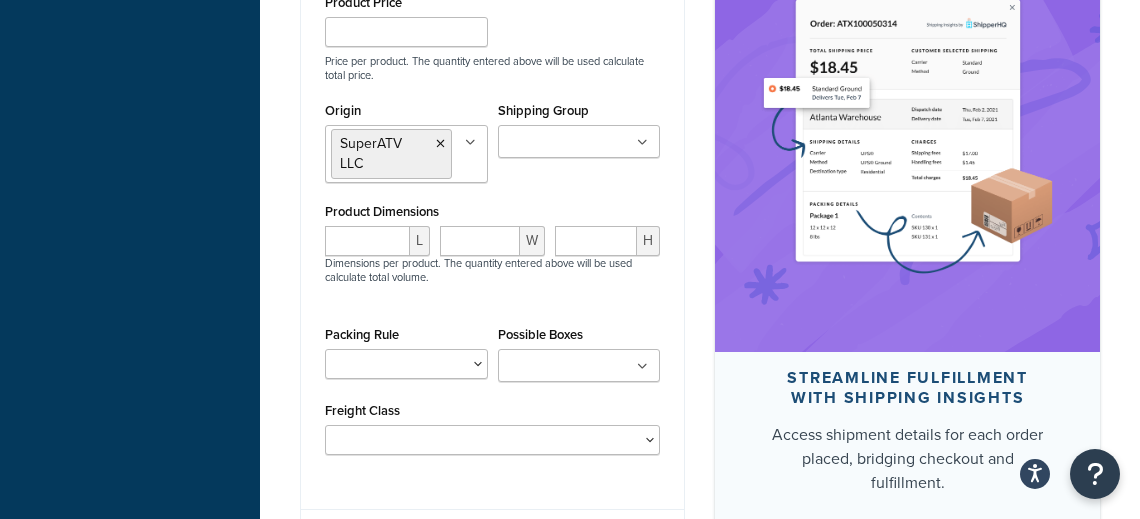click on "Possible Boxes" at bounding box center (592, 367) 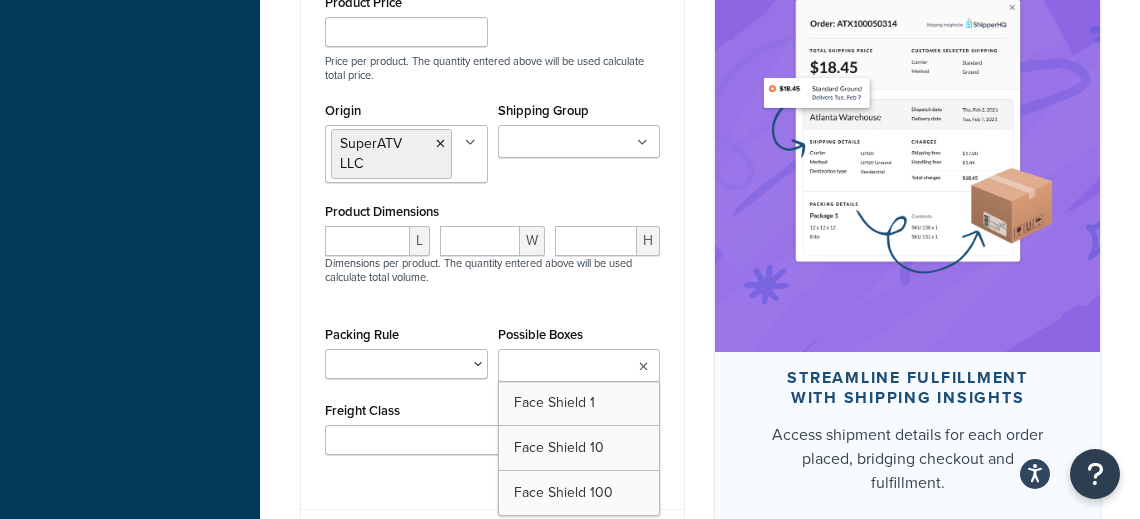 click on "Possible Boxes" at bounding box center (592, 367) 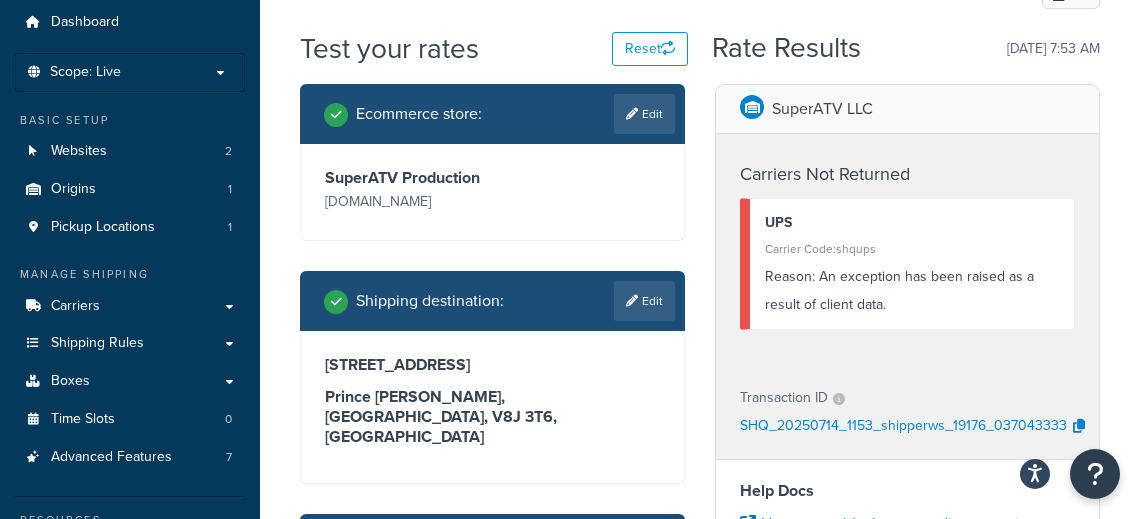 scroll, scrollTop: 100, scrollLeft: 0, axis: vertical 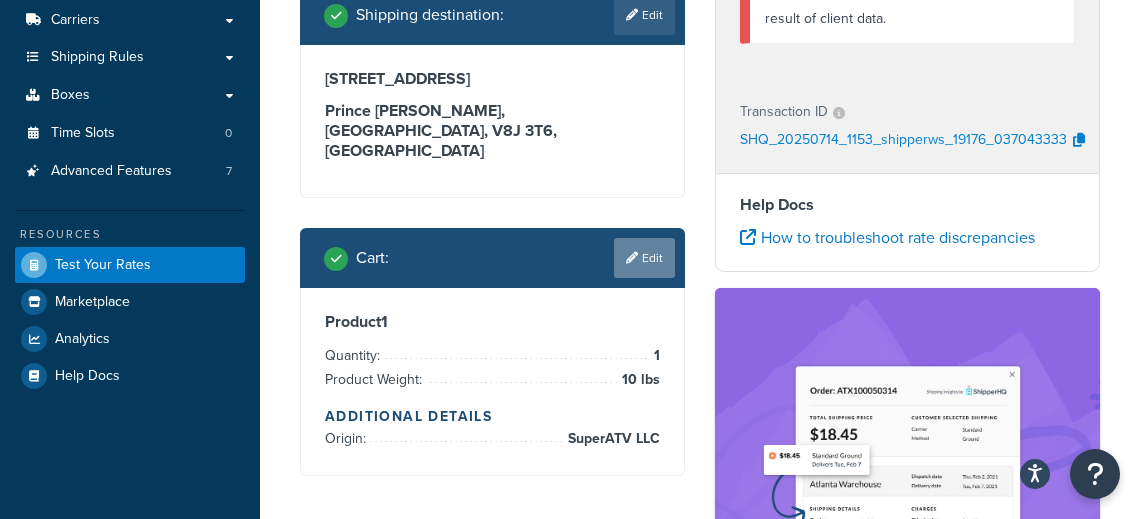 click on "Edit" at bounding box center [644, 258] 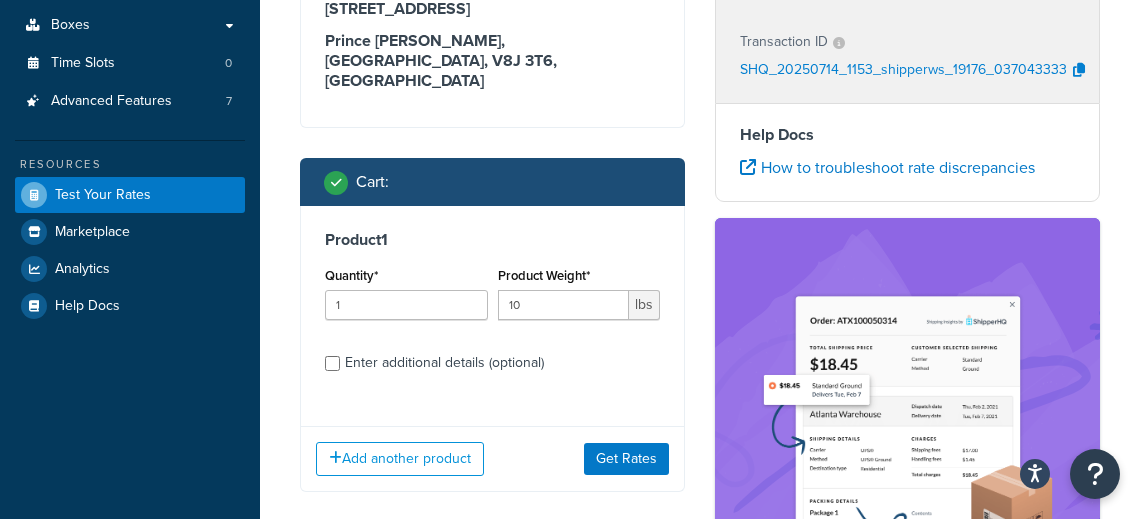 scroll, scrollTop: 428, scrollLeft: 0, axis: vertical 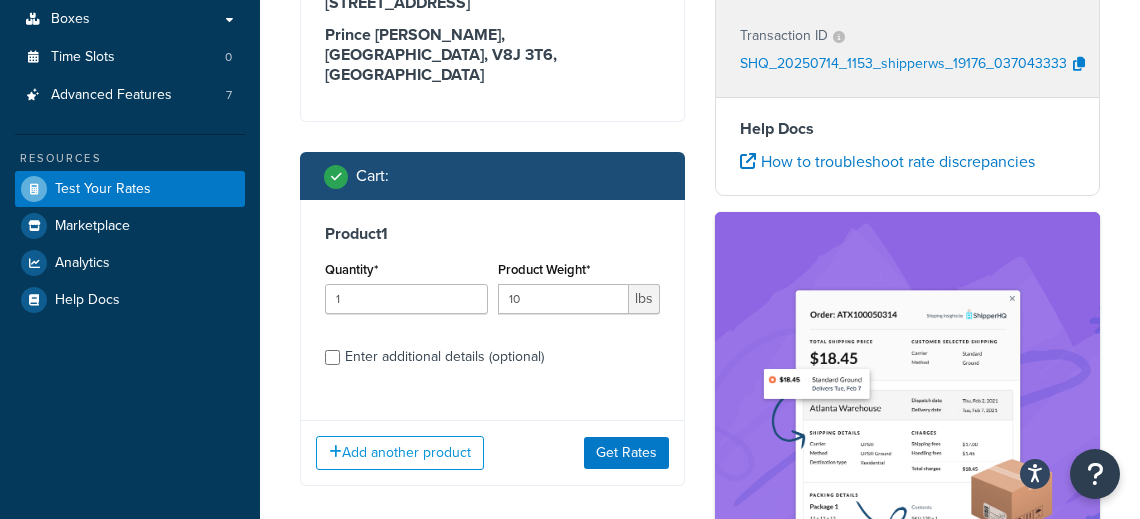 click on "Product  1 Quantity*   1 Product Weight*   10 lbs   Enter additional details (optional)" at bounding box center [492, 302] 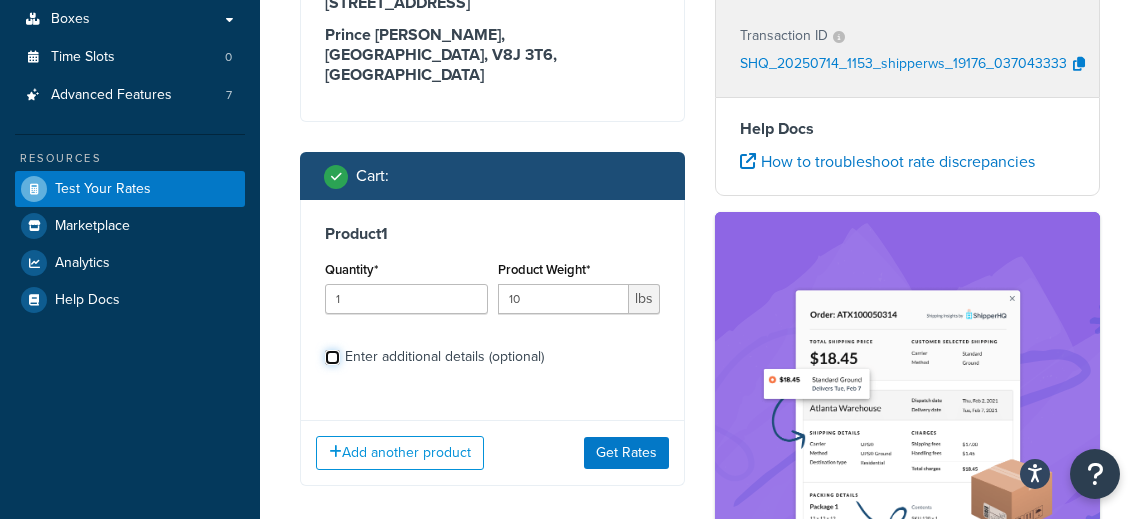 click on "Enter additional details (optional)" at bounding box center [332, 357] 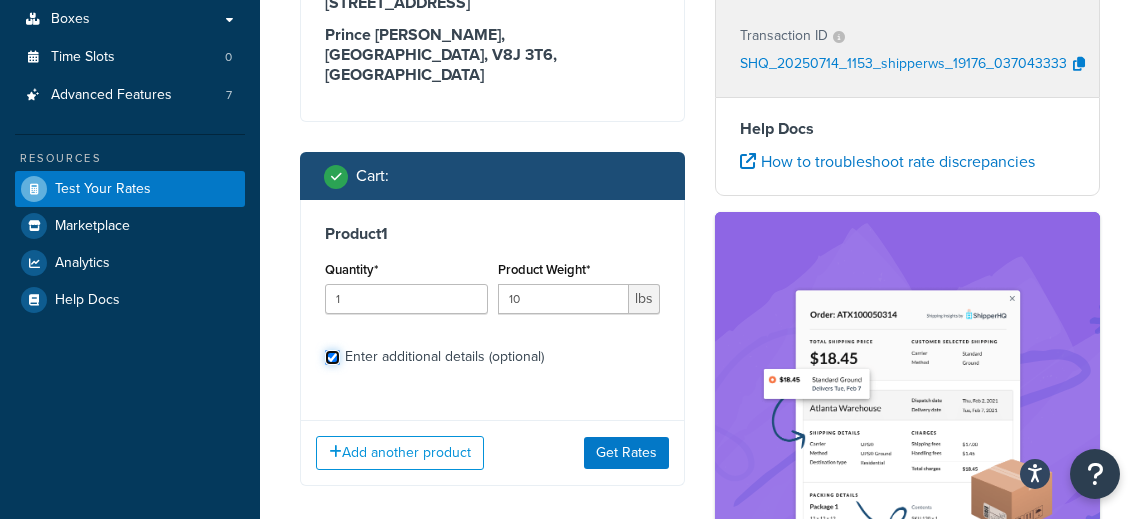 checkbox on "true" 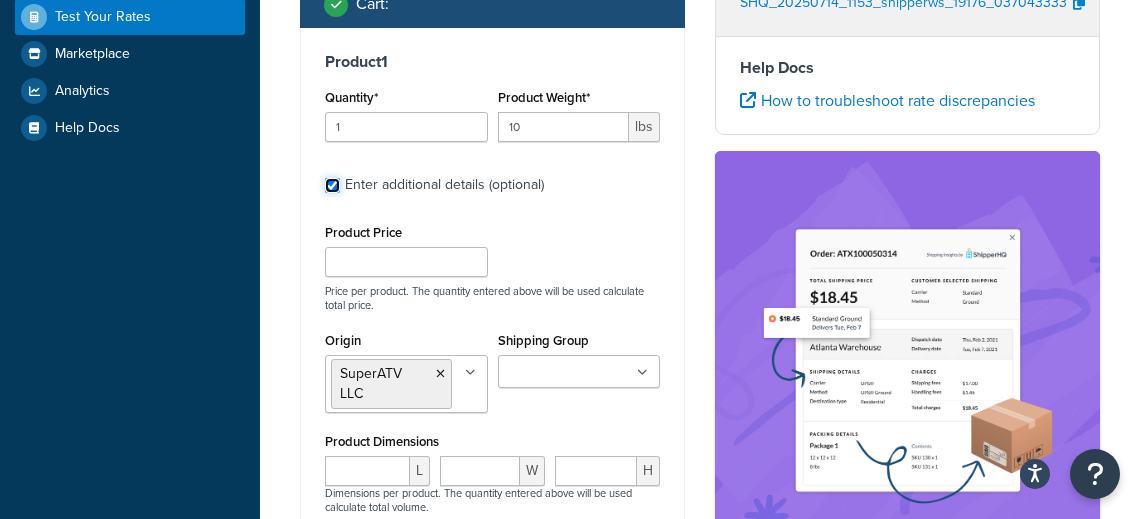scroll, scrollTop: 602, scrollLeft: 0, axis: vertical 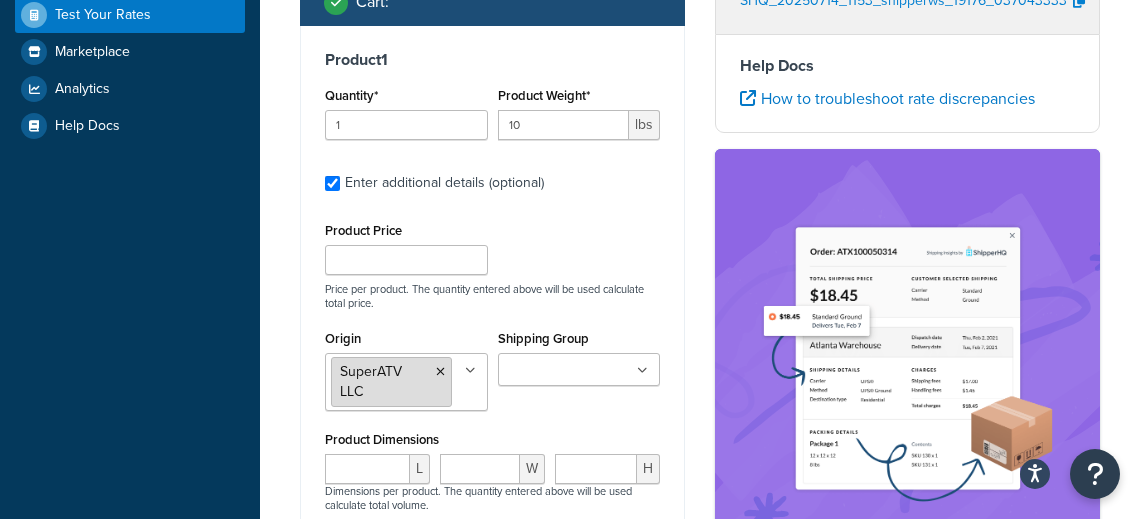 click at bounding box center (440, 372) 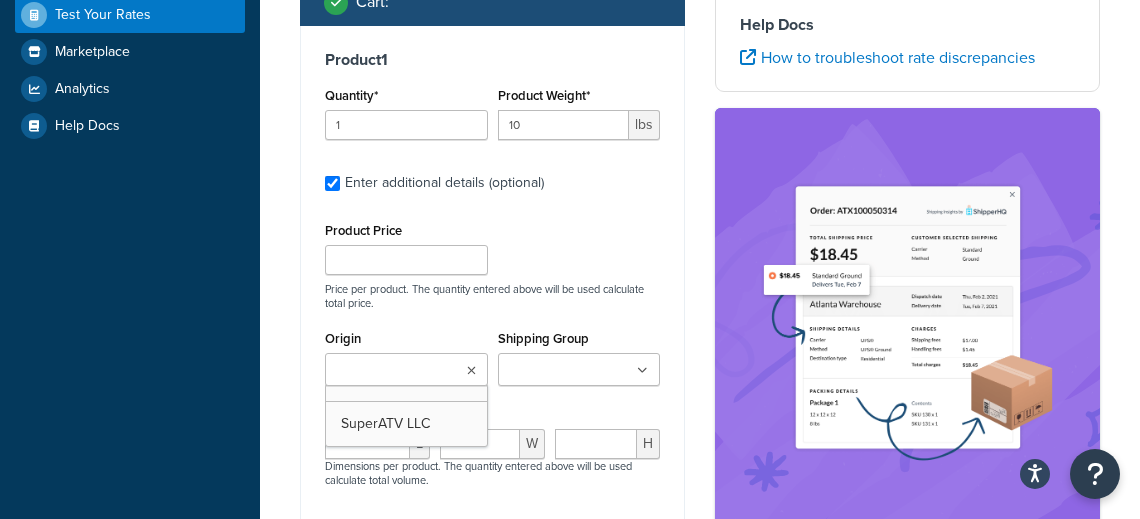 click on "Origin" at bounding box center (419, 371) 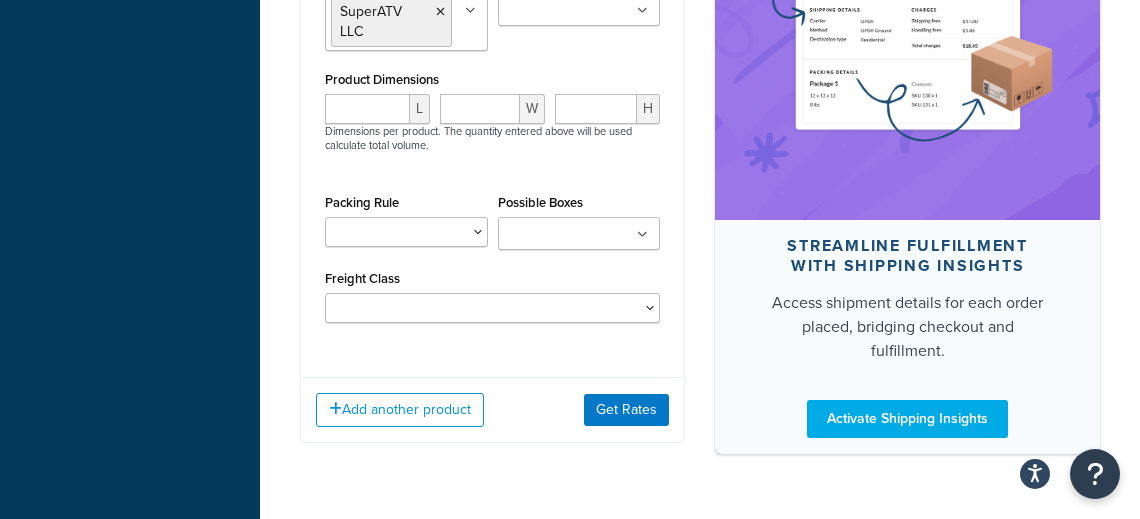 scroll, scrollTop: 974, scrollLeft: 0, axis: vertical 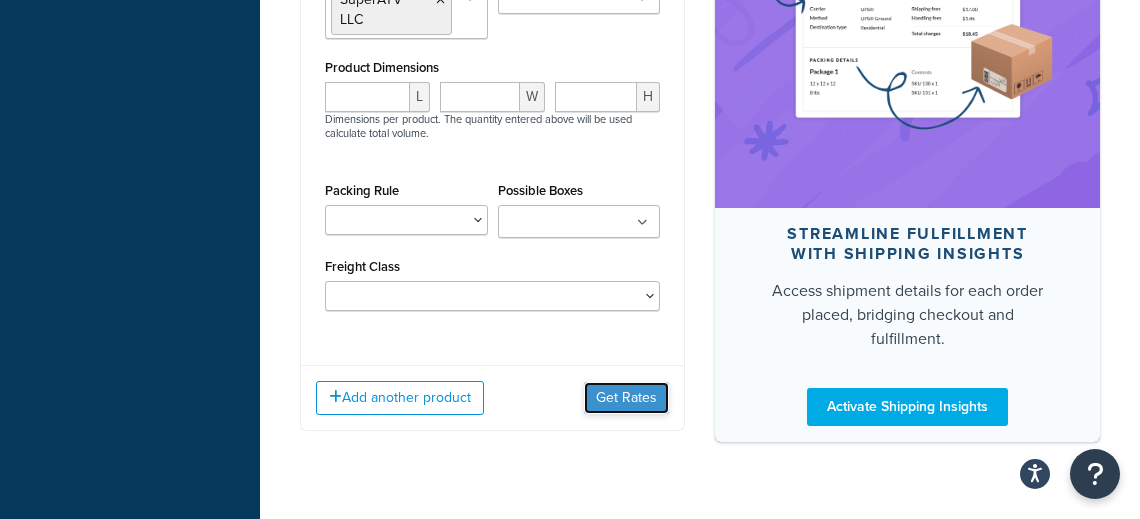 click on "Get Rates" at bounding box center (626, 398) 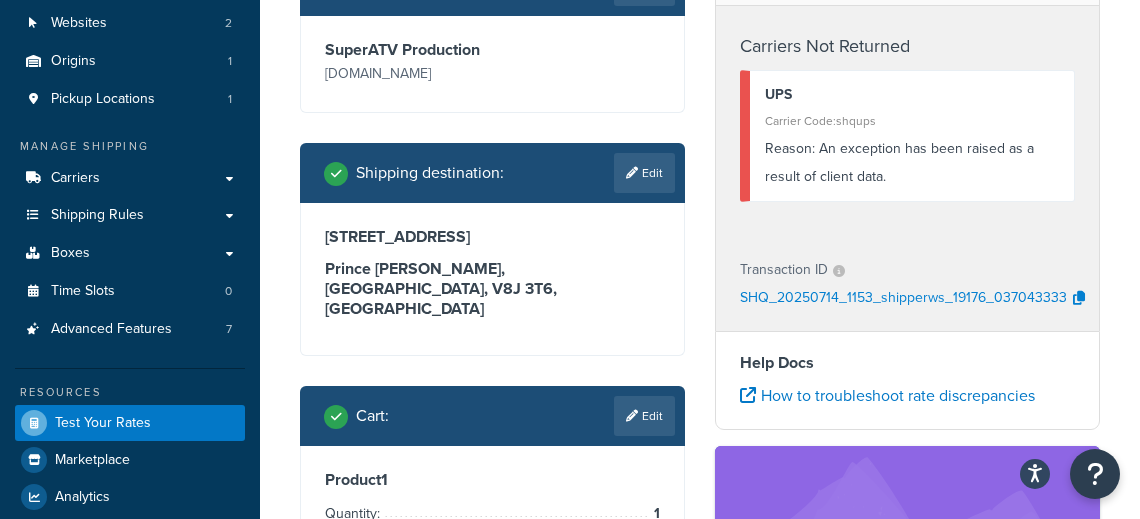 scroll, scrollTop: 192, scrollLeft: 0, axis: vertical 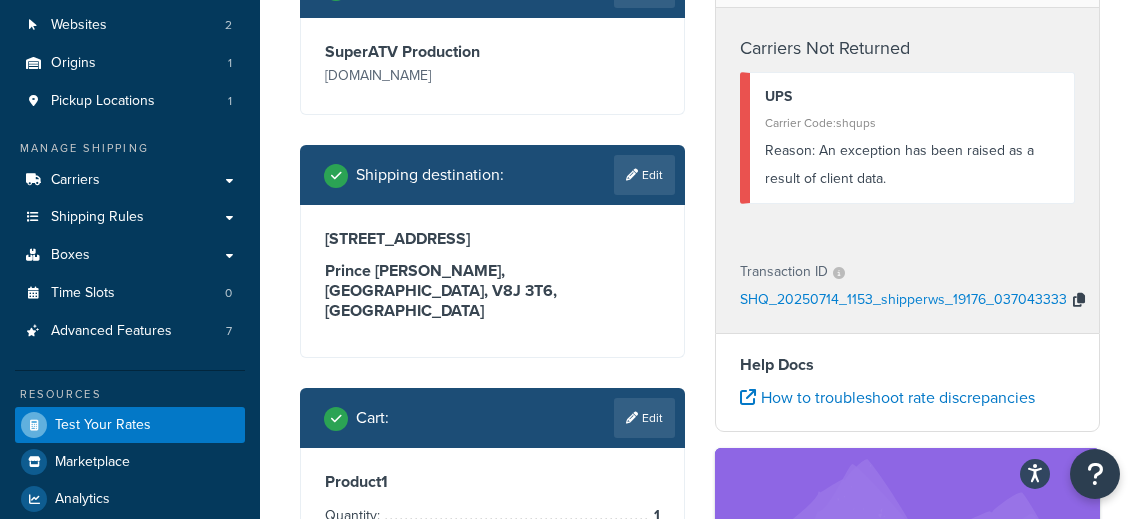 click at bounding box center [1079, 300] 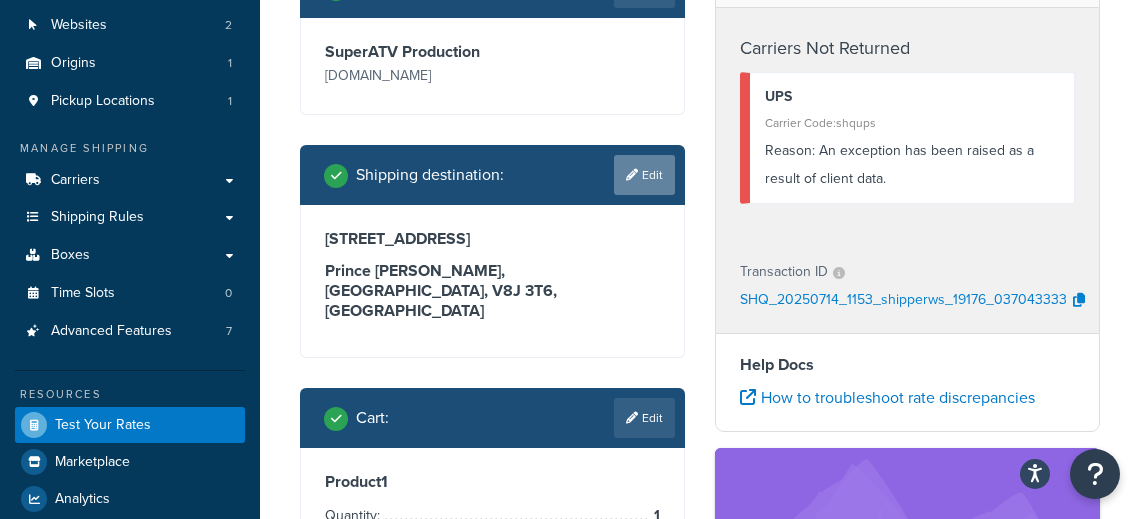 click on "Edit" at bounding box center (644, 175) 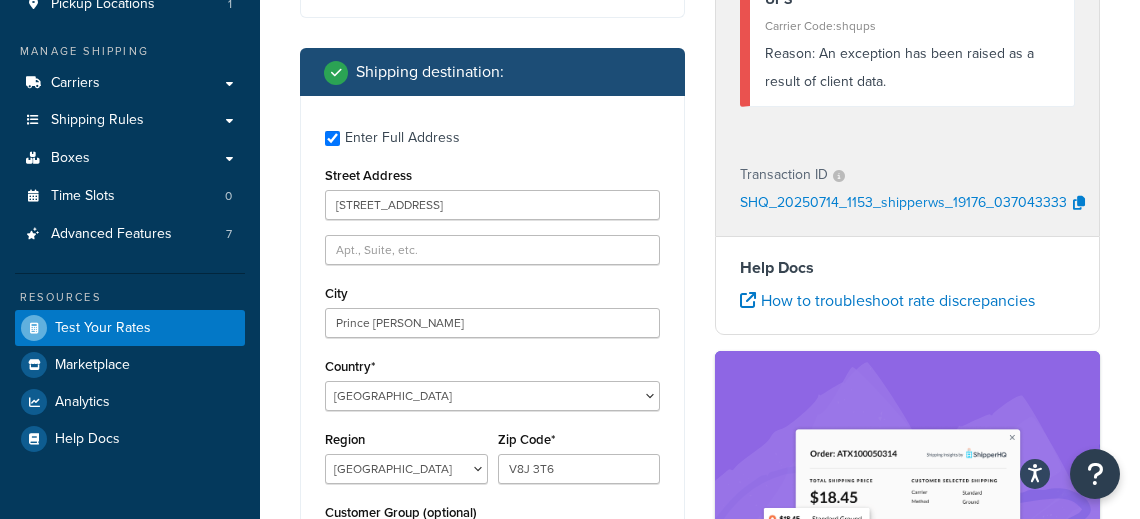 scroll, scrollTop: 303, scrollLeft: 0, axis: vertical 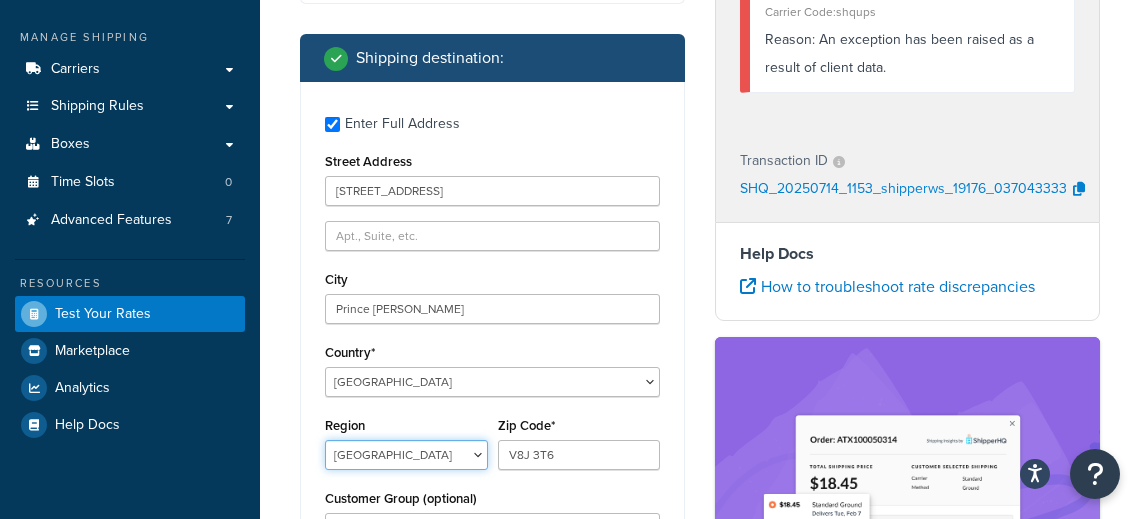 click on "Alberta  British Columbia  Manitoba  New Brunswick  Newfoundland and Labrador  Northwest Territories  Nova Scotia  Nunavut  Ontario  Prince Edward Island  Quebec  Saskatchewan  Yukon Territory" at bounding box center [406, 455] 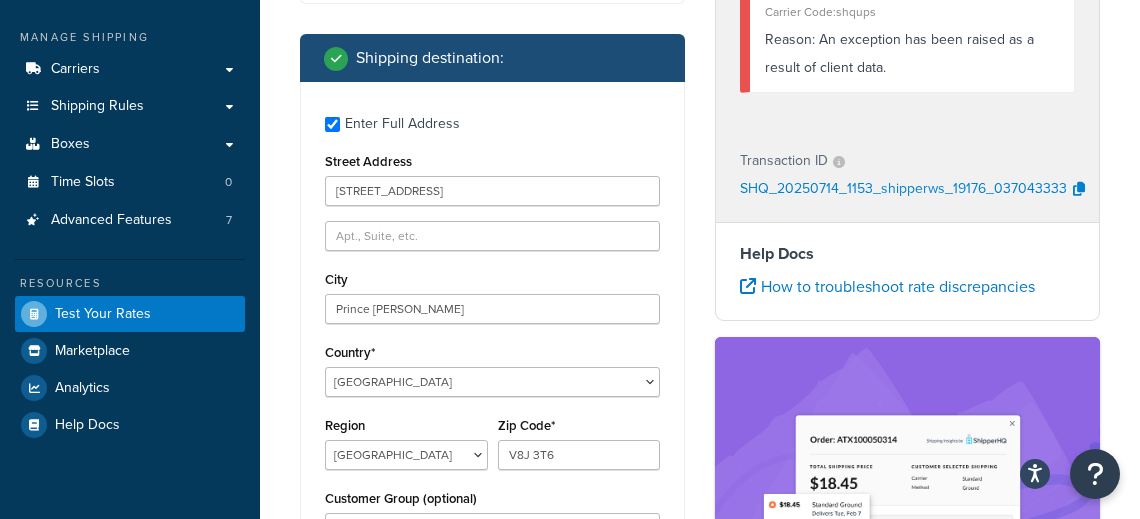 click on "Ecommerce store :  Edit SuperATV Production www.superatv.com Shipping destination :   Enter Full Address Street Address   636 2 Ave W   City   Prince Rupert Country*   United States  United Kingdom  Afghanistan  Åland Islands  Albania  Algeria  American Samoa  Andorra  Angola  Anguilla  Antarctica  Antigua and Barbuda  Argentina  Armenia  Aruba  Australia  Austria  Azerbaijan  Bahamas  Bahrain  Bangladesh  Barbados  Belarus  Belgium  Belize  Benin  Bermuda  Bhutan  Bolivia  Bonaire, Sint Eustatius and Saba  Bosnia and Herzegovina  Botswana  Bouvet Island  Brazil  British Indian Ocean Territory  Brunei Darussalam  Bulgaria  Burkina Faso  Burundi  Cambodia  Cameroon  Canada  Cape Verde  Cayman Islands  Central African Republic  Chad  Chile  China  Christmas Island  Cocos (Keeling) Islands  Colombia  Comoros  Congo  Congo, The Democratic Republic of the  Cook Islands  Costa Rica  Côte d'Ivoire  Croatia  Cuba  Curacao  Cyprus  Czech Republic  Denmark  Djibouti  Dominica  Dominican Republic  Ecuador  Egypt" at bounding box center (492, 408) 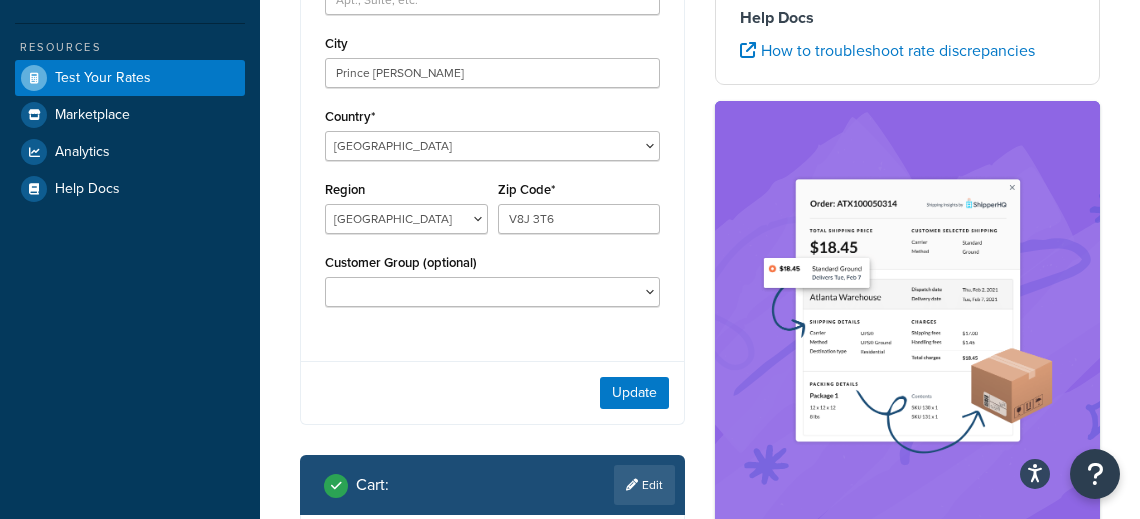 scroll, scrollTop: 559, scrollLeft: 0, axis: vertical 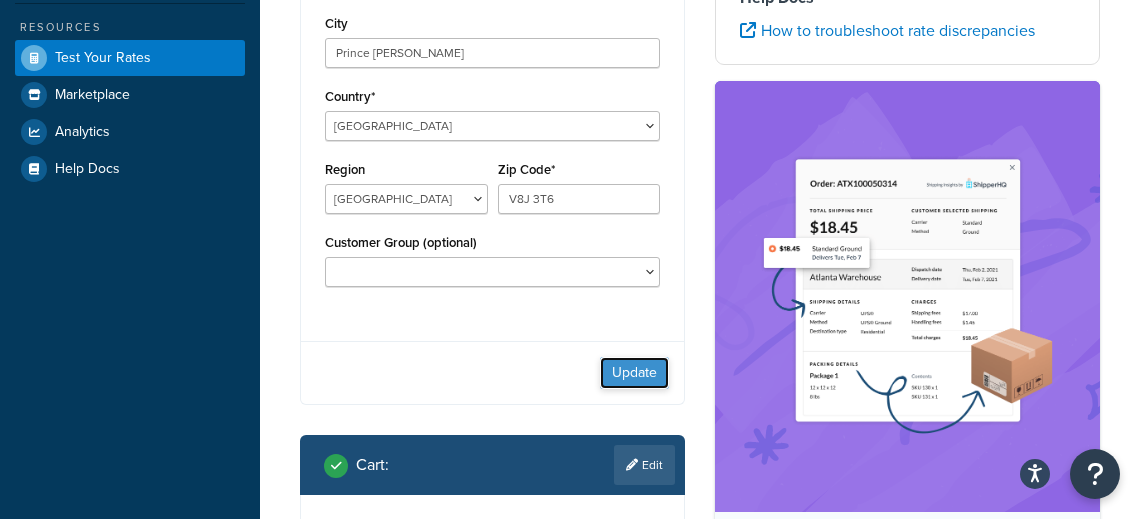 click on "Update" at bounding box center (634, 373) 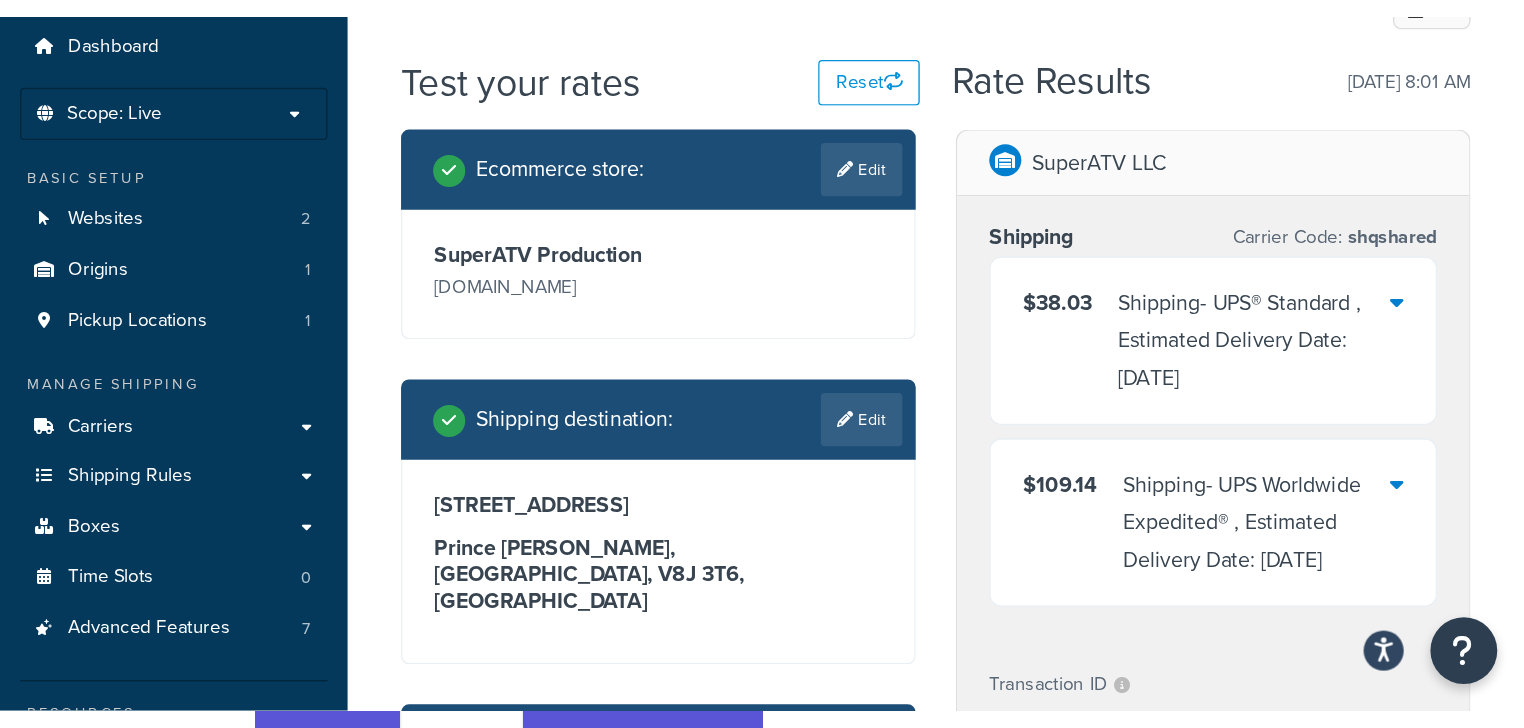 scroll, scrollTop: 0, scrollLeft: 0, axis: both 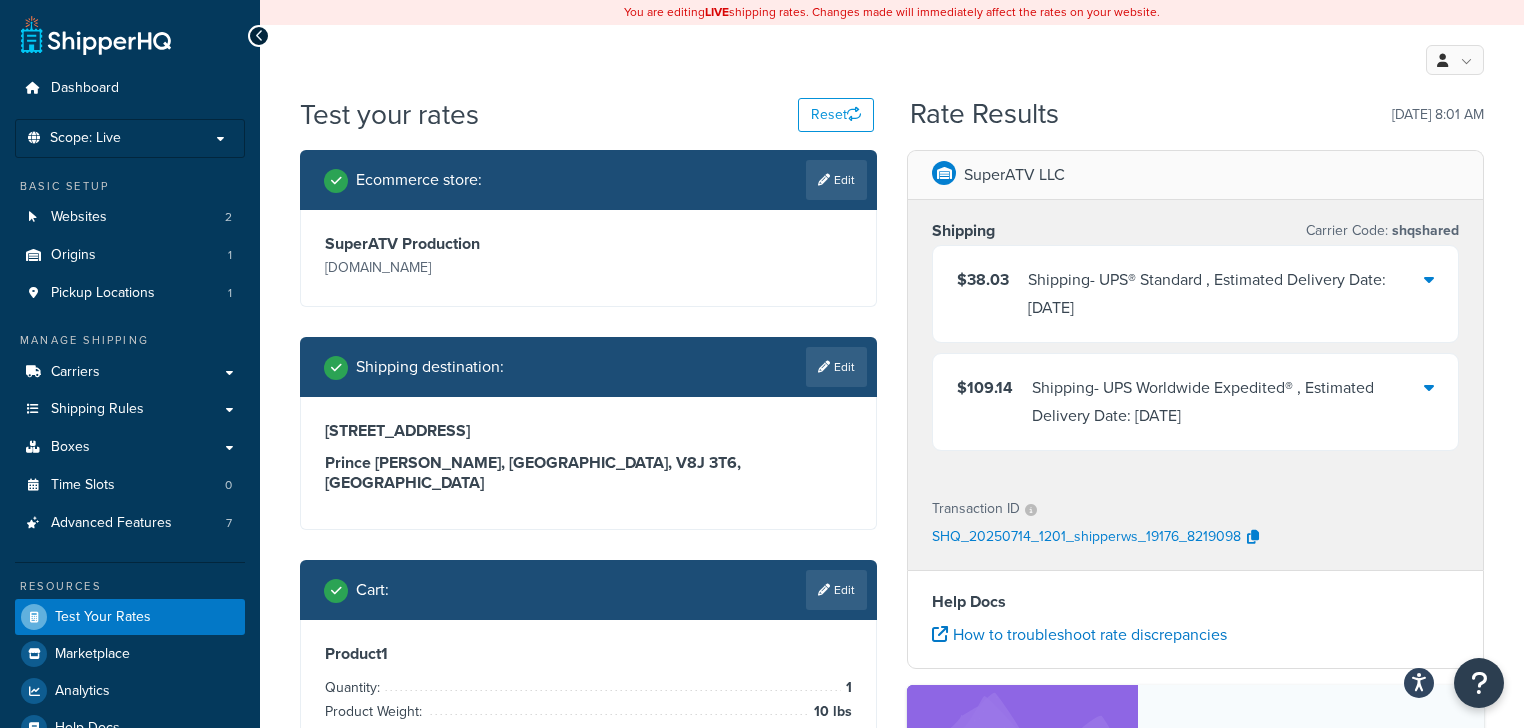click on "Test your rates Reset" at bounding box center [587, 114] 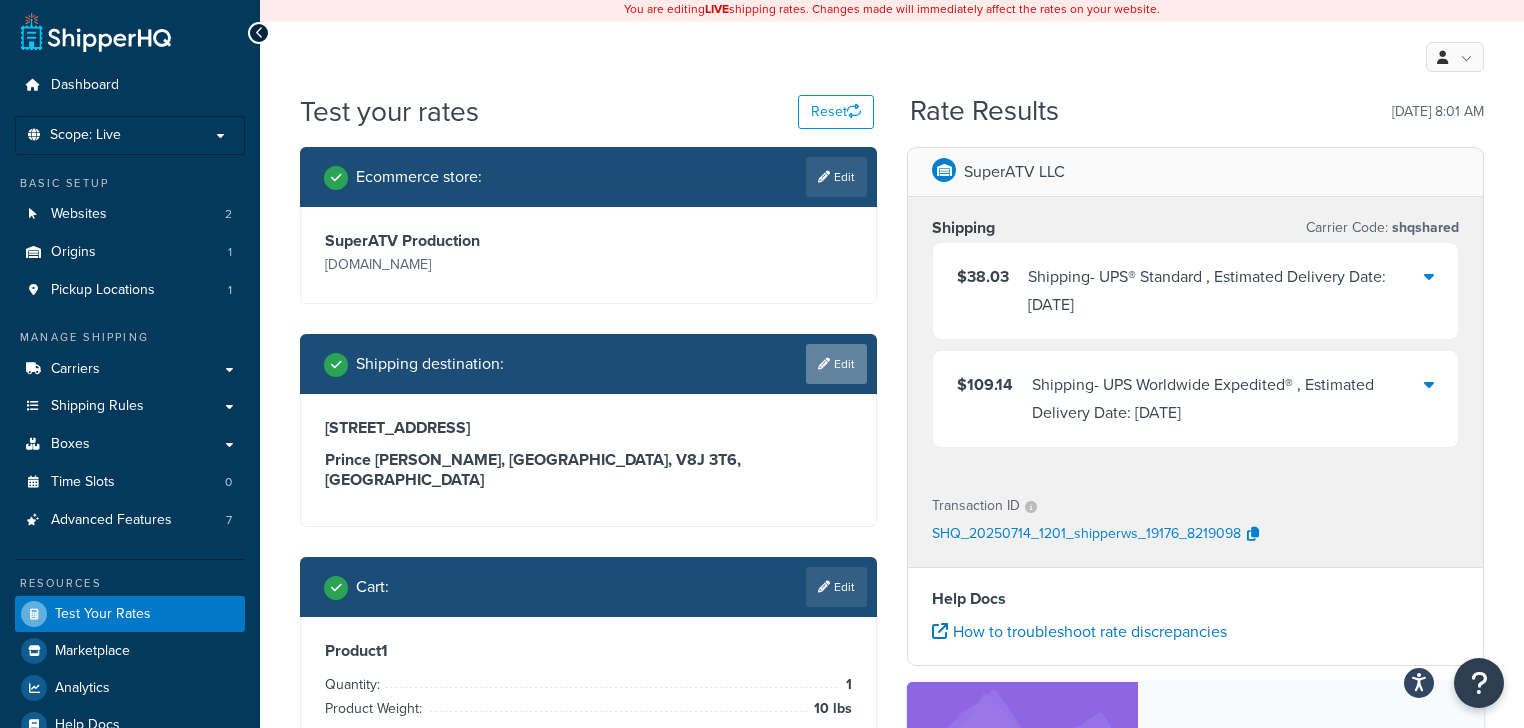 click on "Edit" at bounding box center (836, 364) 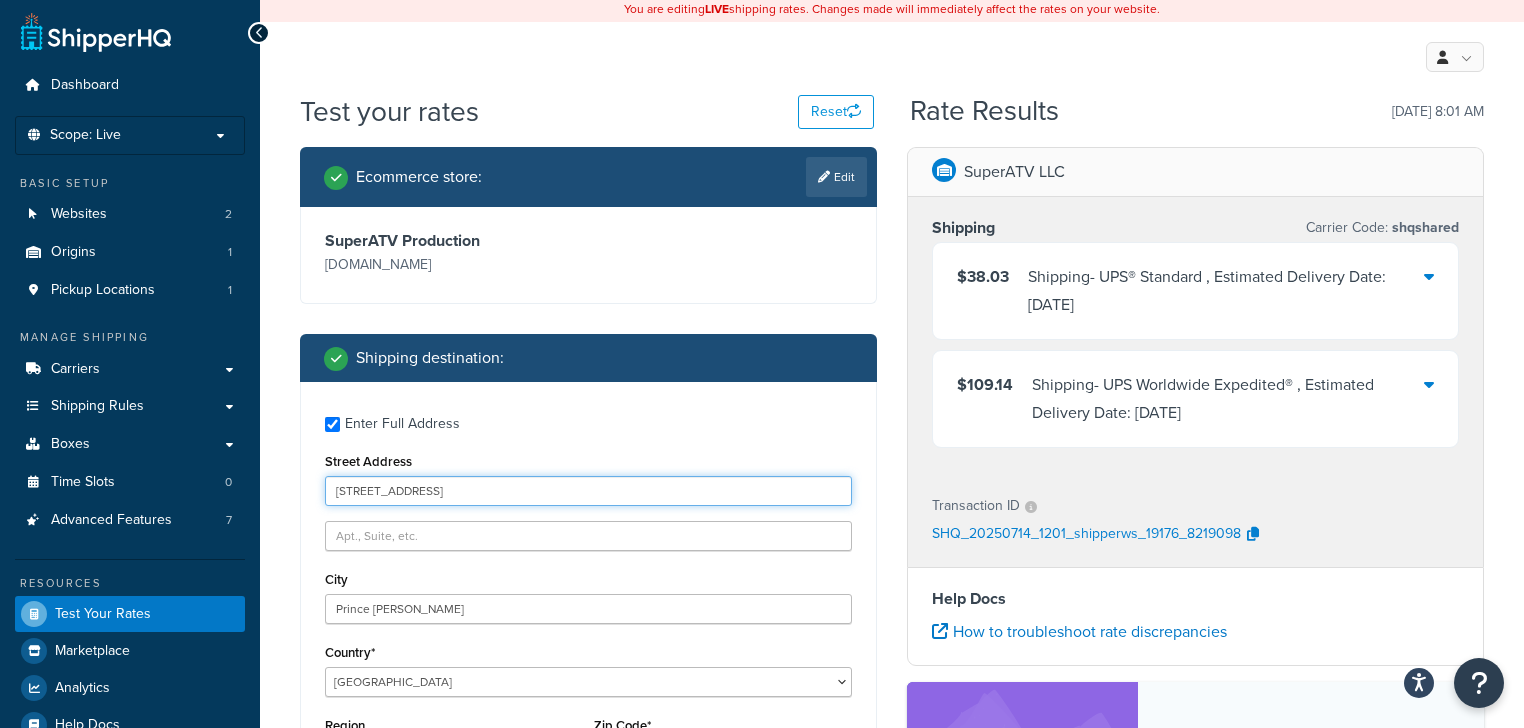 click on "636 2 Ave W" at bounding box center [588, 491] 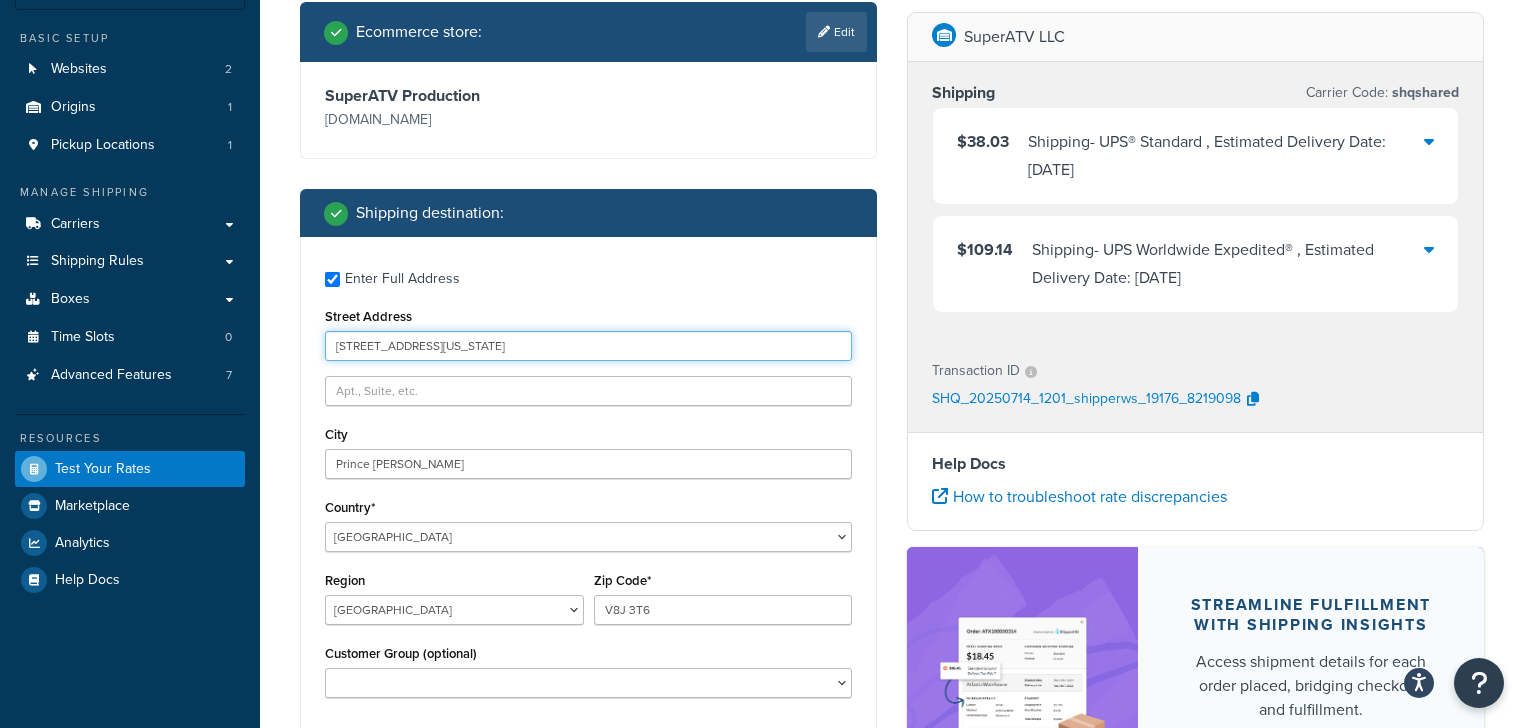 scroll, scrollTop: 154, scrollLeft: 0, axis: vertical 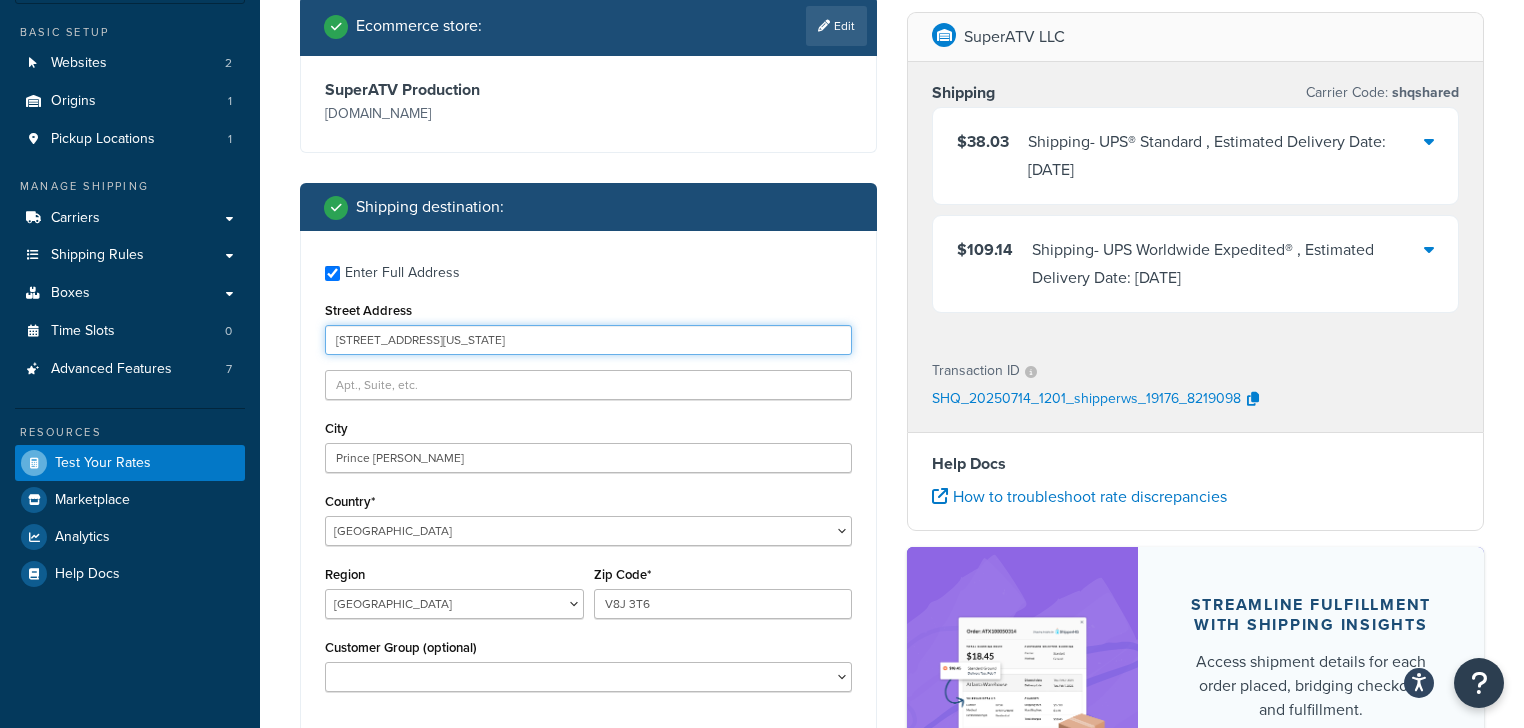 type on "2753 Michigan Rd" 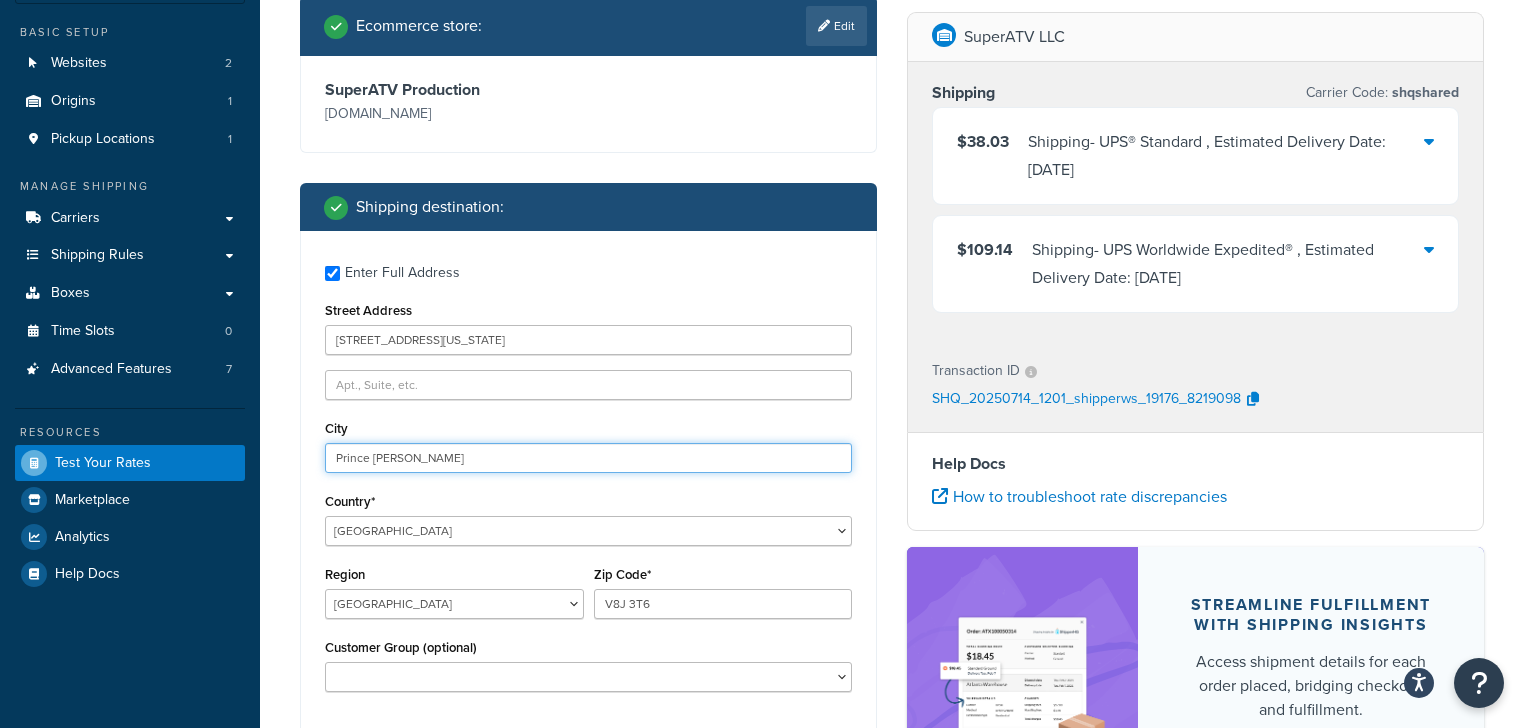 click on "Prince Rupert" at bounding box center [588, 458] 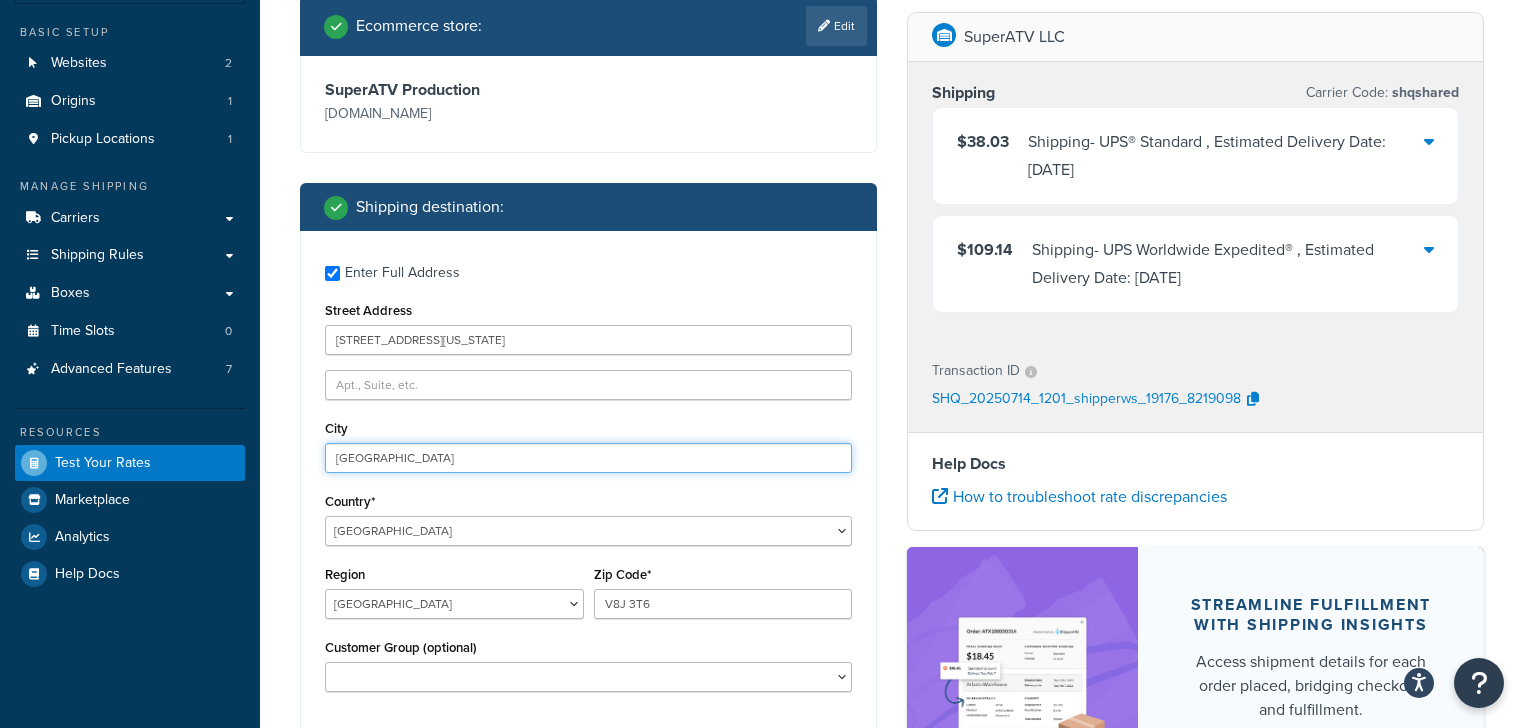 type on "Madison" 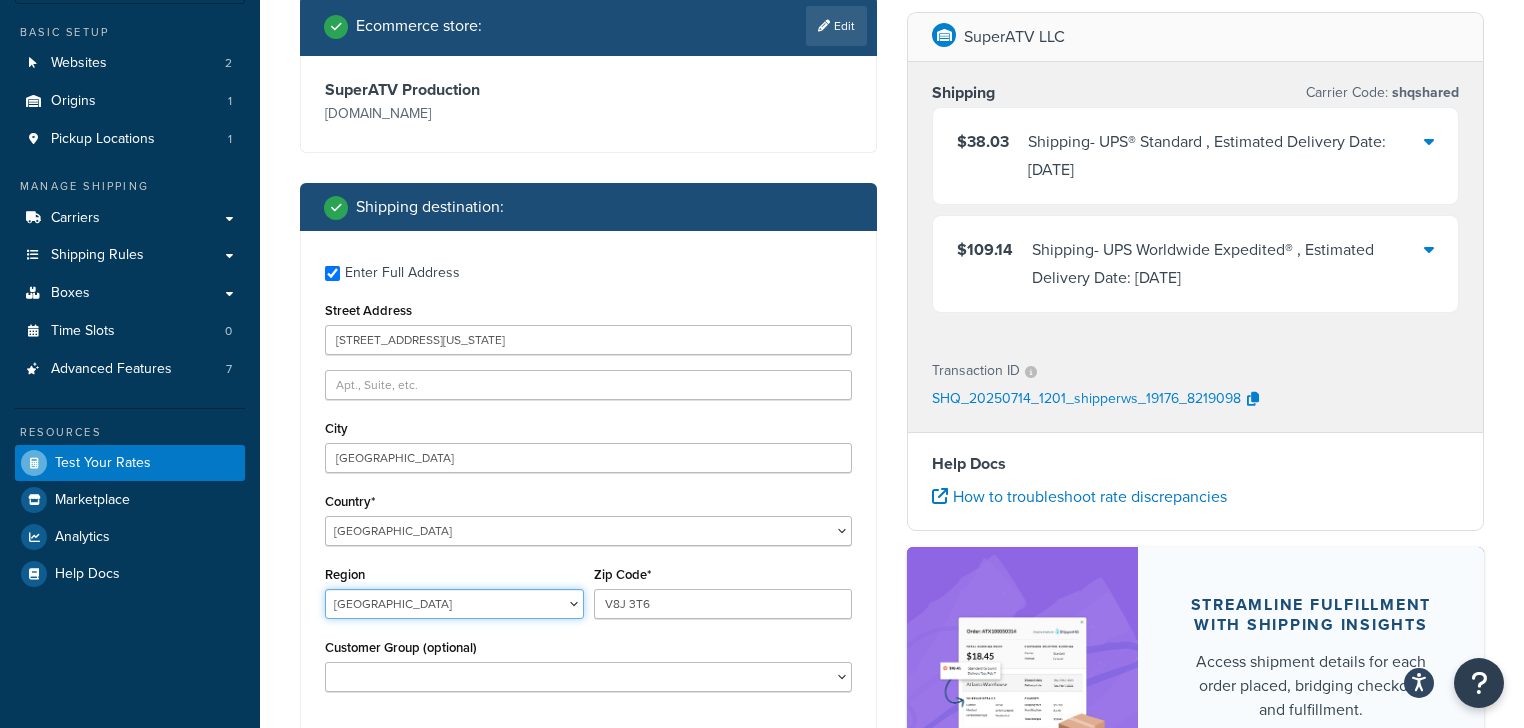 click on "Alberta  British Columbia  Manitoba  New Brunswick  Newfoundland and Labrador  Northwest Territories  Nova Scotia  Nunavut  Ontario  Prince Edward Island  Quebec  Saskatchewan  Yukon Territory" at bounding box center (454, 604) 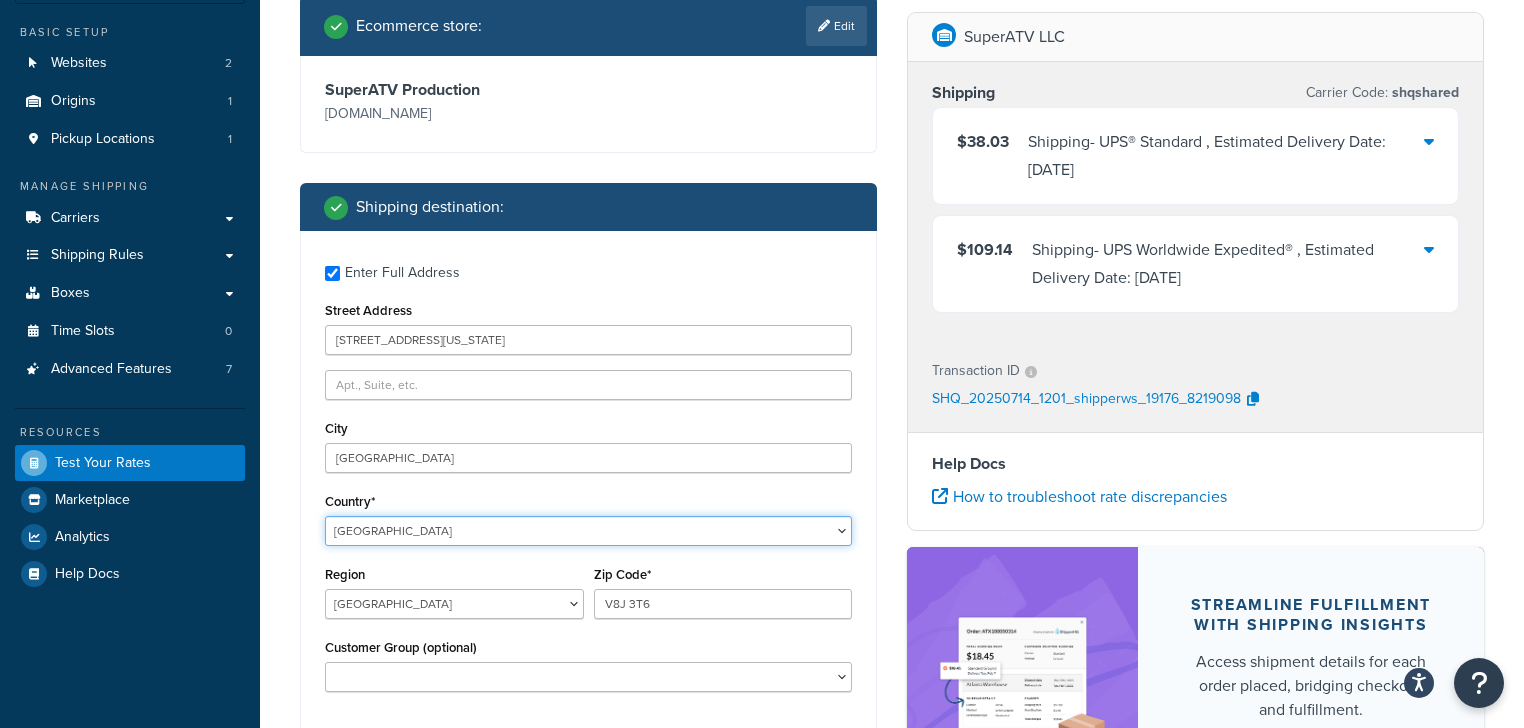 click on "United States  United Kingdom  Afghanistan  Åland Islands  Albania  Algeria  American Samoa  Andorra  Angola  Anguilla  Antarctica  Antigua and Barbuda  Argentina  Armenia  Aruba  Australia  Austria  Azerbaijan  Bahamas  Bahrain  Bangladesh  Barbados  Belarus  Belgium  Belize  Benin  Bermuda  Bhutan  Bolivia  Bonaire, Sint Eustatius and Saba  Bosnia and Herzegovina  Botswana  Bouvet Island  Brazil  British Indian Ocean Territory  Brunei Darussalam  Bulgaria  Burkina Faso  Burundi  Cambodia  Cameroon  Canada  Cape Verde  Cayman Islands  Central African Republic  Chad  Chile  China  Christmas Island  Cocos (Keeling) Islands  Colombia  Comoros  Congo  Congo, The Democratic Republic of the  Cook Islands  Costa Rica  Côte d'Ivoire  Croatia  Cuba  Curacao  Cyprus  Czech Republic  Denmark  Djibouti  Dominica  Dominican Republic  Ecuador  Egypt  El Salvador  Equatorial Guinea  Eritrea  Estonia  Ethiopia  Falkland Islands (Malvinas)  Faroe Islands  Fiji  Finland  France  French Guiana  French Polynesia  Gabon  Guam" at bounding box center [588, 531] 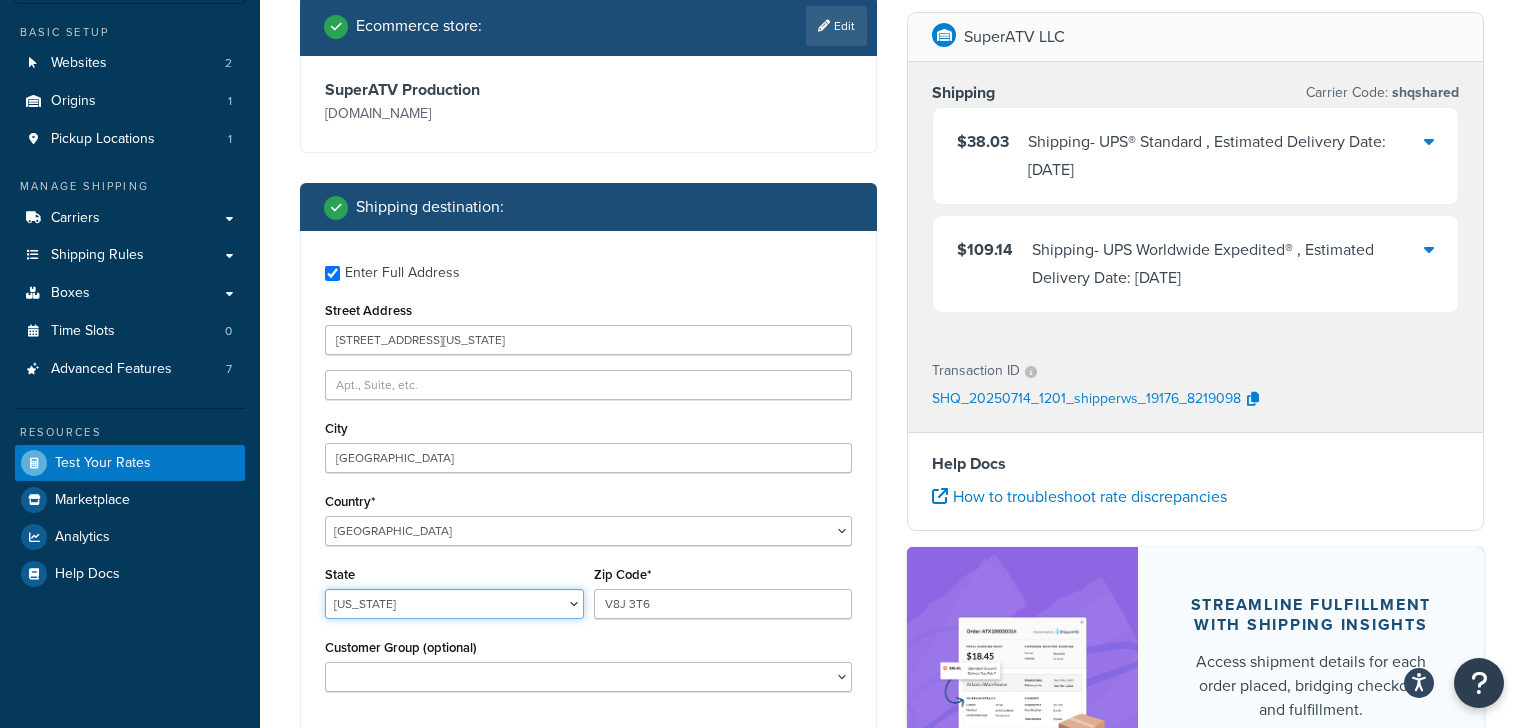 click on "Alabama  Alaska  American Samoa  Arizona  Arkansas  Armed Forces Americas  Armed Forces Europe, Middle East, Africa, Canada  Armed Forces Pacific  California  Colorado  Connecticut  Delaware  District of Columbia  Federated States of Micronesia  Florida  Georgia  Guam  Hawaii  Idaho  Illinois  Indiana  Iowa  Kansas  Kentucky  Louisiana  Maine  Marshall Islands  Maryland  Massachusetts  Michigan  Minnesota  Mississippi  Missouri  Montana  Nebraska  Nevada  New Hampshire  New Jersey  New Mexico  New York  North Carolina  North Dakota  Northern Mariana Islands  Ohio  Oklahoma  Oregon  Palau  Pennsylvania  Puerto Rico  Rhode Island  South Carolina  South Dakota  Tennessee  Texas  United States Minor Outlying Islands  Utah  Vermont  Virgin Islands  Virginia  Washington  West Virginia  Wisconsin  Wyoming" at bounding box center (454, 604) 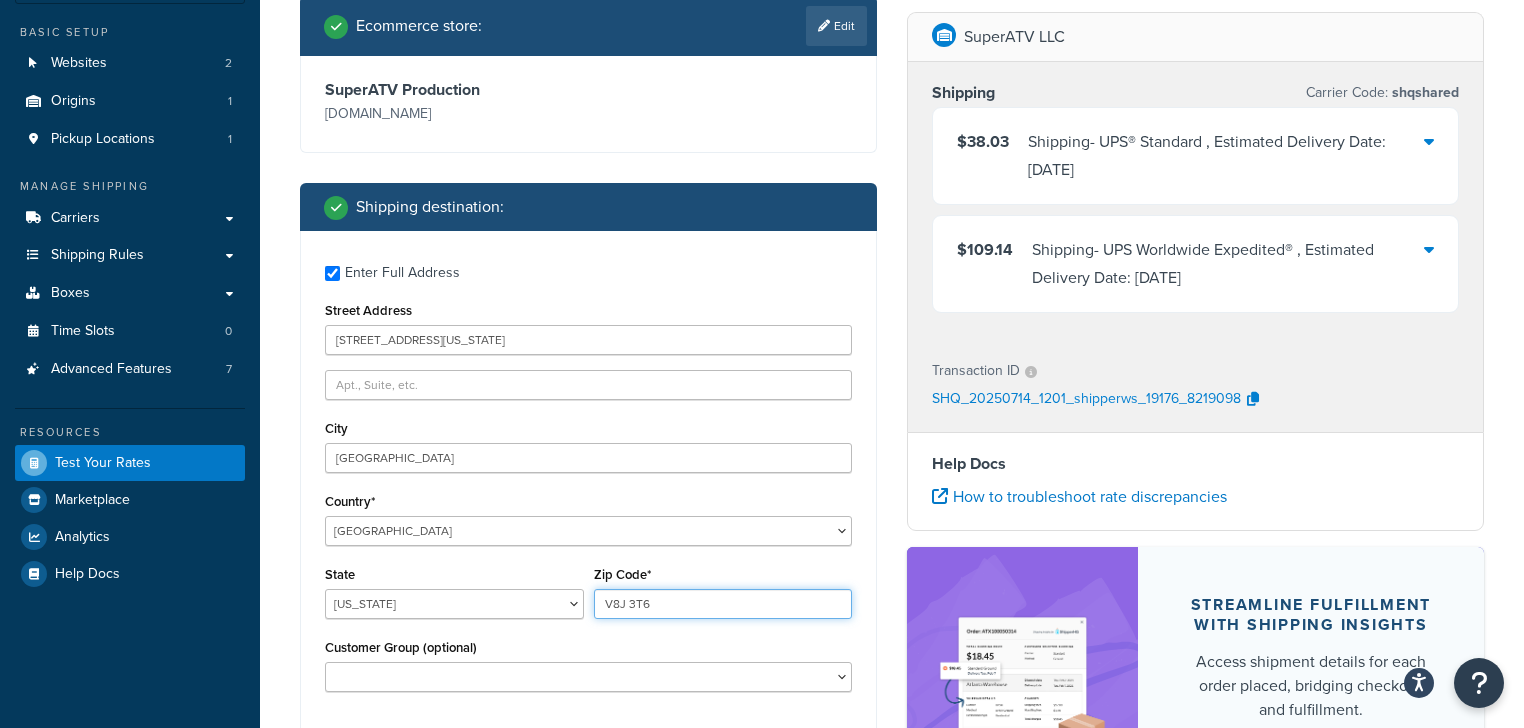 click on "V8J 3T6" at bounding box center (723, 604) 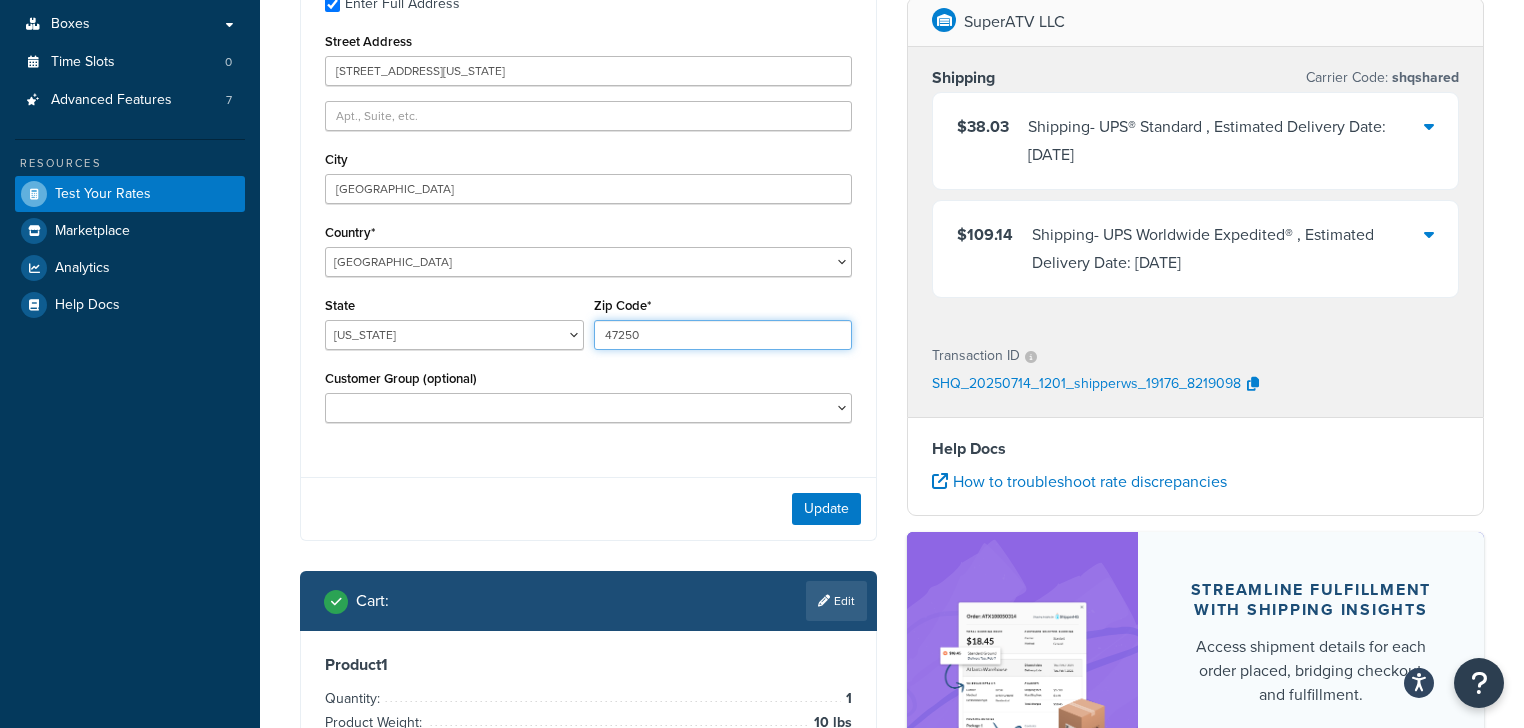 scroll, scrollTop: 430, scrollLeft: 0, axis: vertical 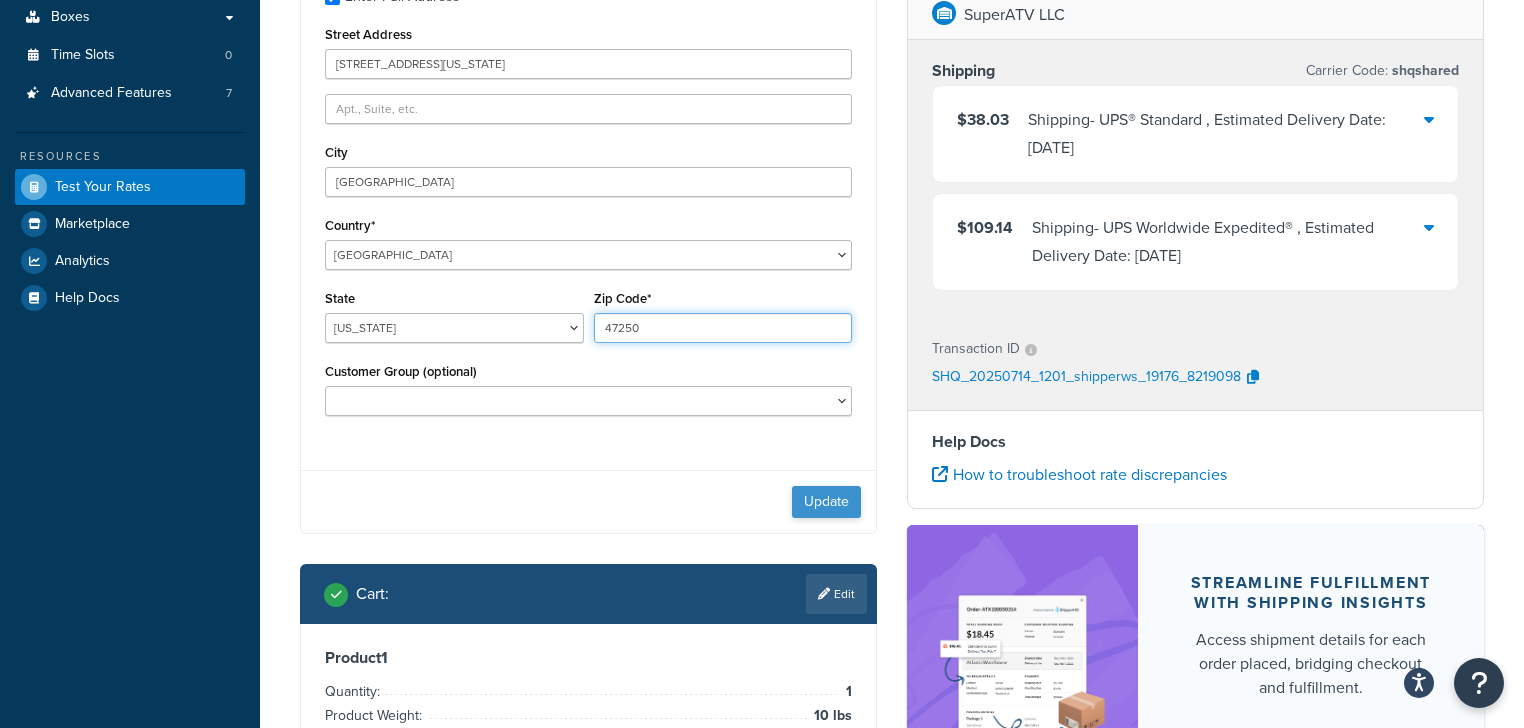 type on "47250" 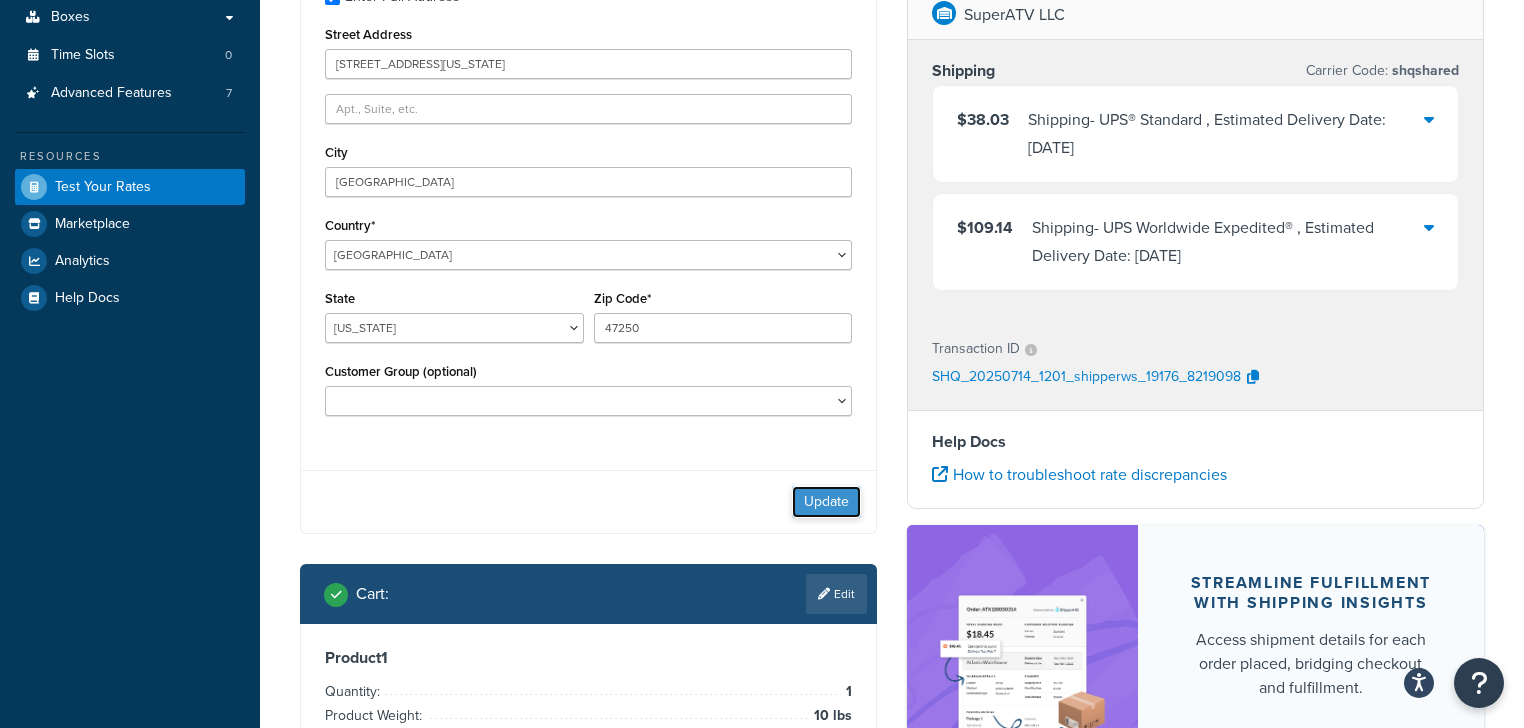 click on "Update" at bounding box center (826, 502) 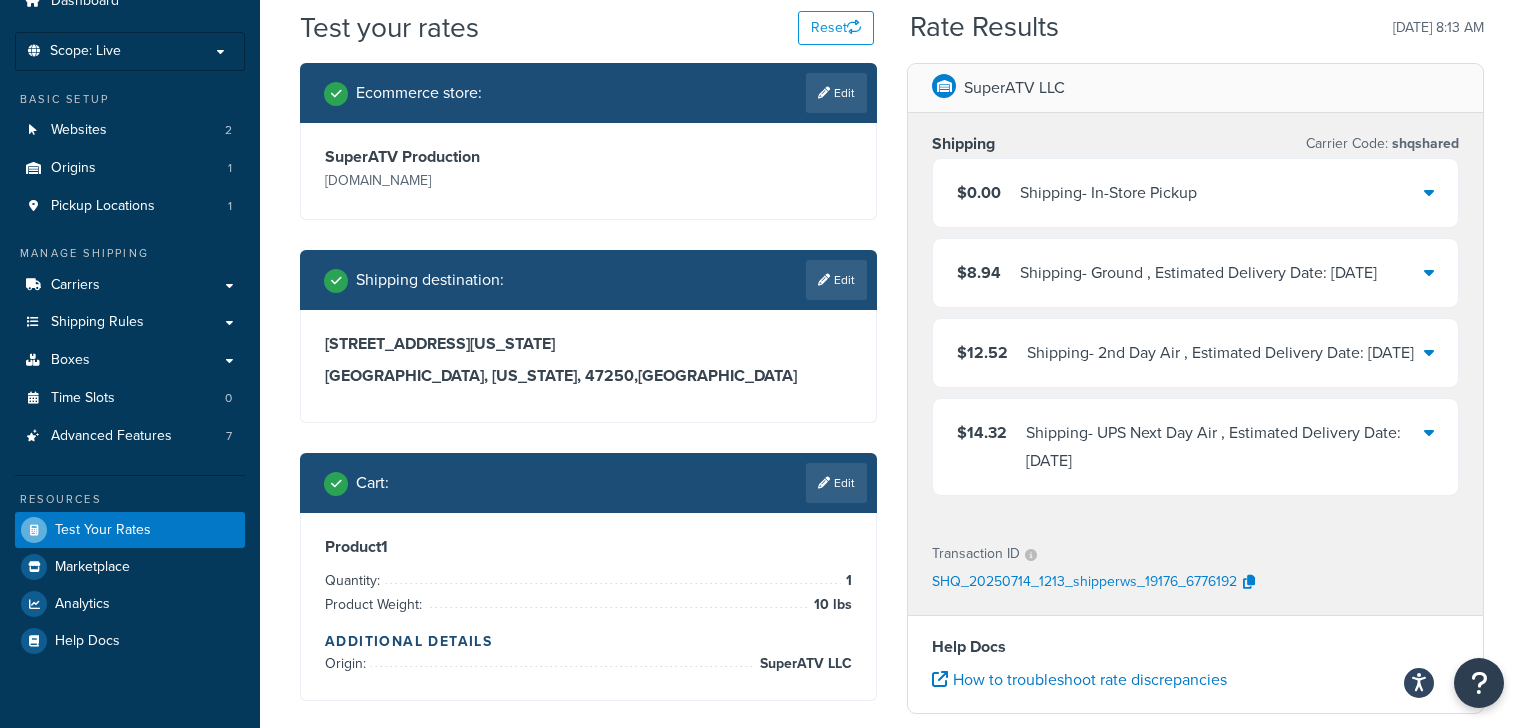 scroll, scrollTop: 96, scrollLeft: 0, axis: vertical 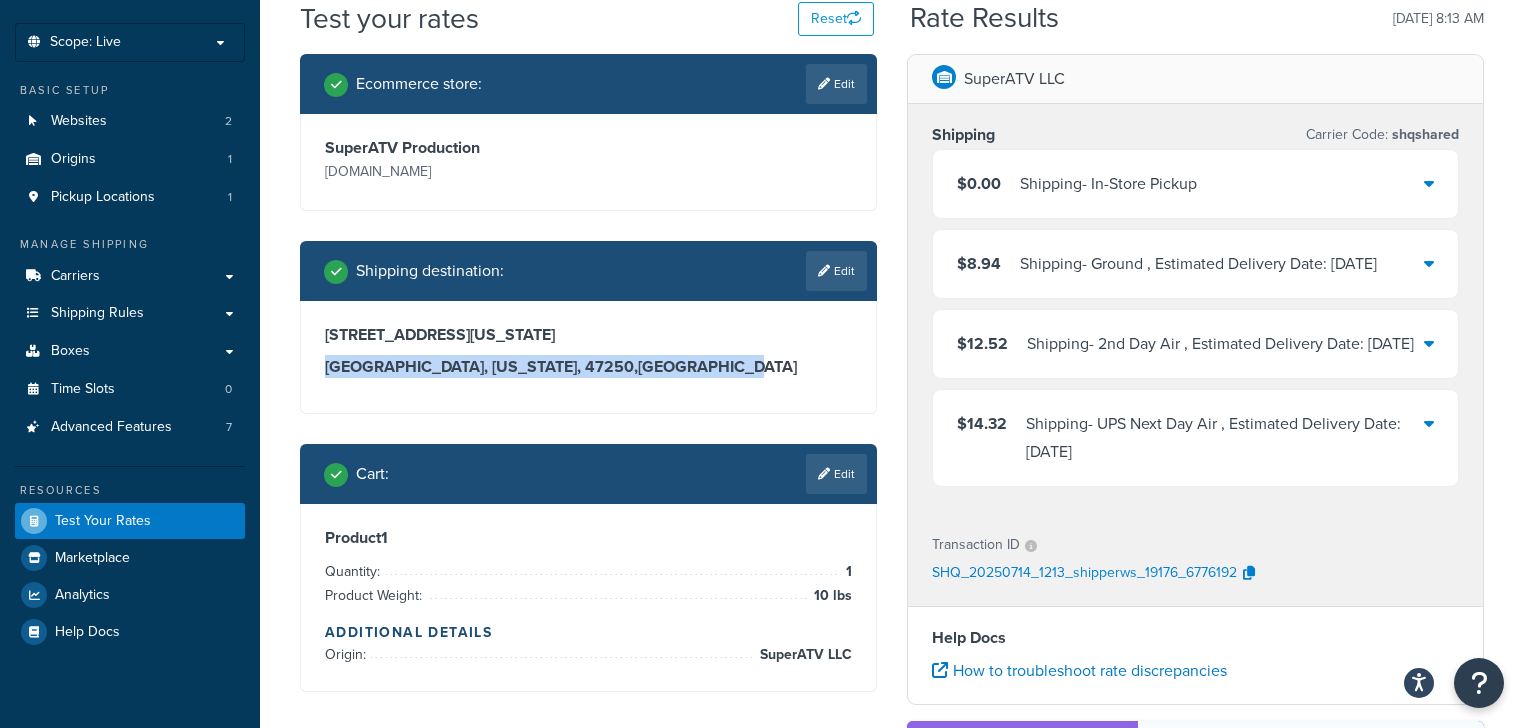 drag, startPoint x: 629, startPoint y: 359, endPoint x: 311, endPoint y: 349, distance: 318.1572 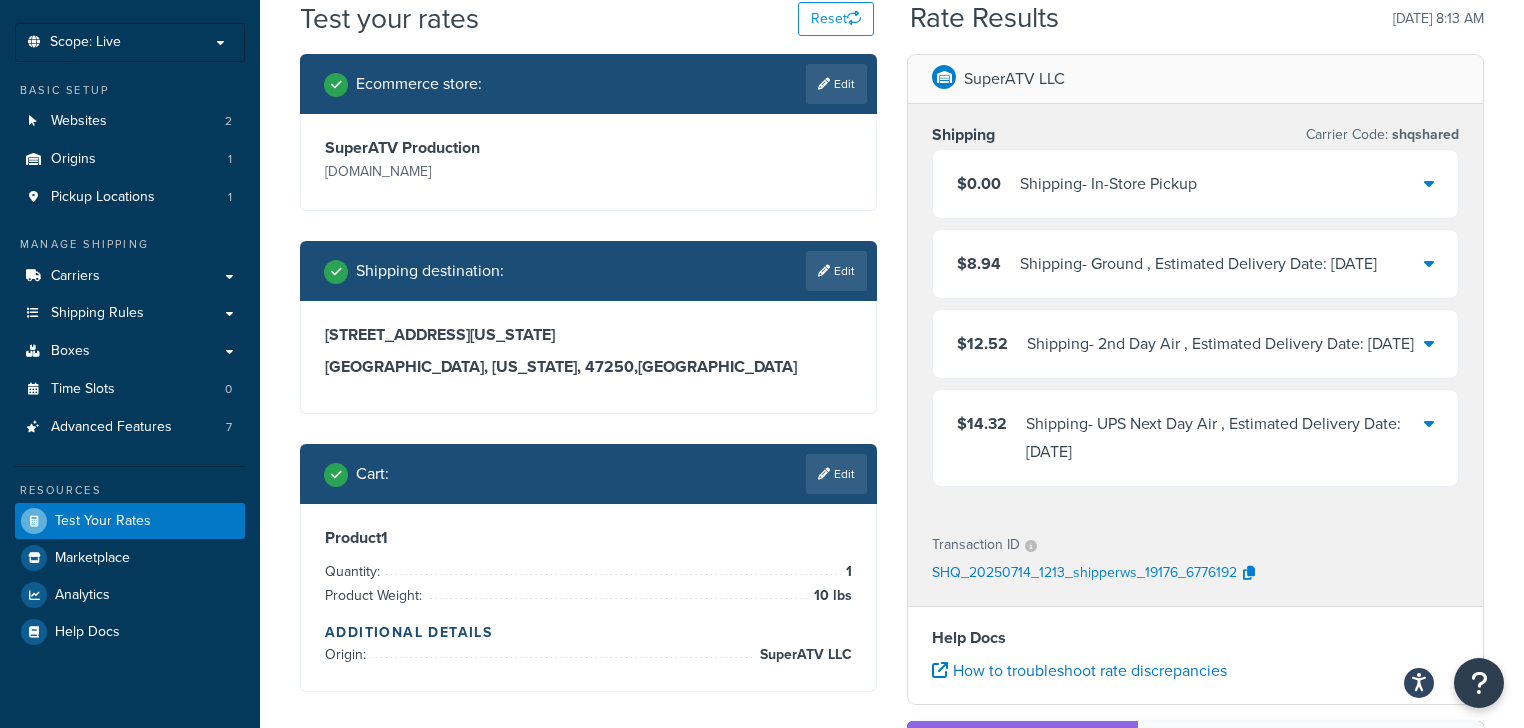 click on "Ecommerce store :  Edit SuperATV Production www.superatv.com Shipping destination :  Edit 2753 Michigan Rd Madison,    Indiana,    47250 ,  United States Cart :  Edit Product  1 Quantity: 1 Product Weight: 10   lbs Additional Details Origin: SuperATV LLC" at bounding box center [588, 388] 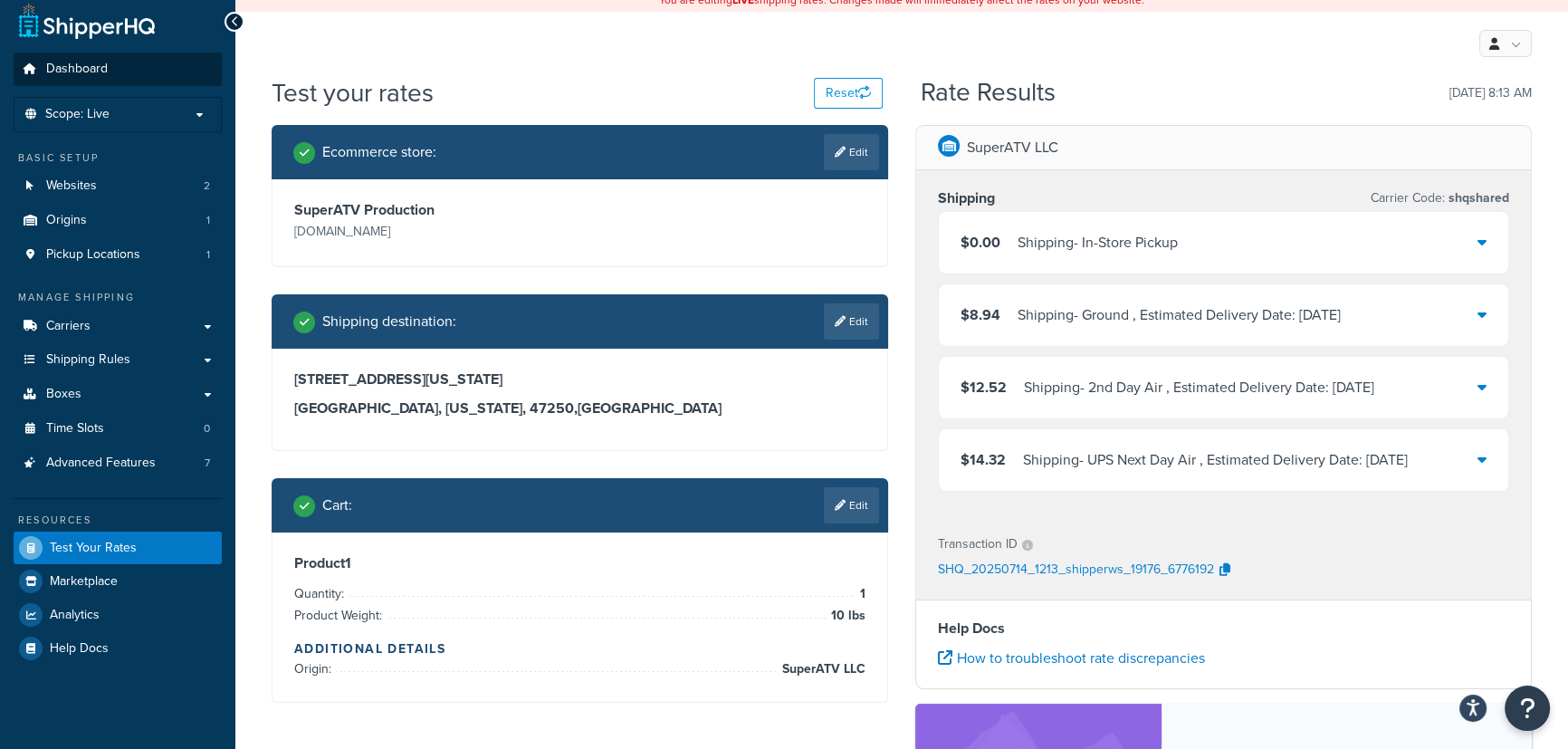 scroll, scrollTop: 0, scrollLeft: 0, axis: both 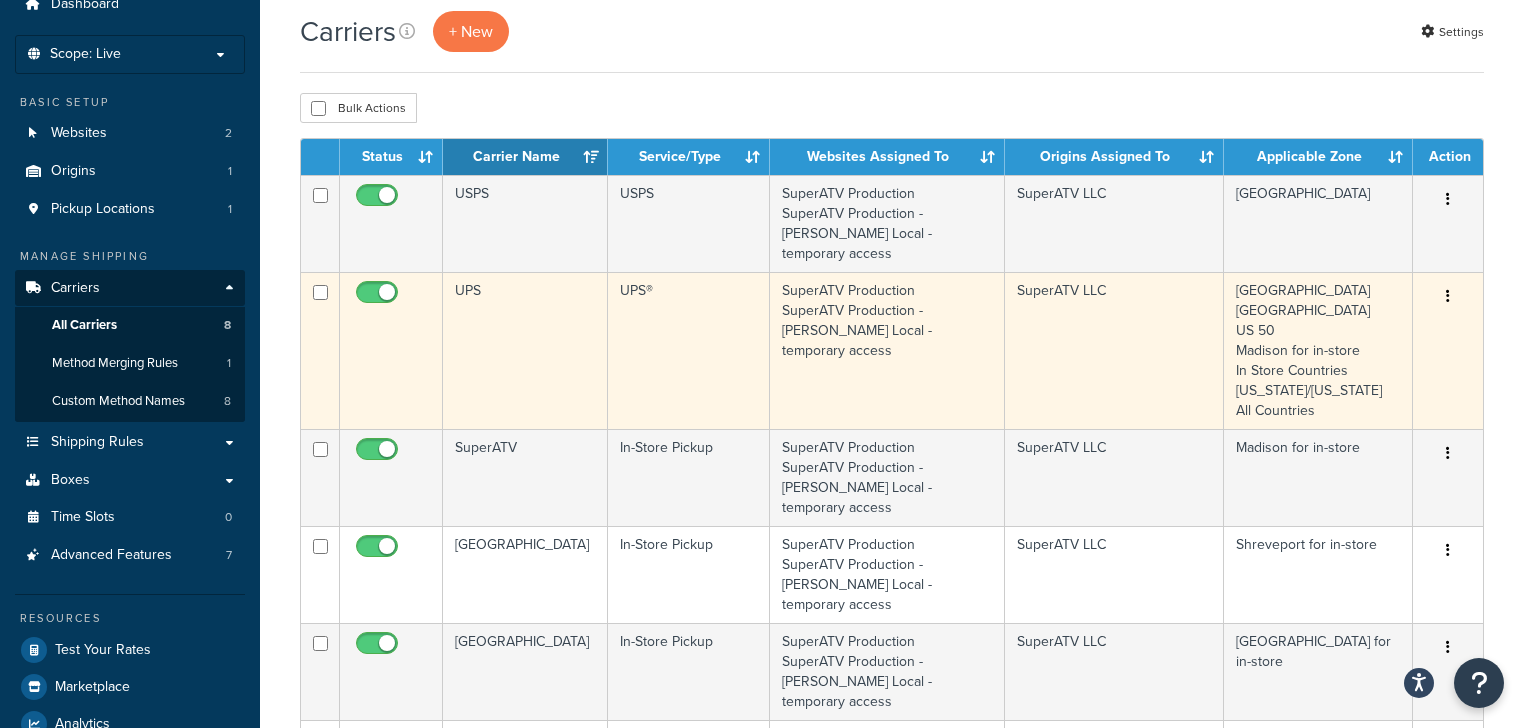 click on "SuperATV LLC" at bounding box center (1114, 350) 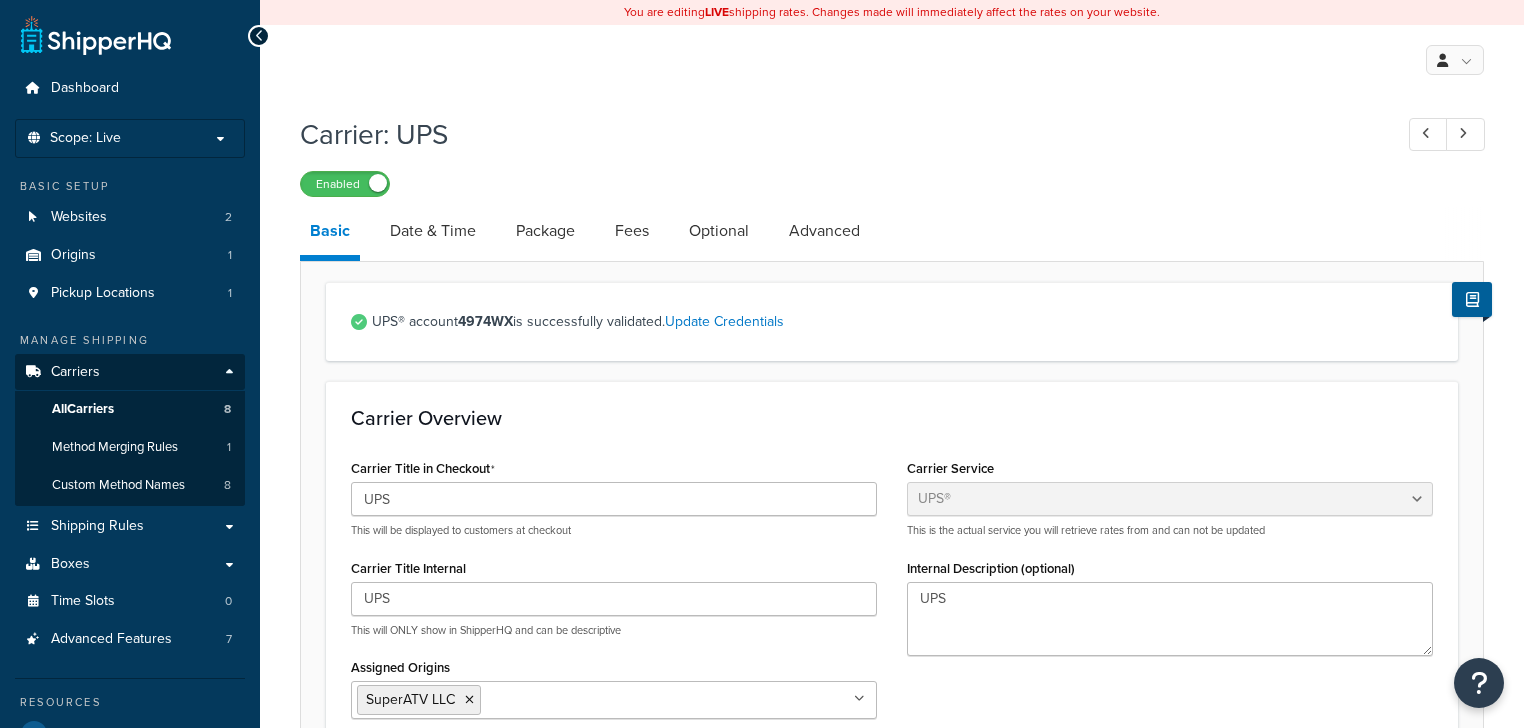 select on "ups" 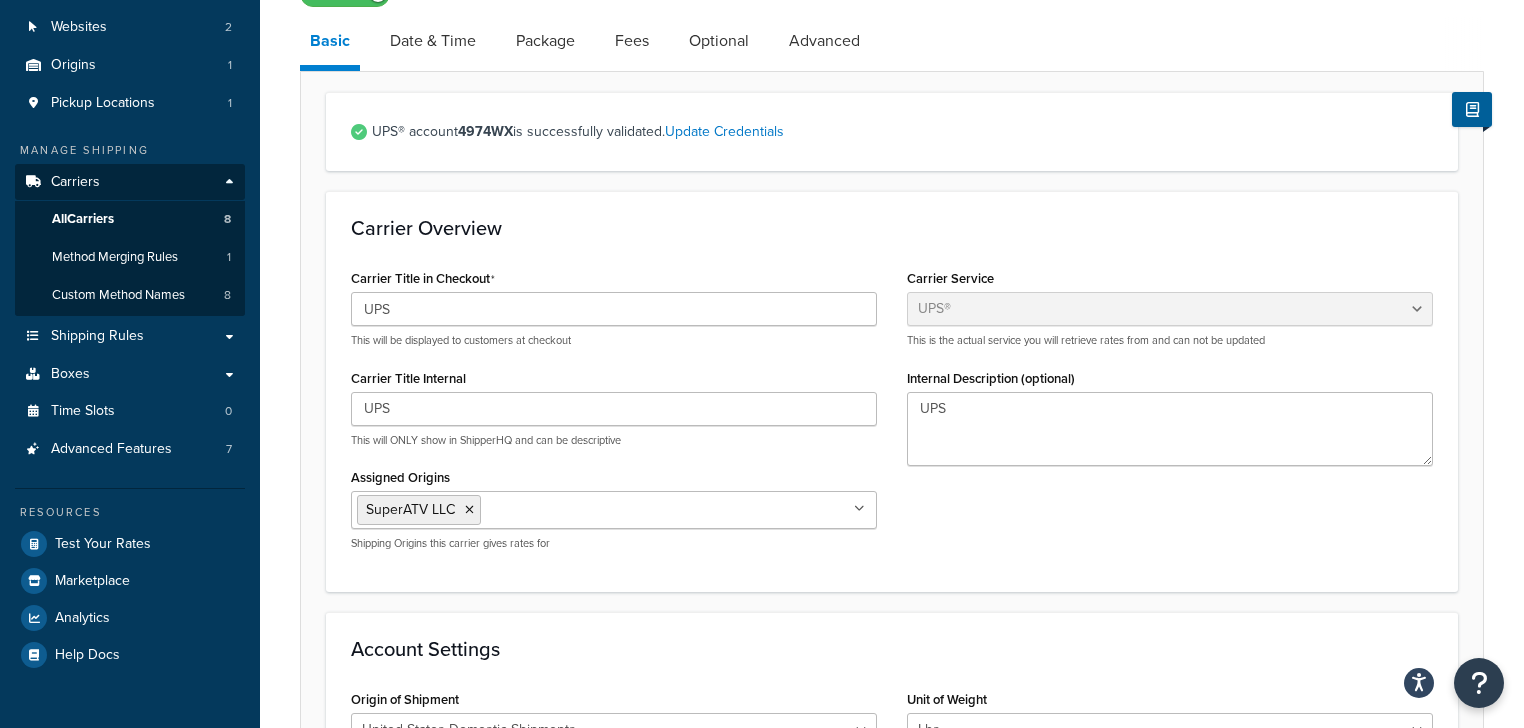 scroll, scrollTop: 183, scrollLeft: 0, axis: vertical 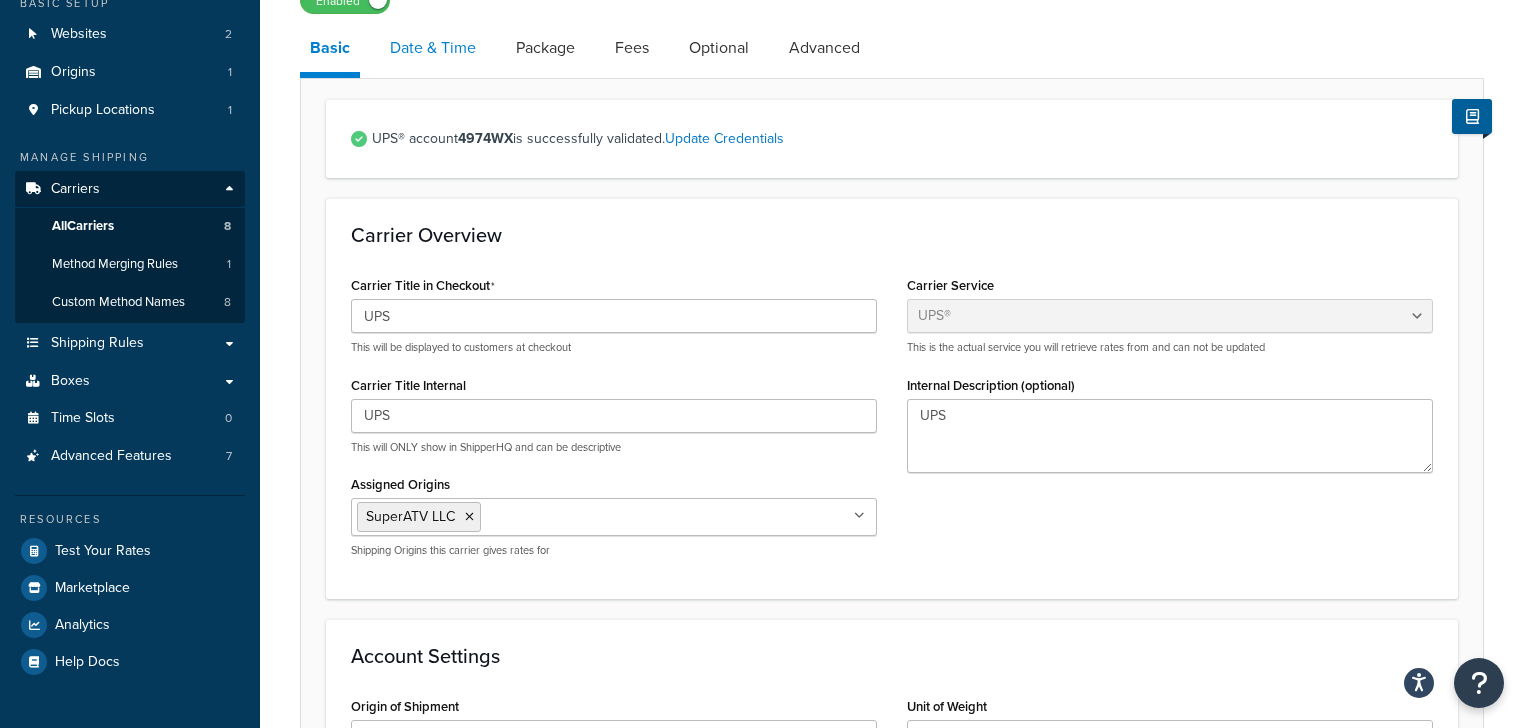 click on "Date & Time" at bounding box center (433, 48) 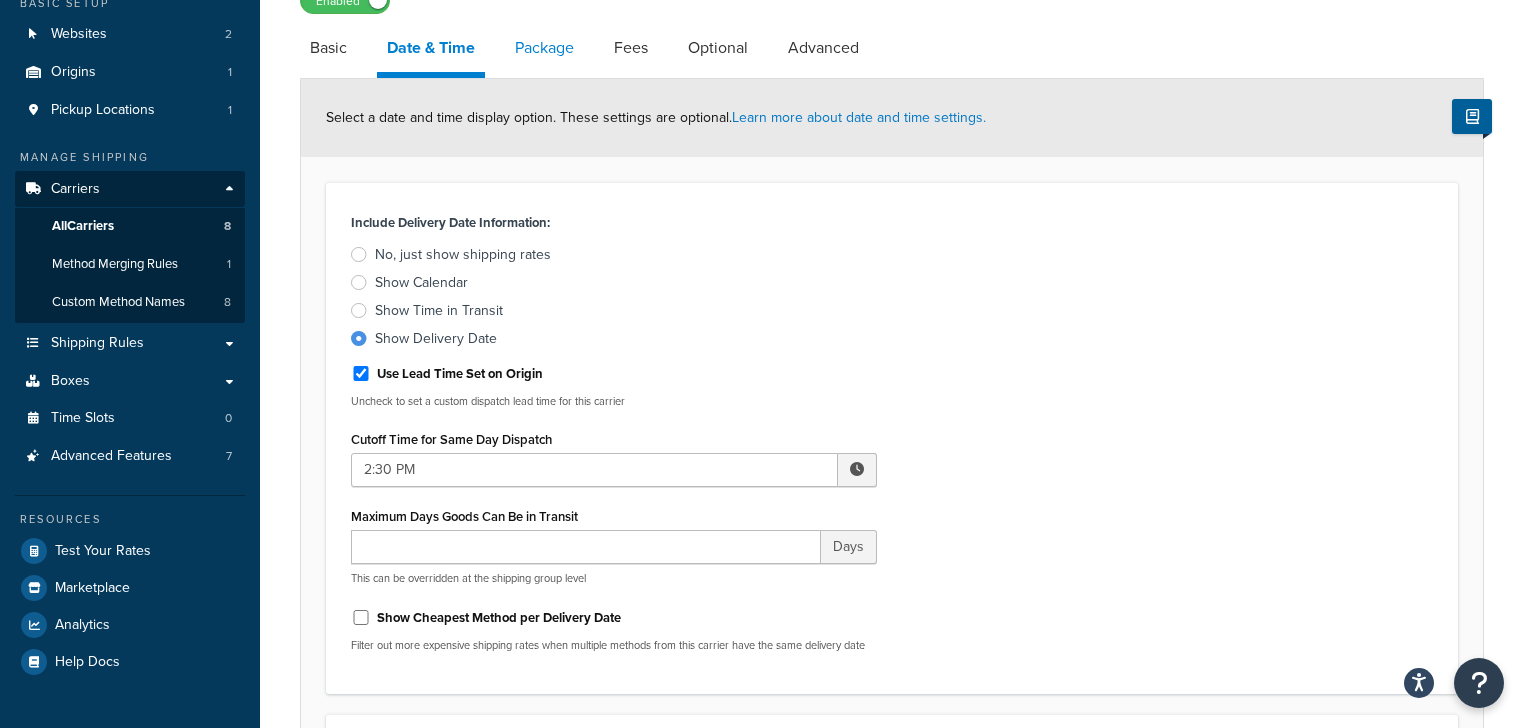 click on "Package" at bounding box center [544, 48] 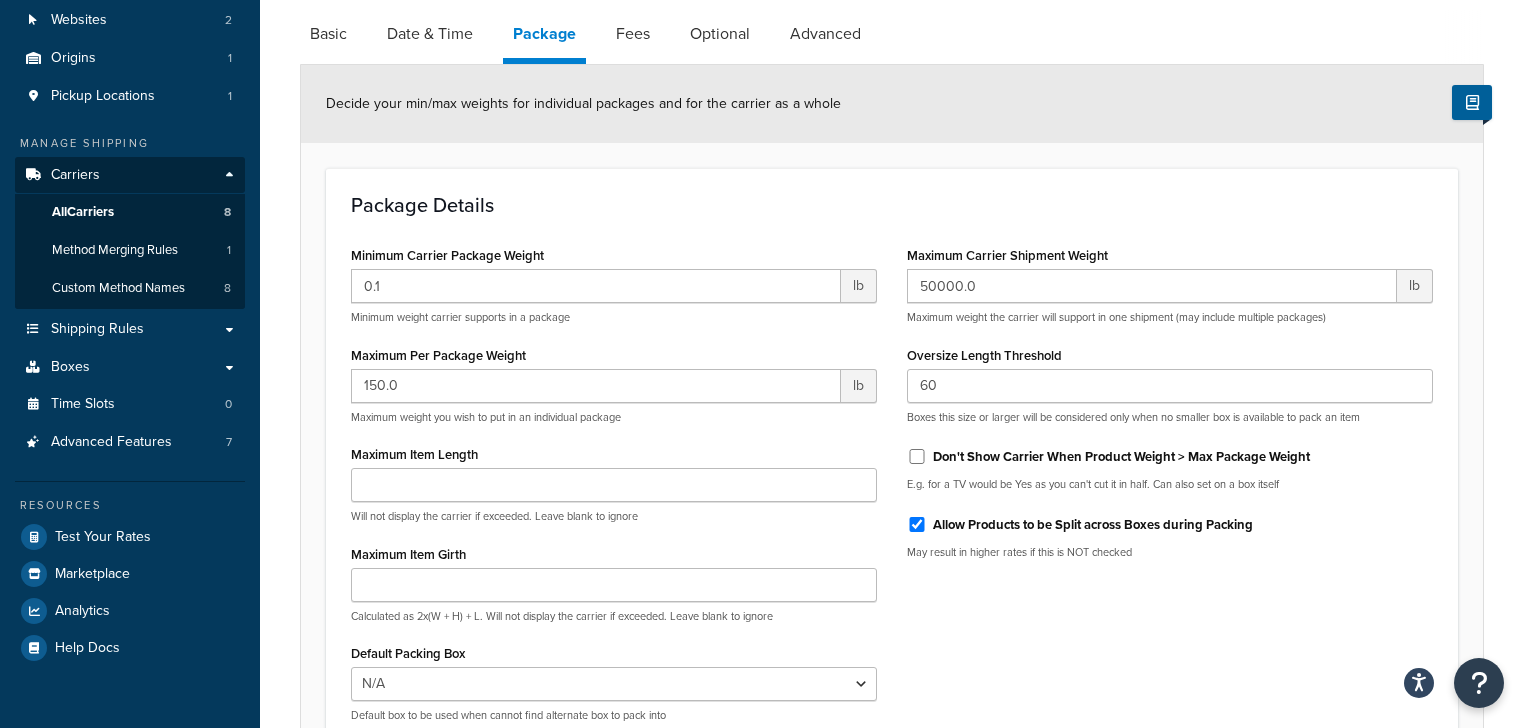 scroll, scrollTop: 193, scrollLeft: 0, axis: vertical 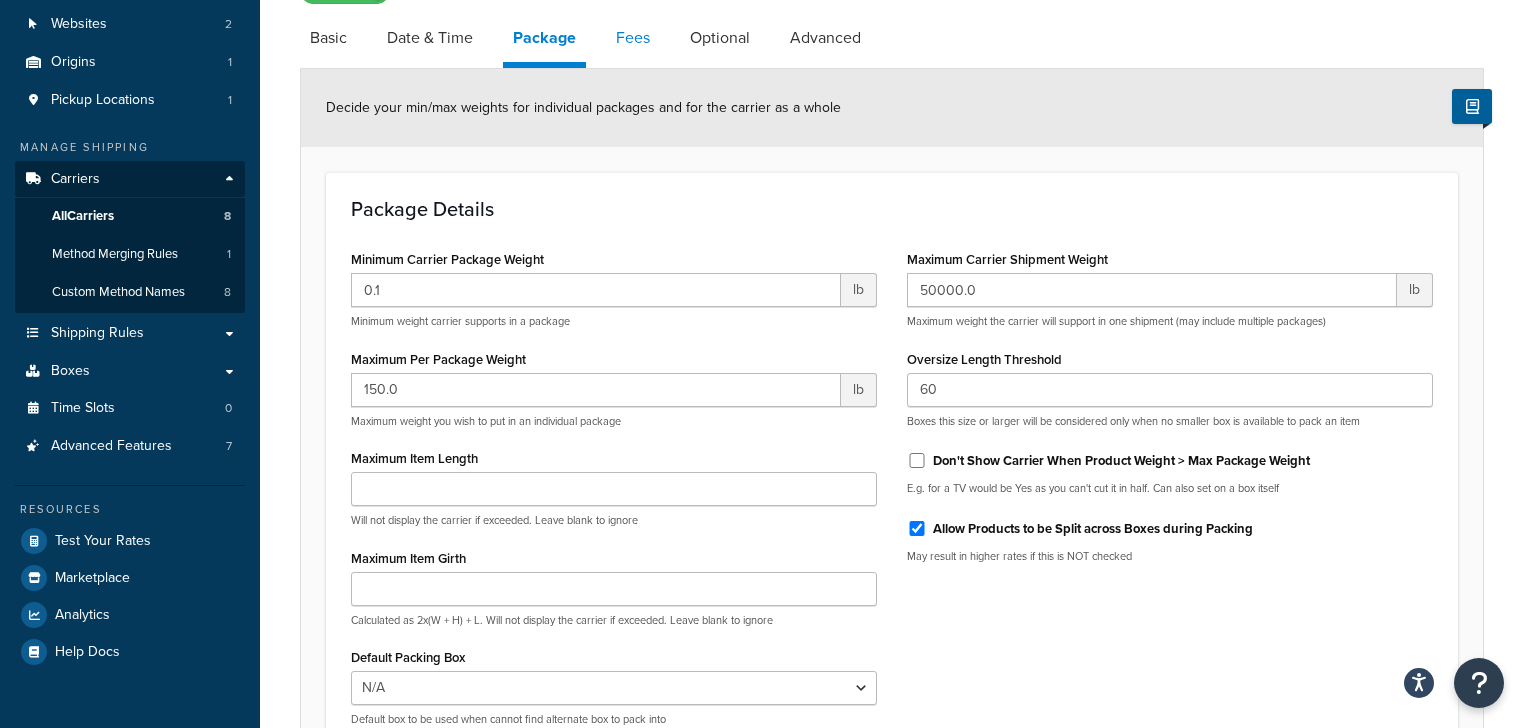 click on "Fees" at bounding box center [633, 38] 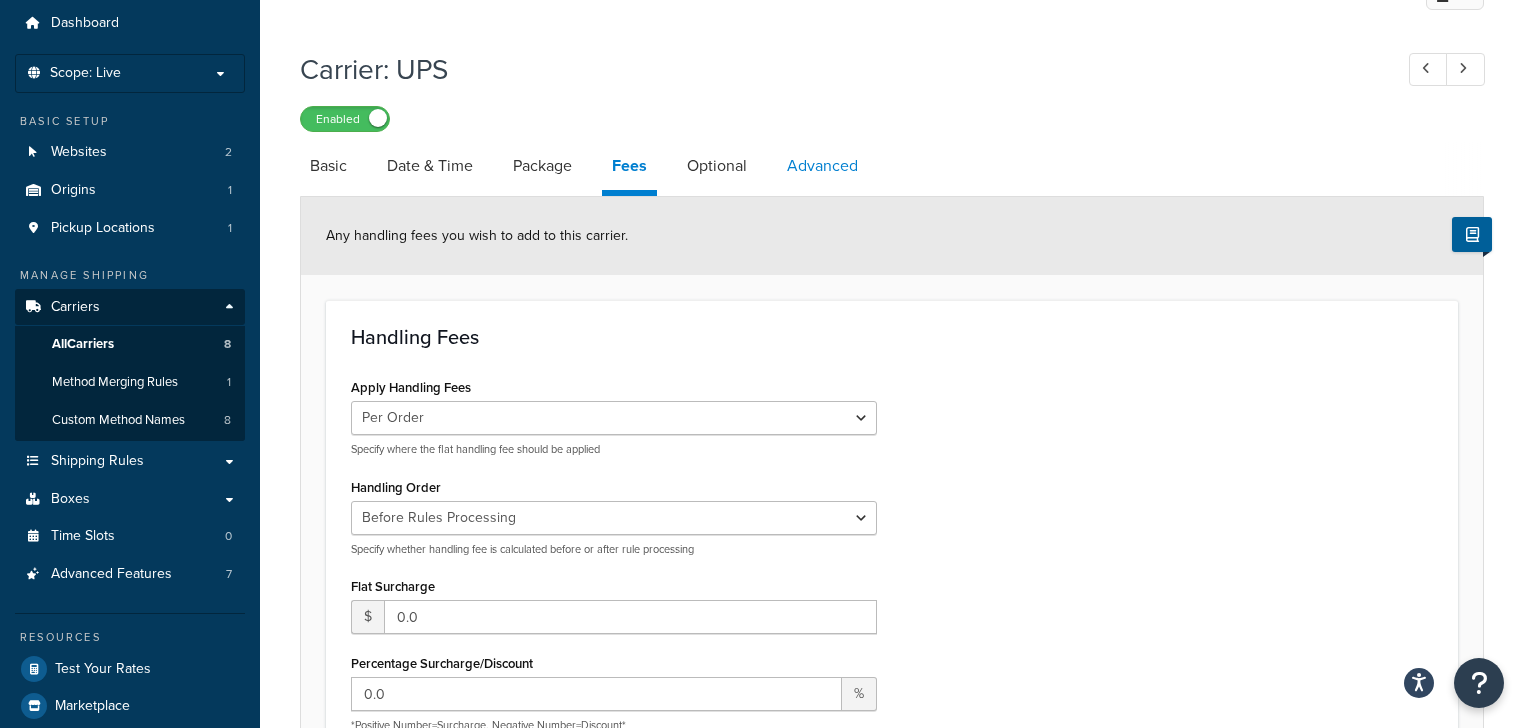 scroll, scrollTop: 56, scrollLeft: 0, axis: vertical 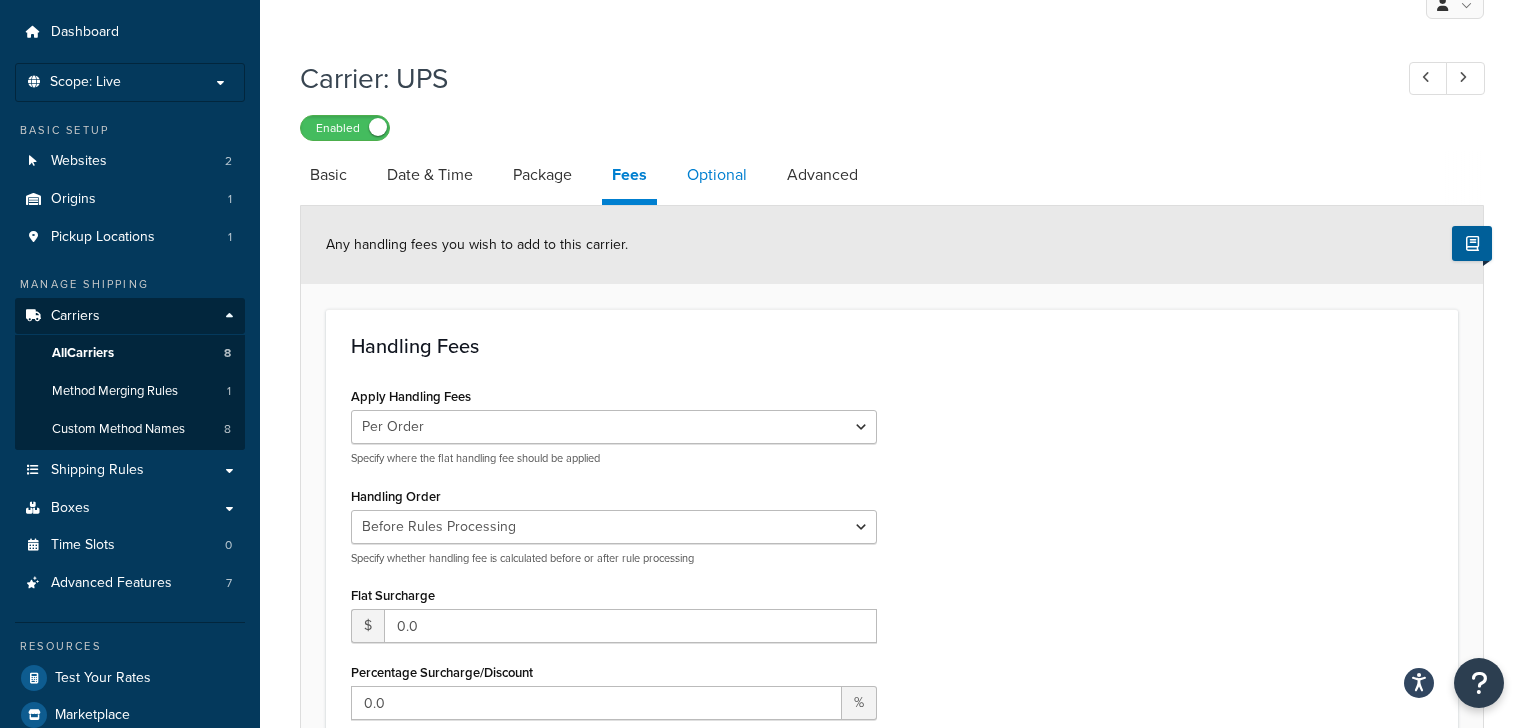 click on "Optional" at bounding box center (717, 175) 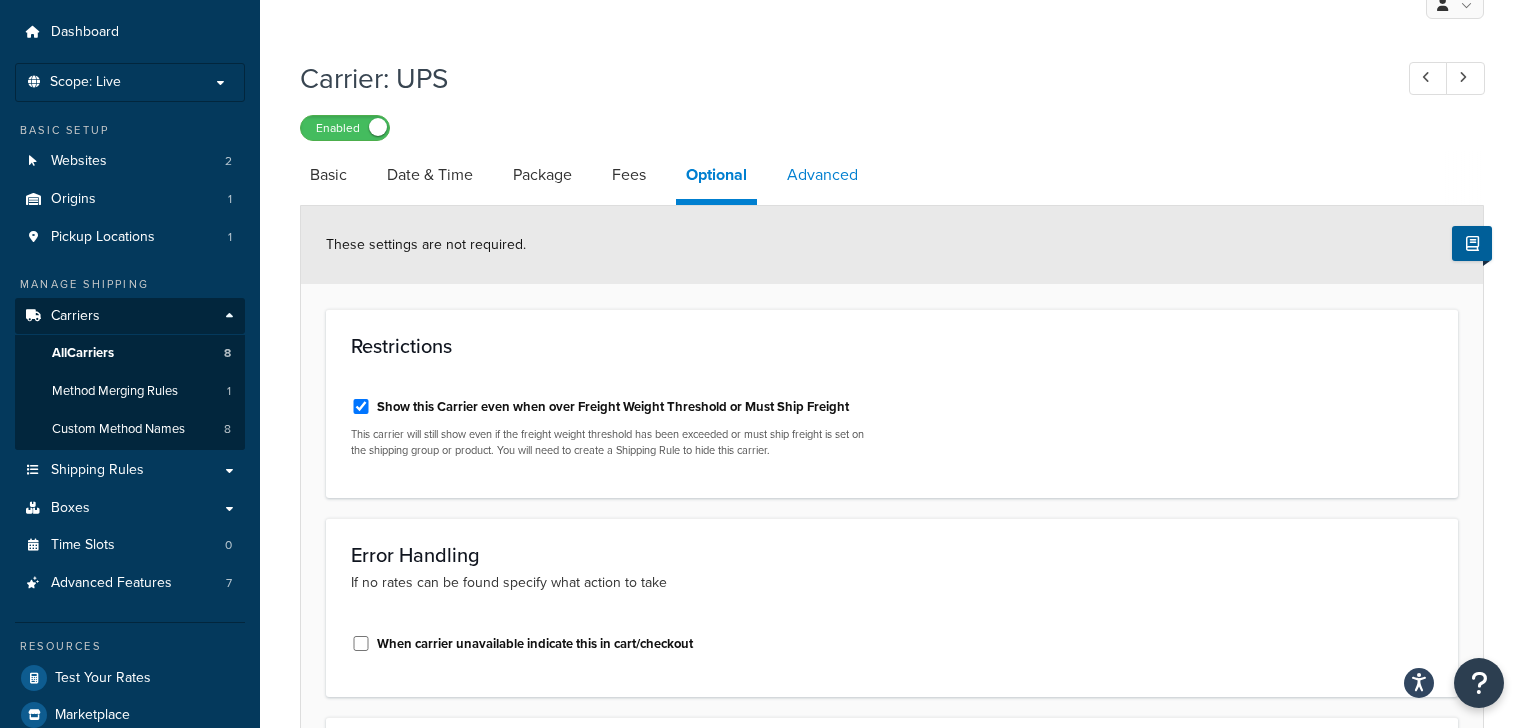 click on "Advanced" at bounding box center (822, 175) 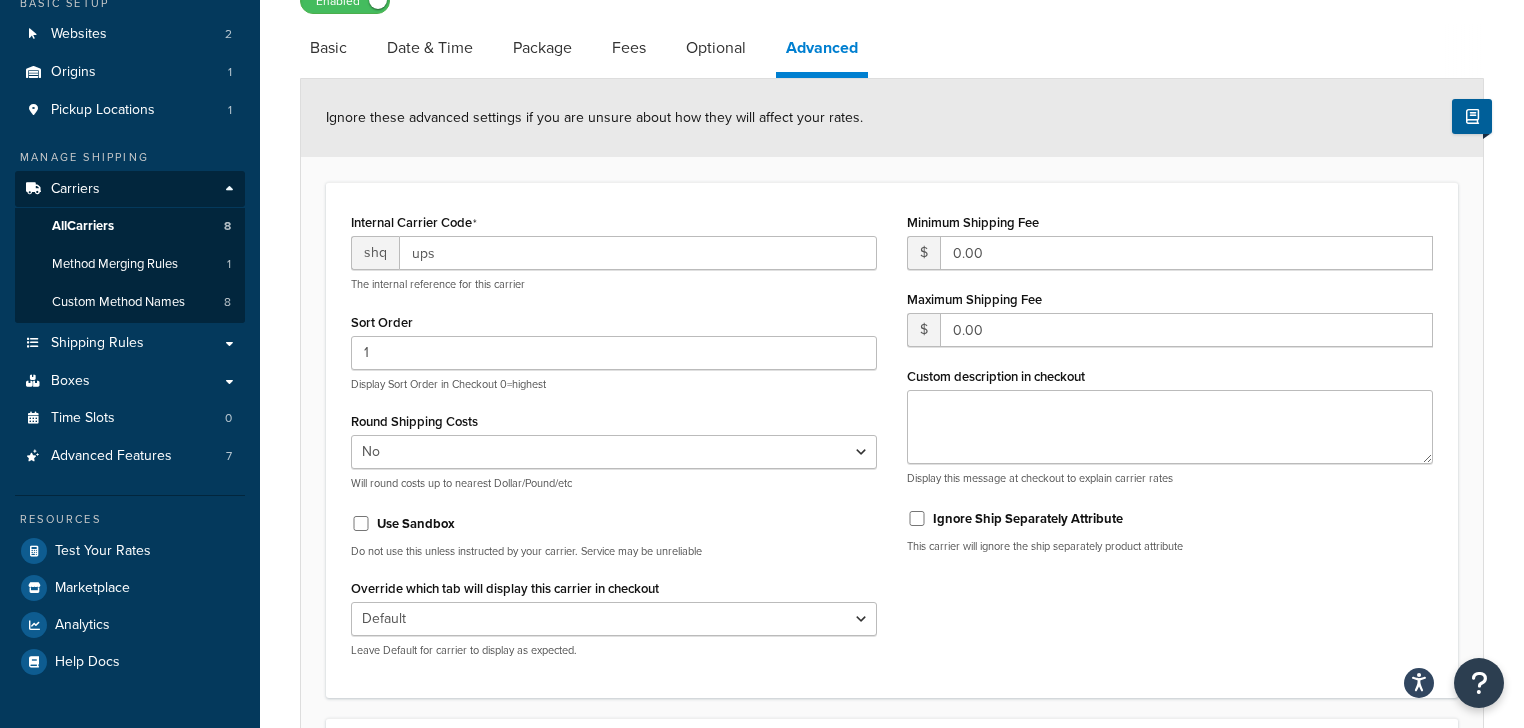 scroll, scrollTop: 0, scrollLeft: 0, axis: both 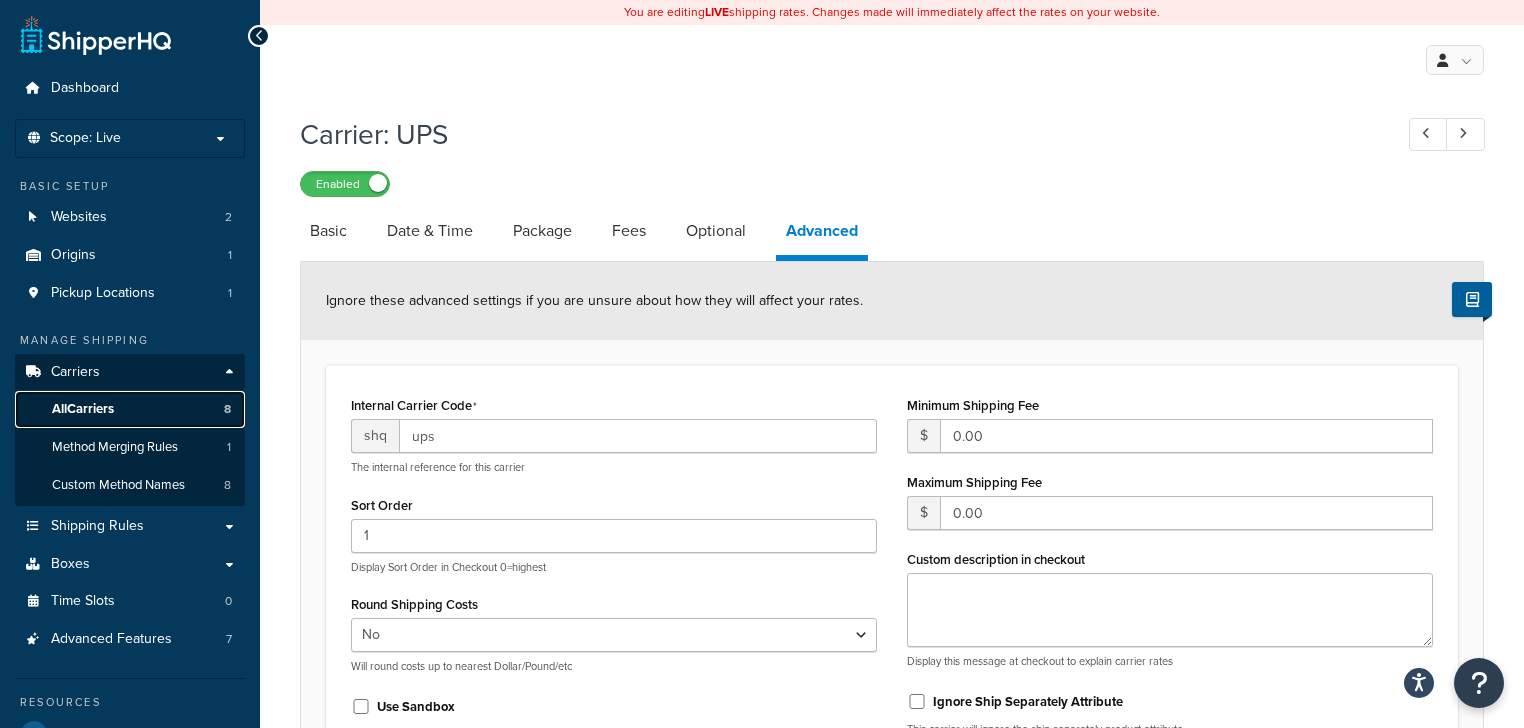 click on "All  Carriers 8" at bounding box center (130, 409) 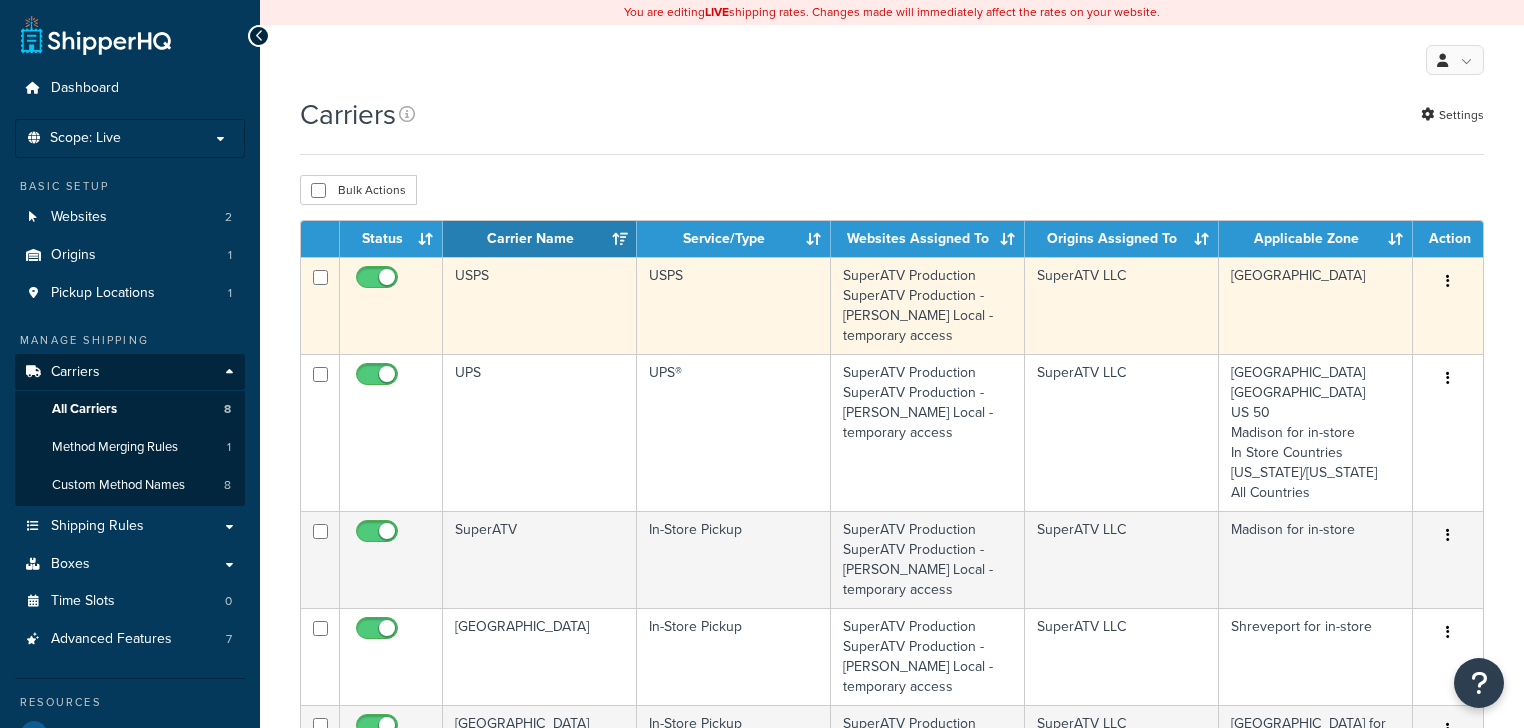 scroll, scrollTop: 0, scrollLeft: 0, axis: both 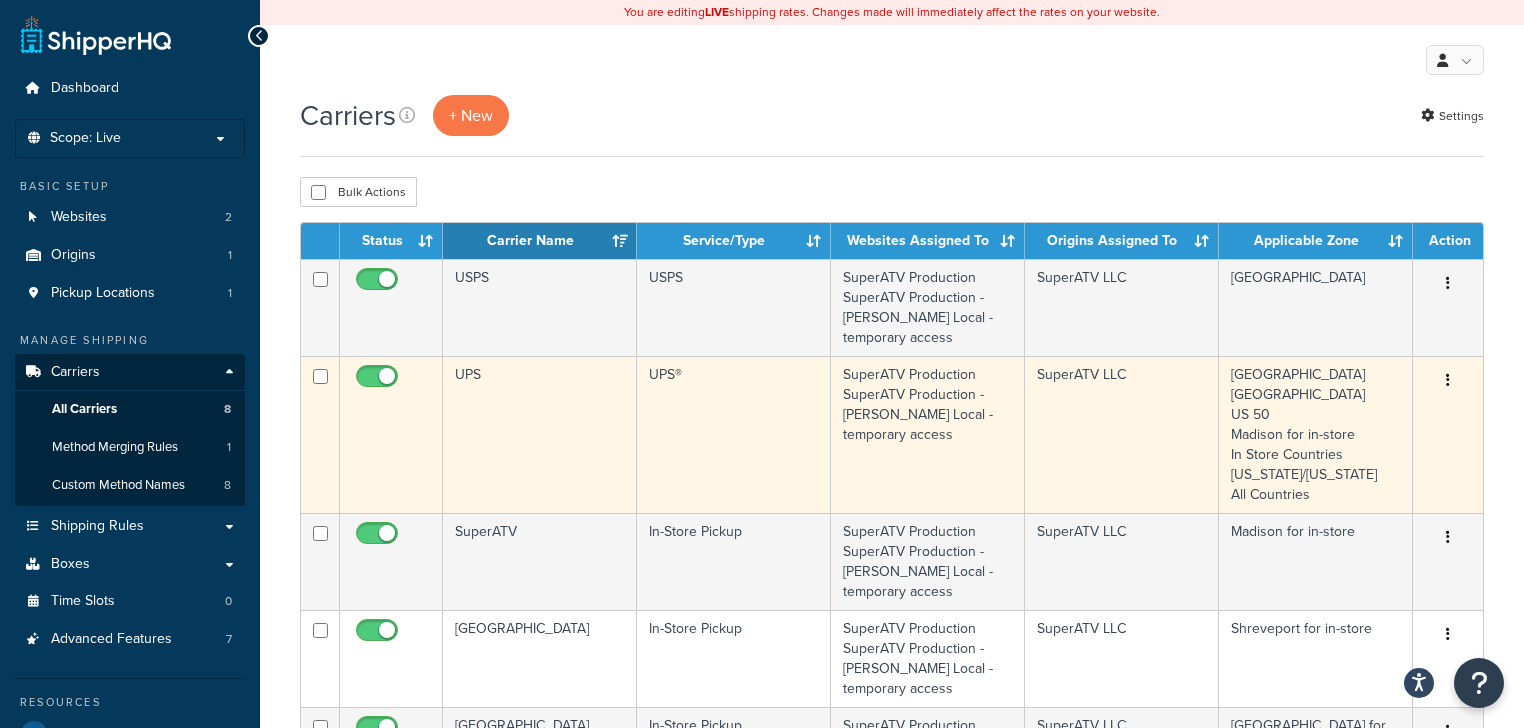 click on "UPS®" at bounding box center [734, 434] 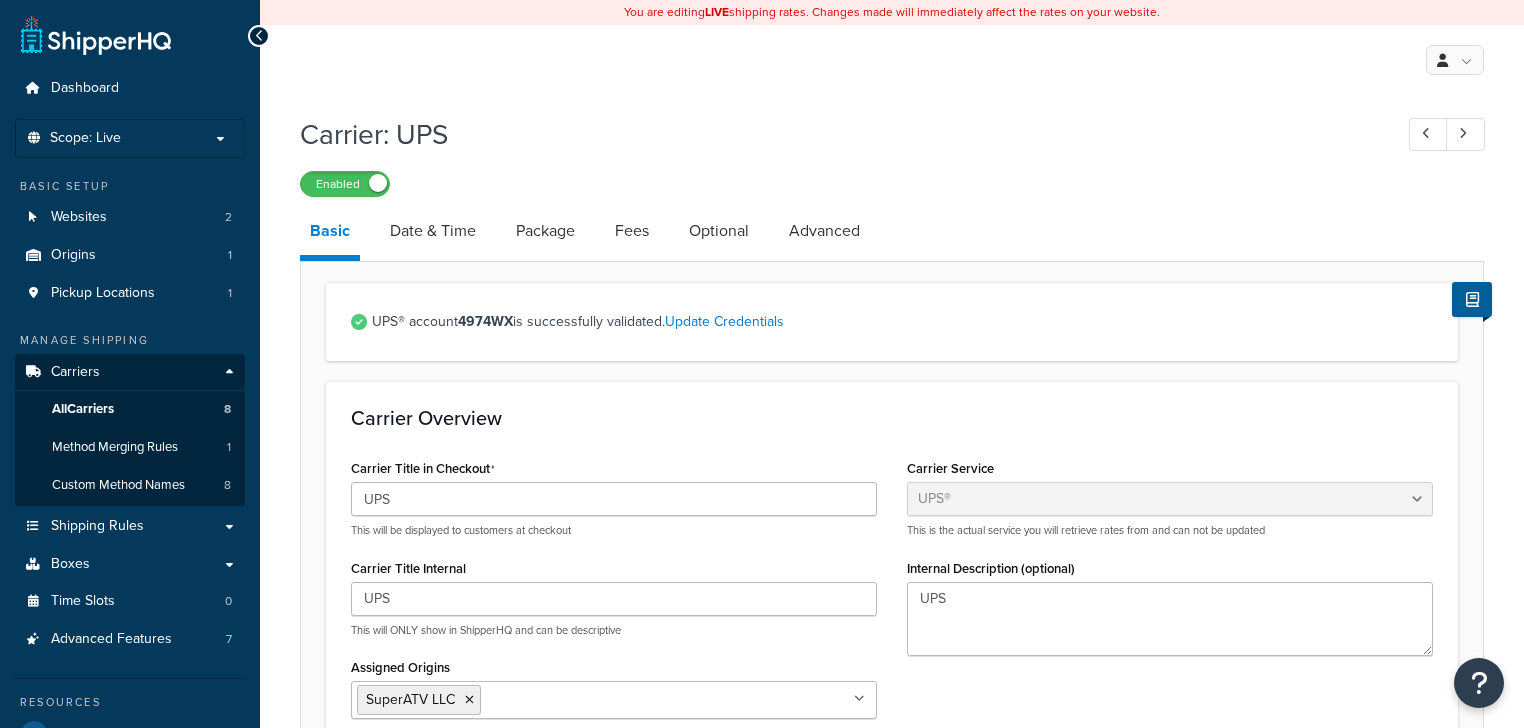 select on "ups" 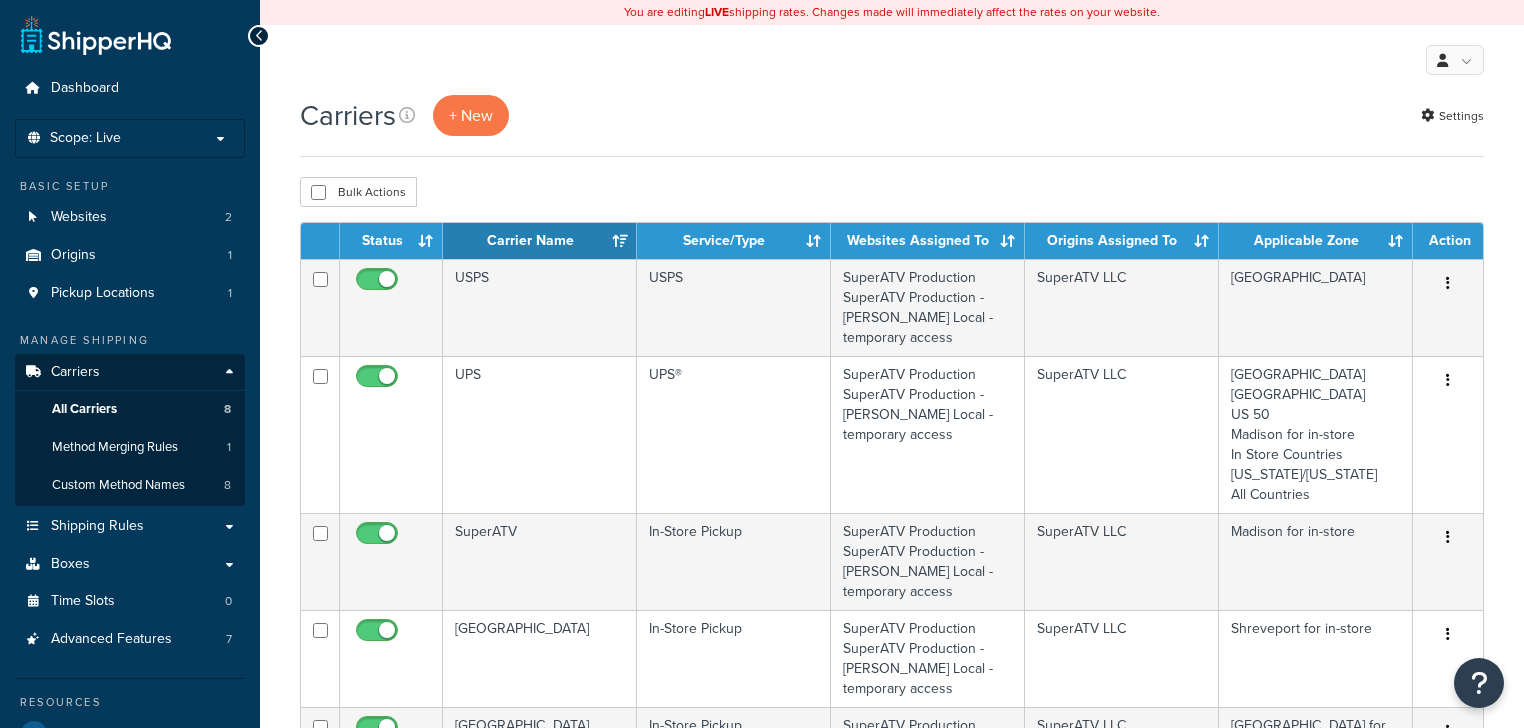 scroll, scrollTop: 0, scrollLeft: 0, axis: both 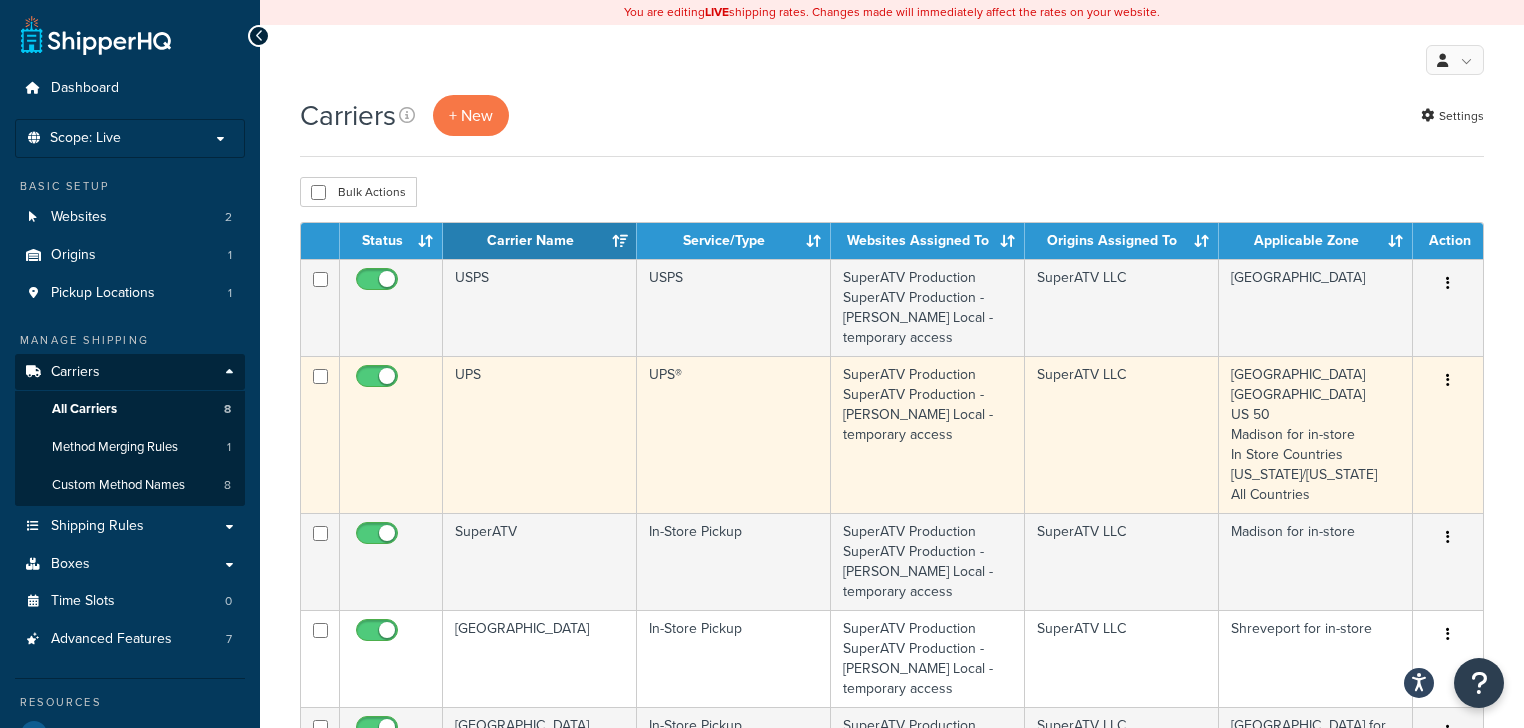 click on "UPS®" at bounding box center [734, 434] 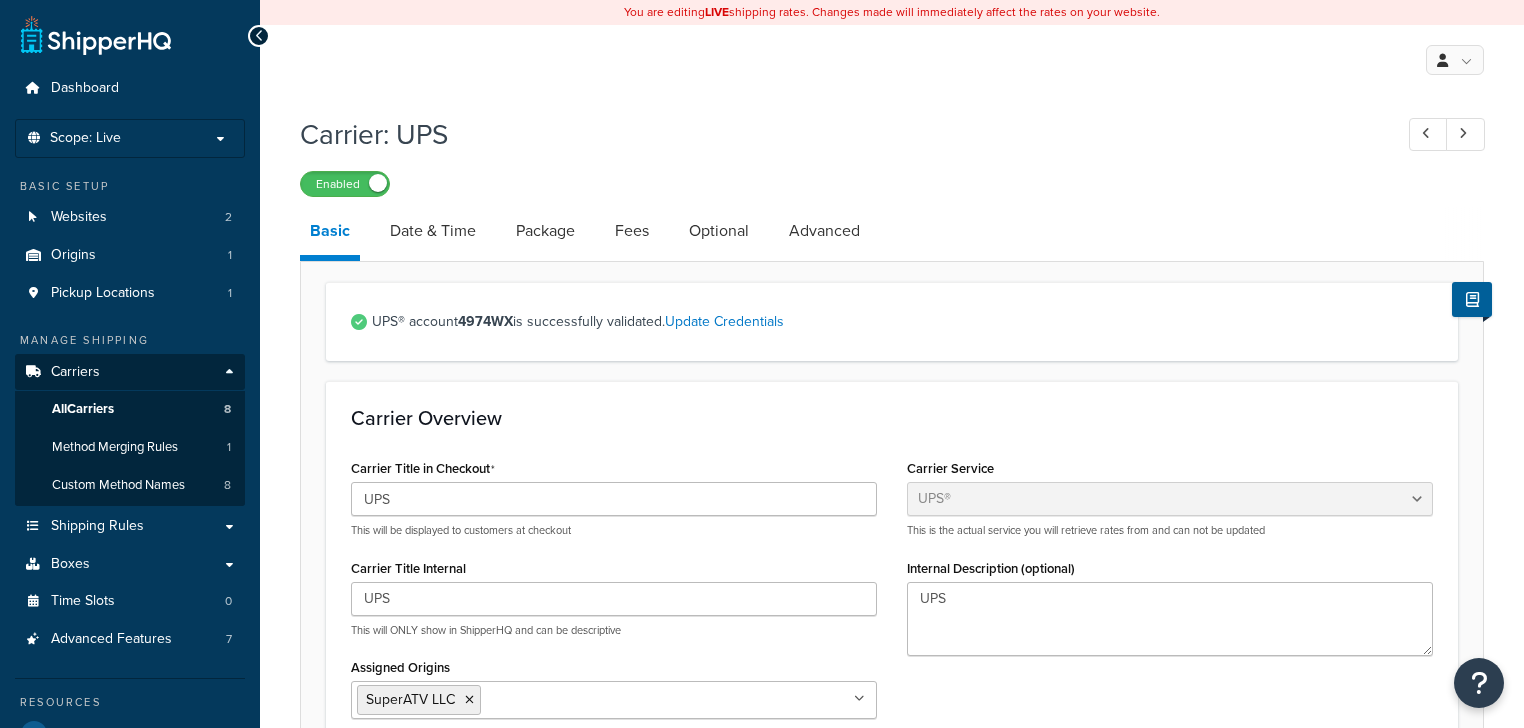 select on "ups" 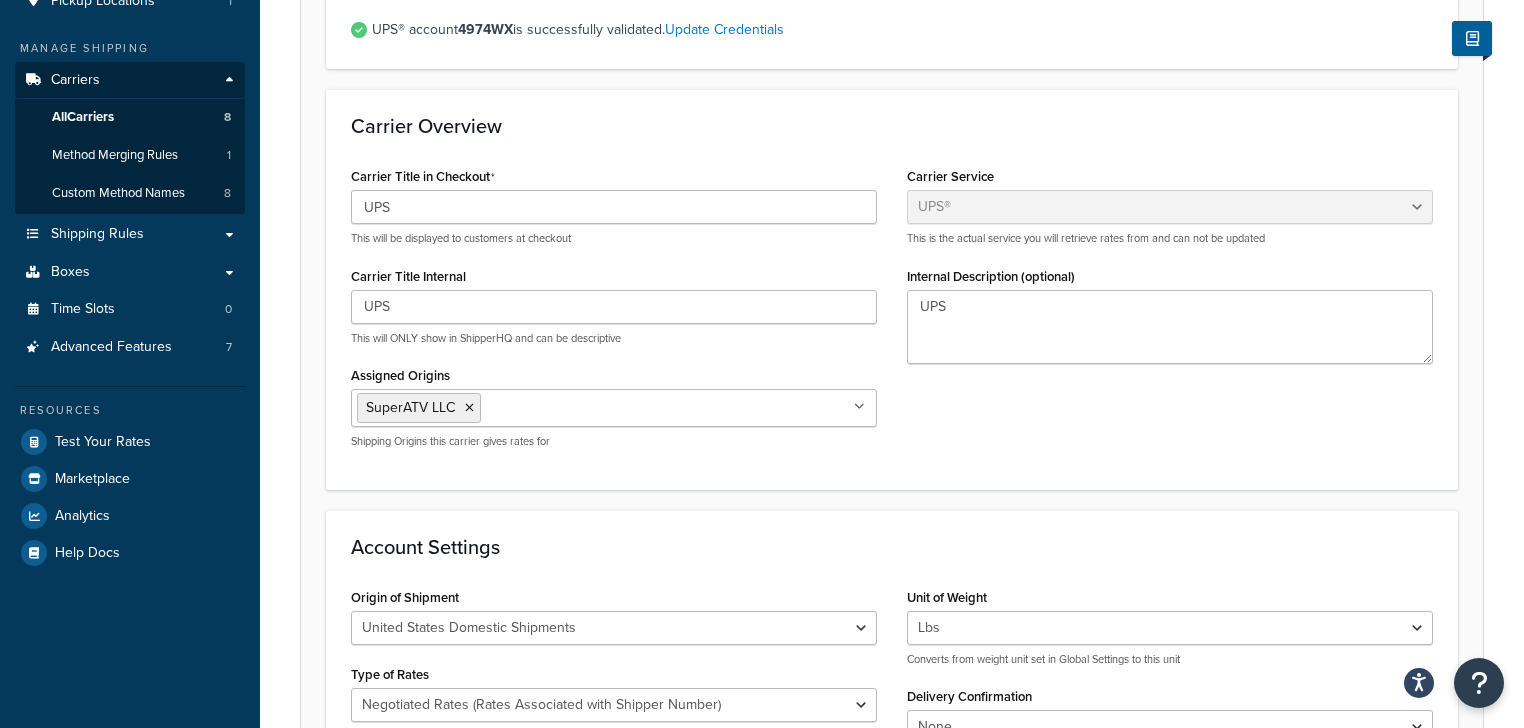 scroll, scrollTop: 291, scrollLeft: 0, axis: vertical 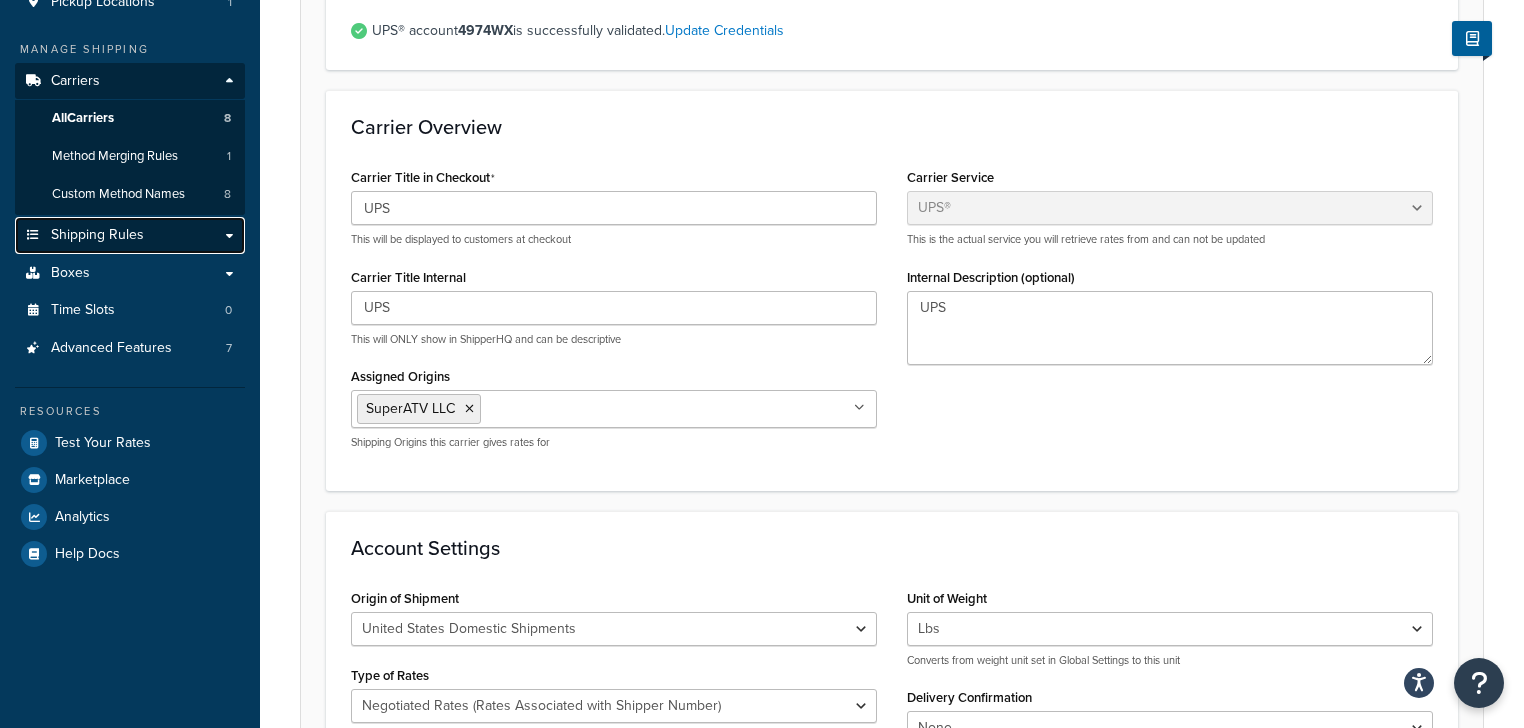 click on "Shipping Rules" at bounding box center (97, 235) 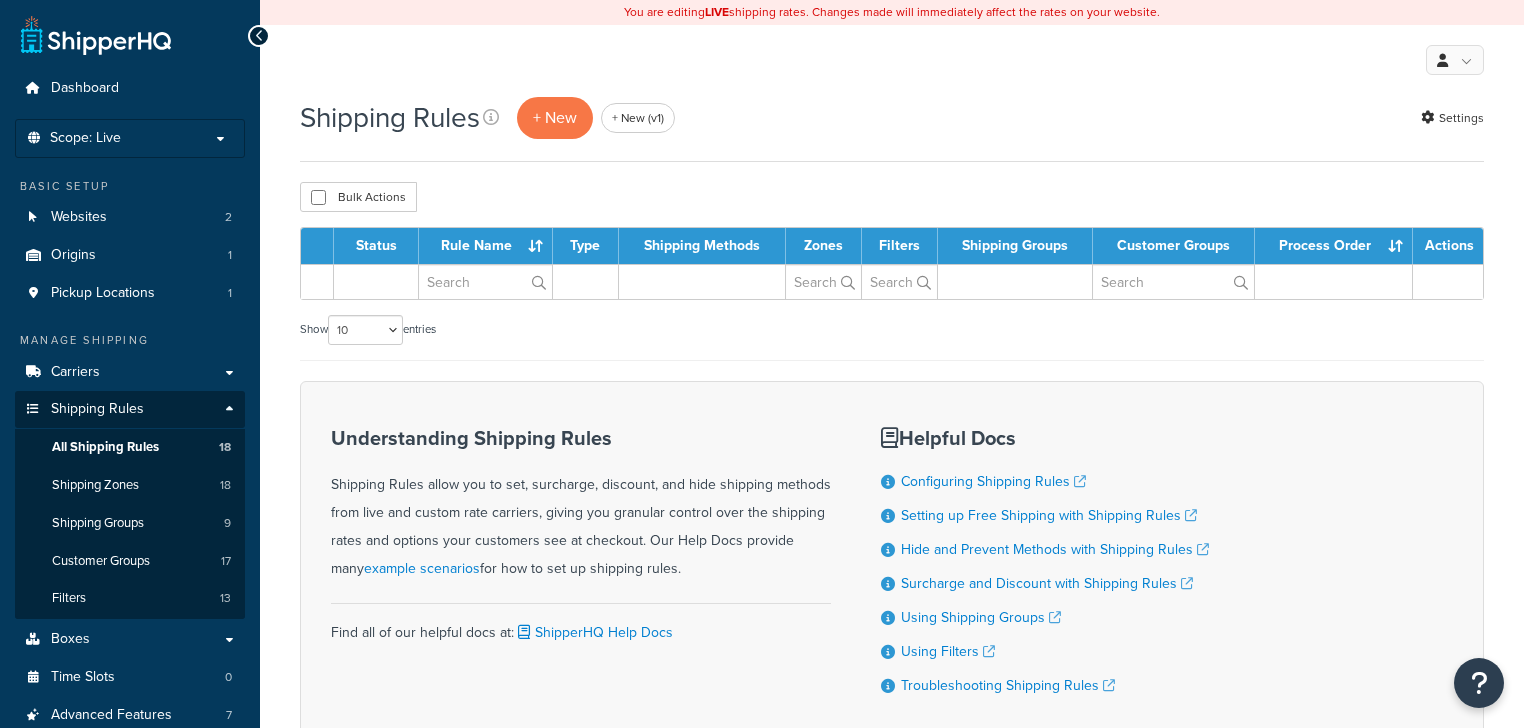 scroll, scrollTop: 0, scrollLeft: 0, axis: both 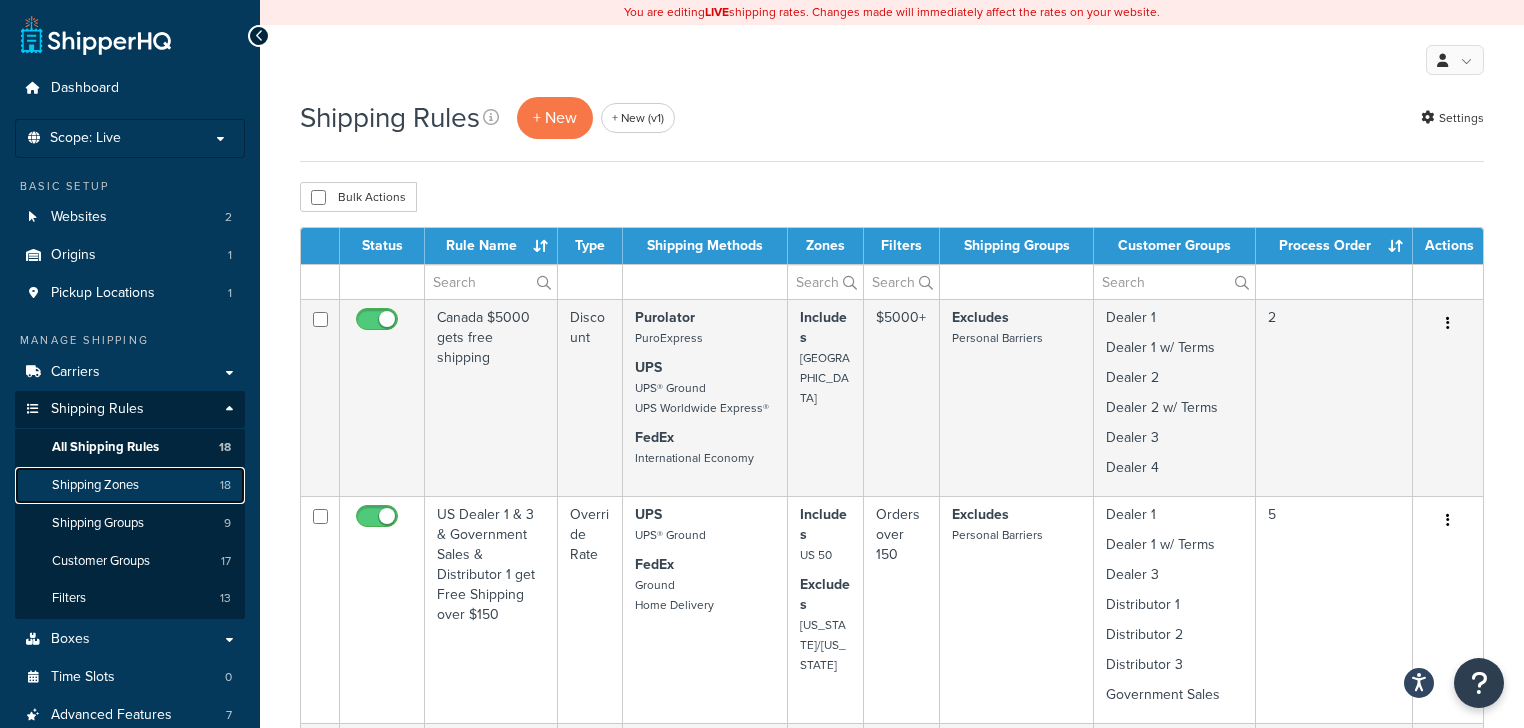 click on "Shipping Zones
18" at bounding box center (130, 485) 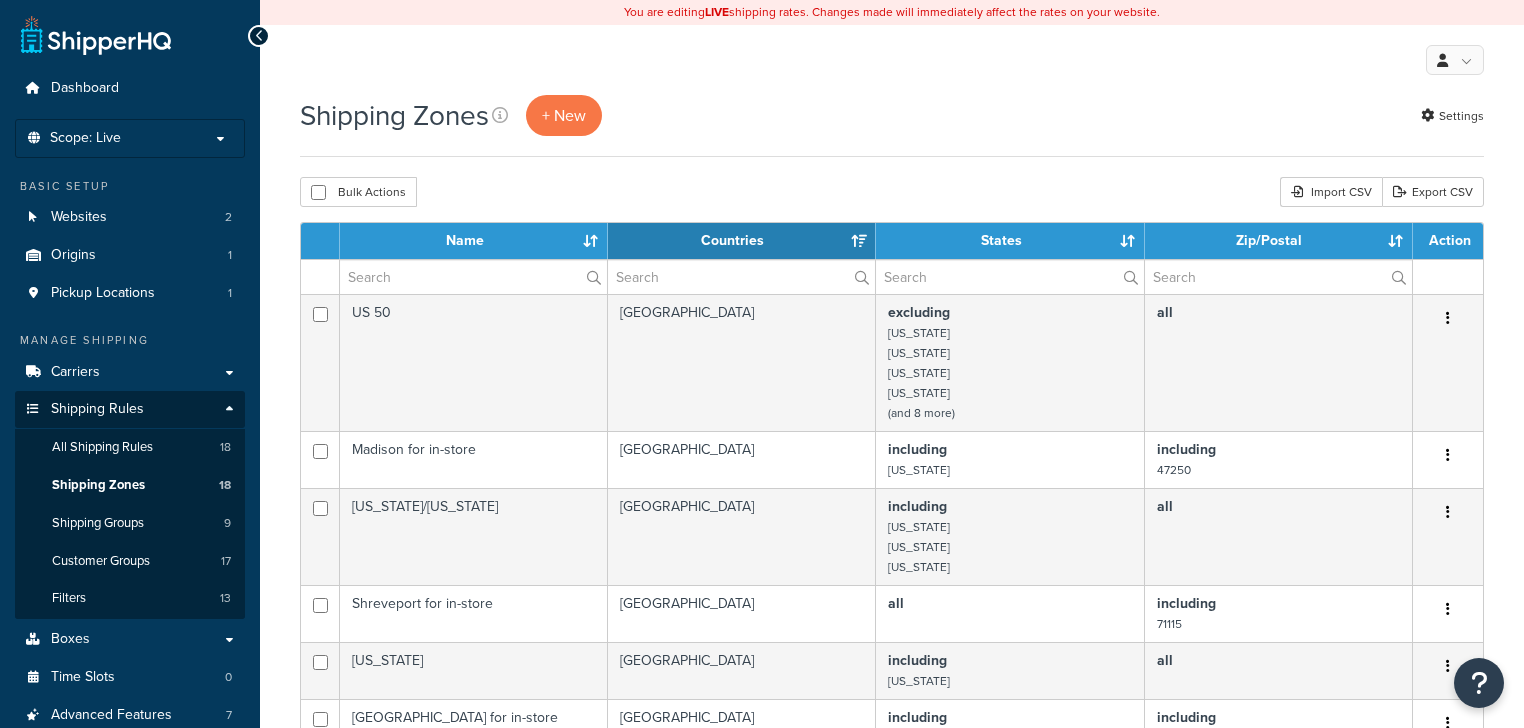 select on "15" 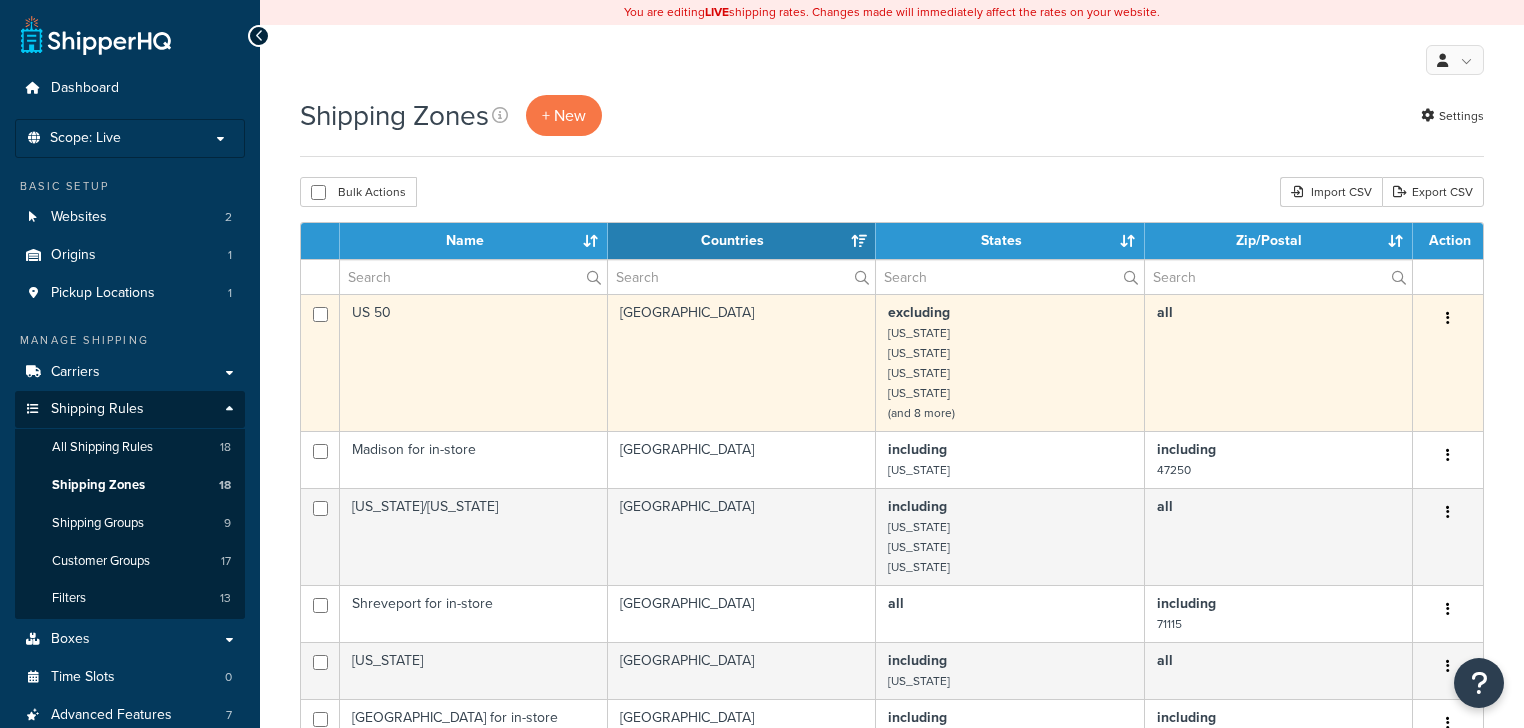scroll, scrollTop: 0, scrollLeft: 0, axis: both 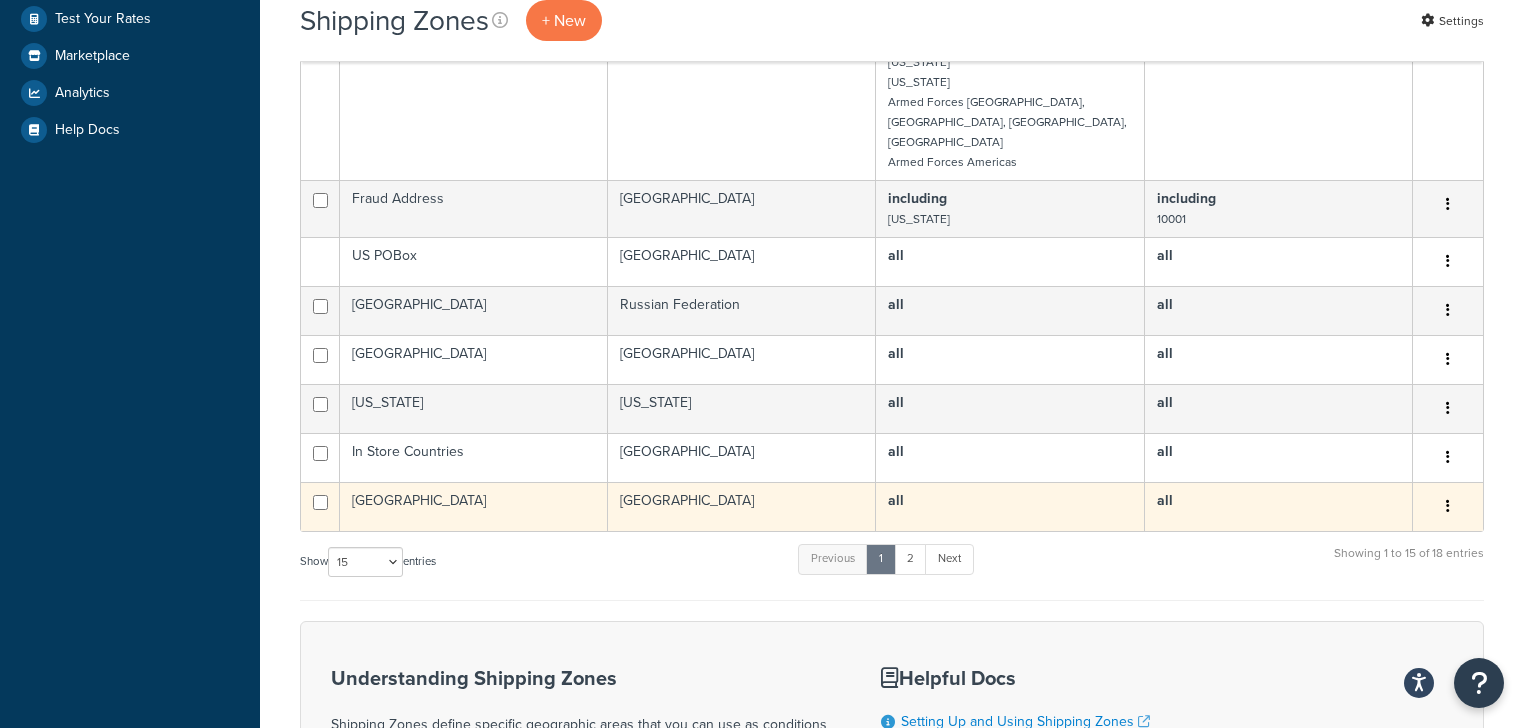 click on "Canada" at bounding box center [742, 506] 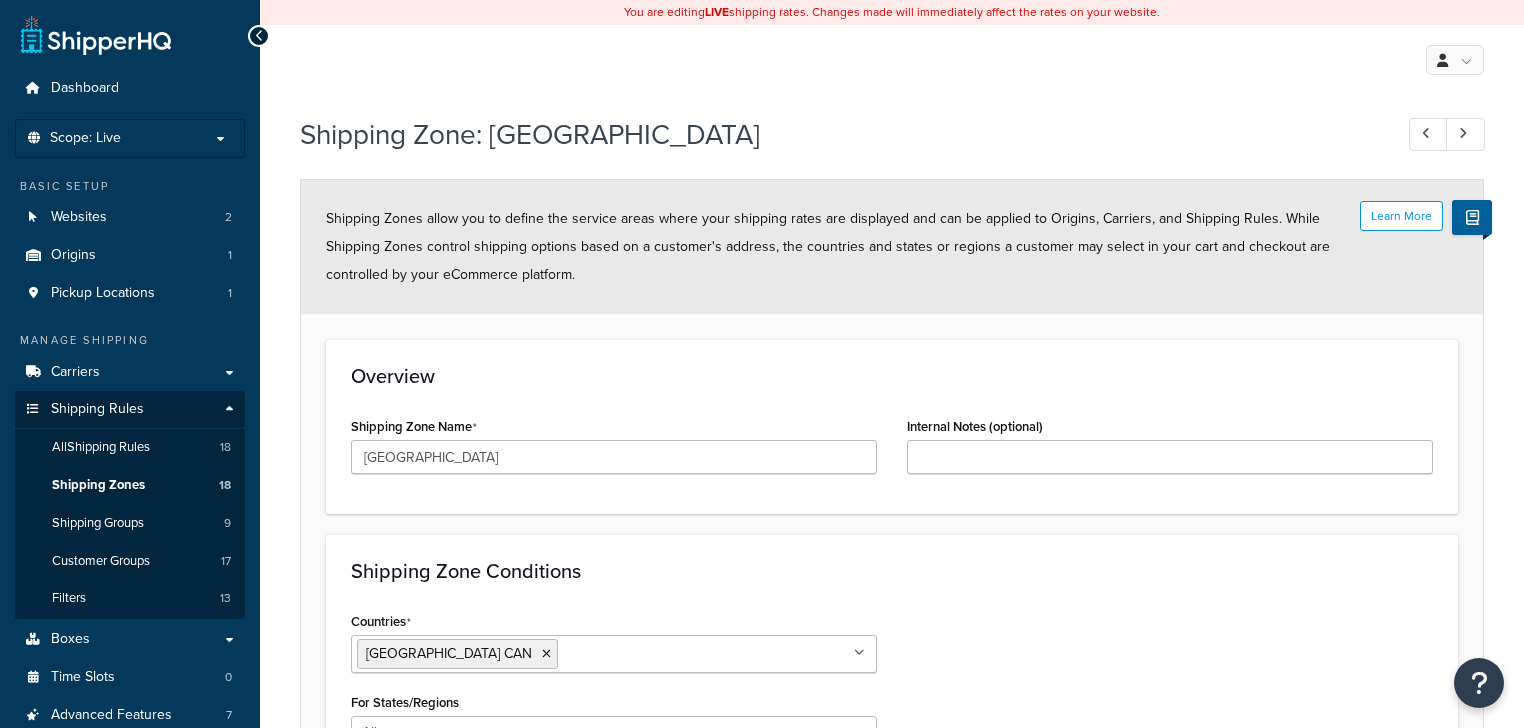 scroll, scrollTop: 0, scrollLeft: 0, axis: both 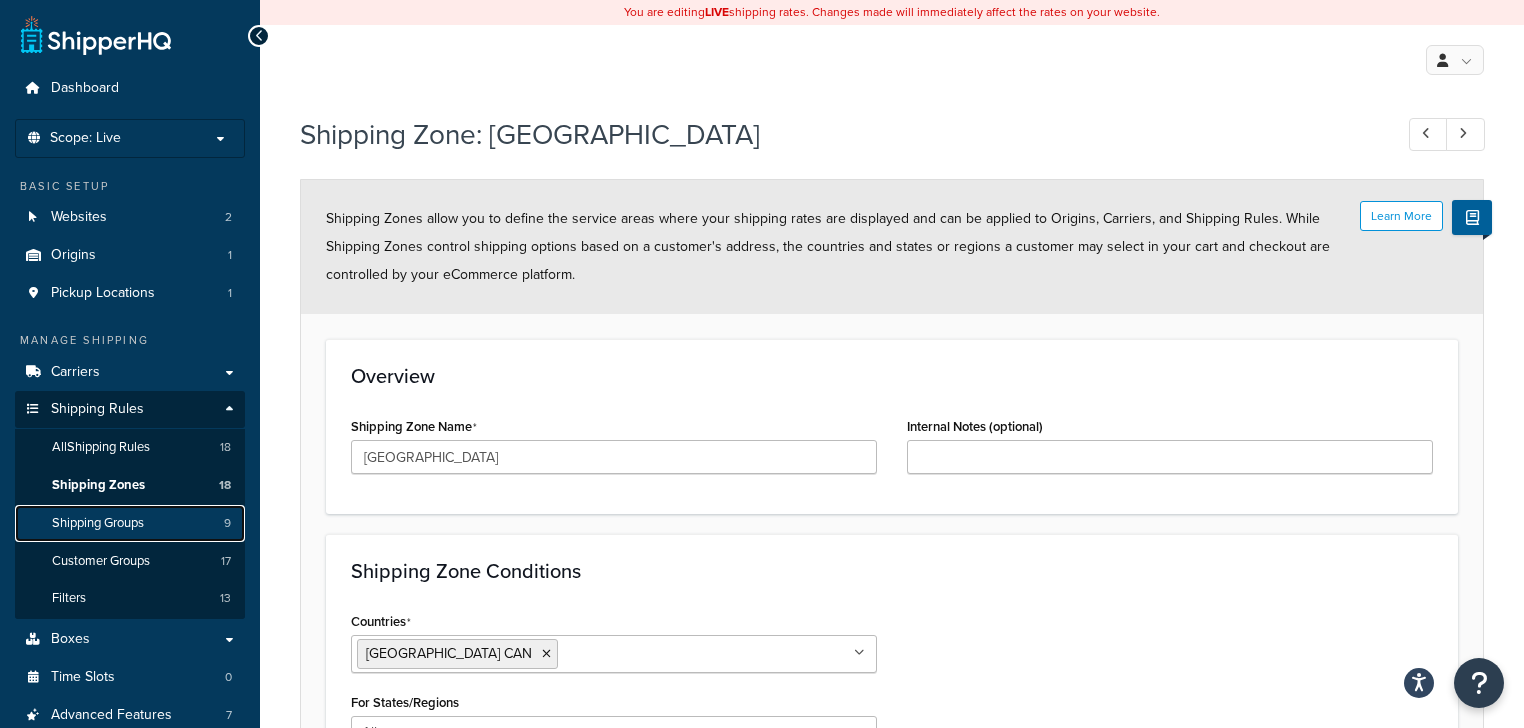 click on "Shipping Groups" at bounding box center (98, 523) 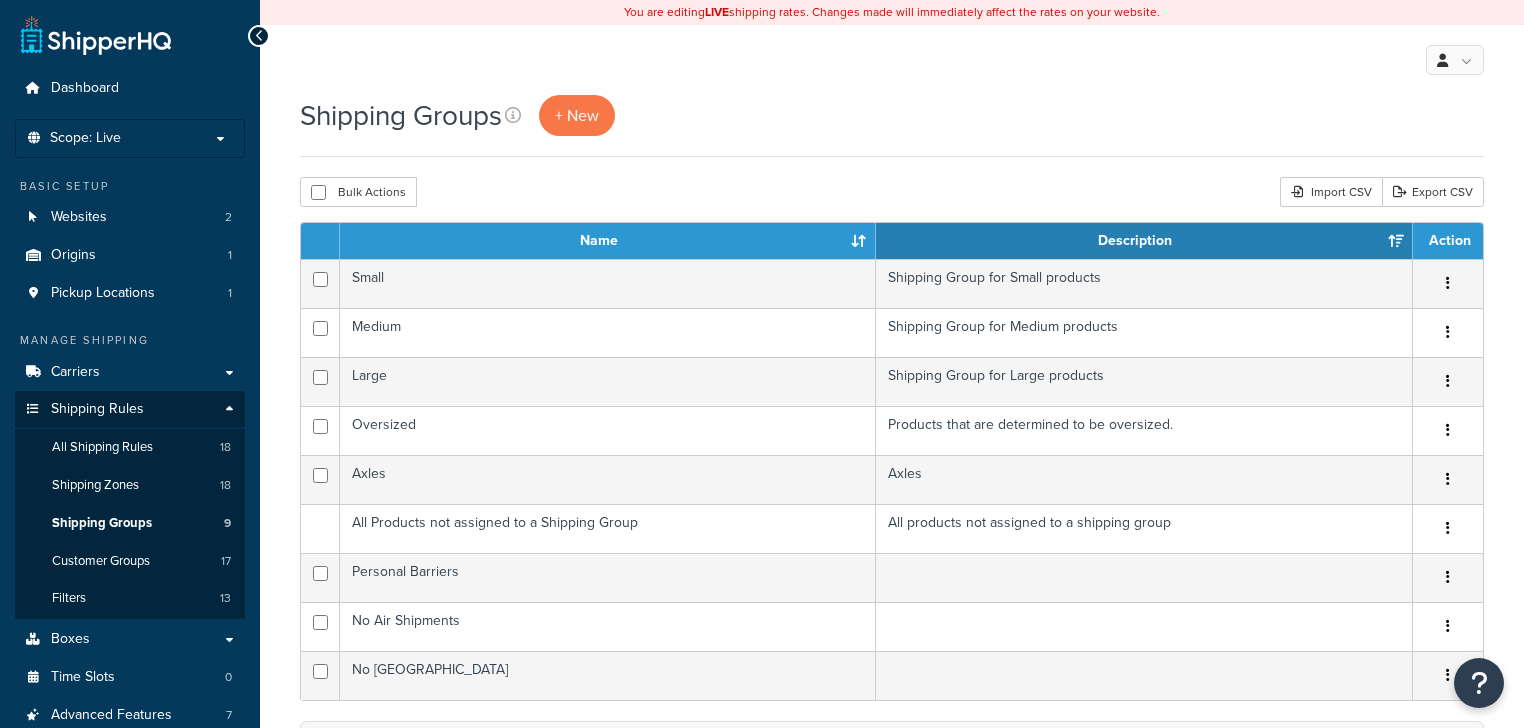 scroll, scrollTop: 0, scrollLeft: 0, axis: both 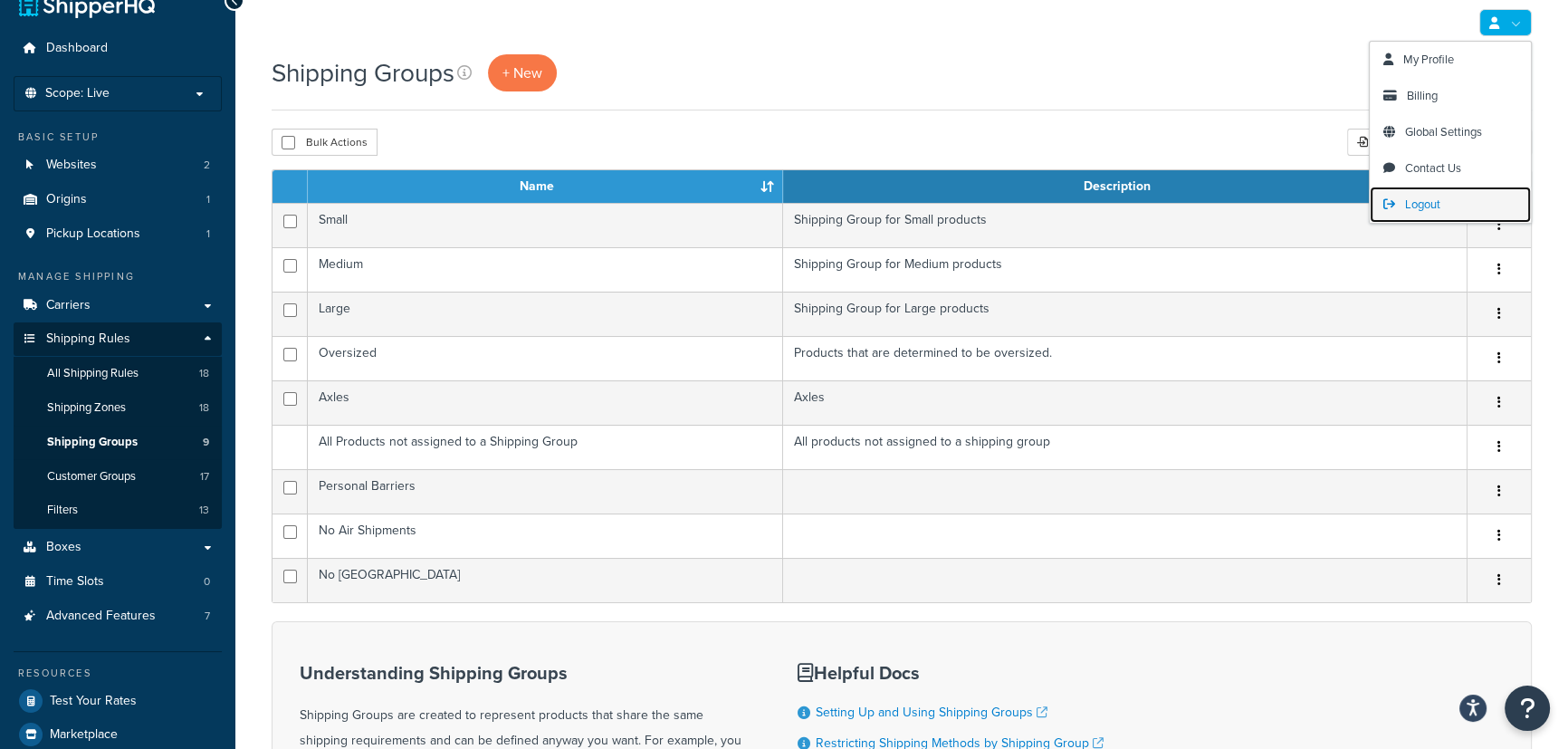 click on "Logout" at bounding box center (1422, 204) 